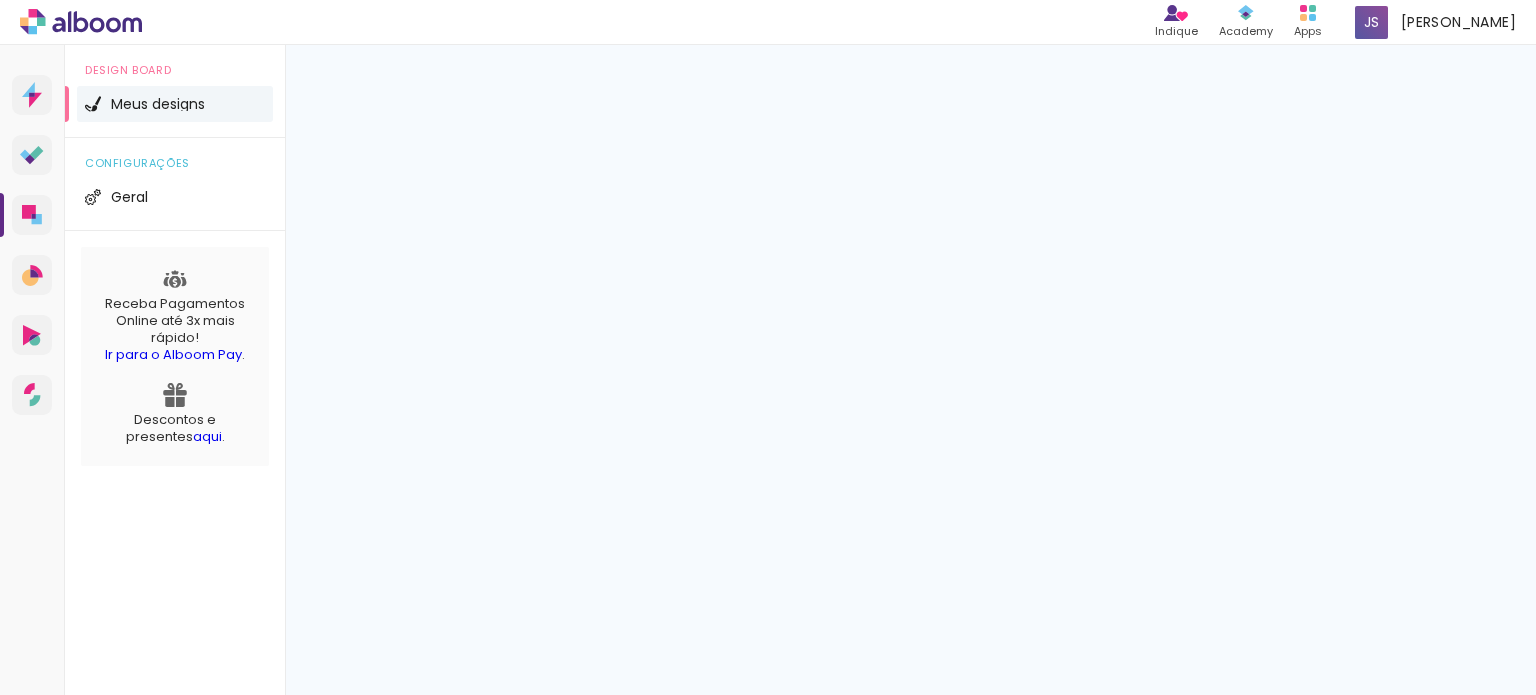scroll, scrollTop: 0, scrollLeft: 0, axis: both 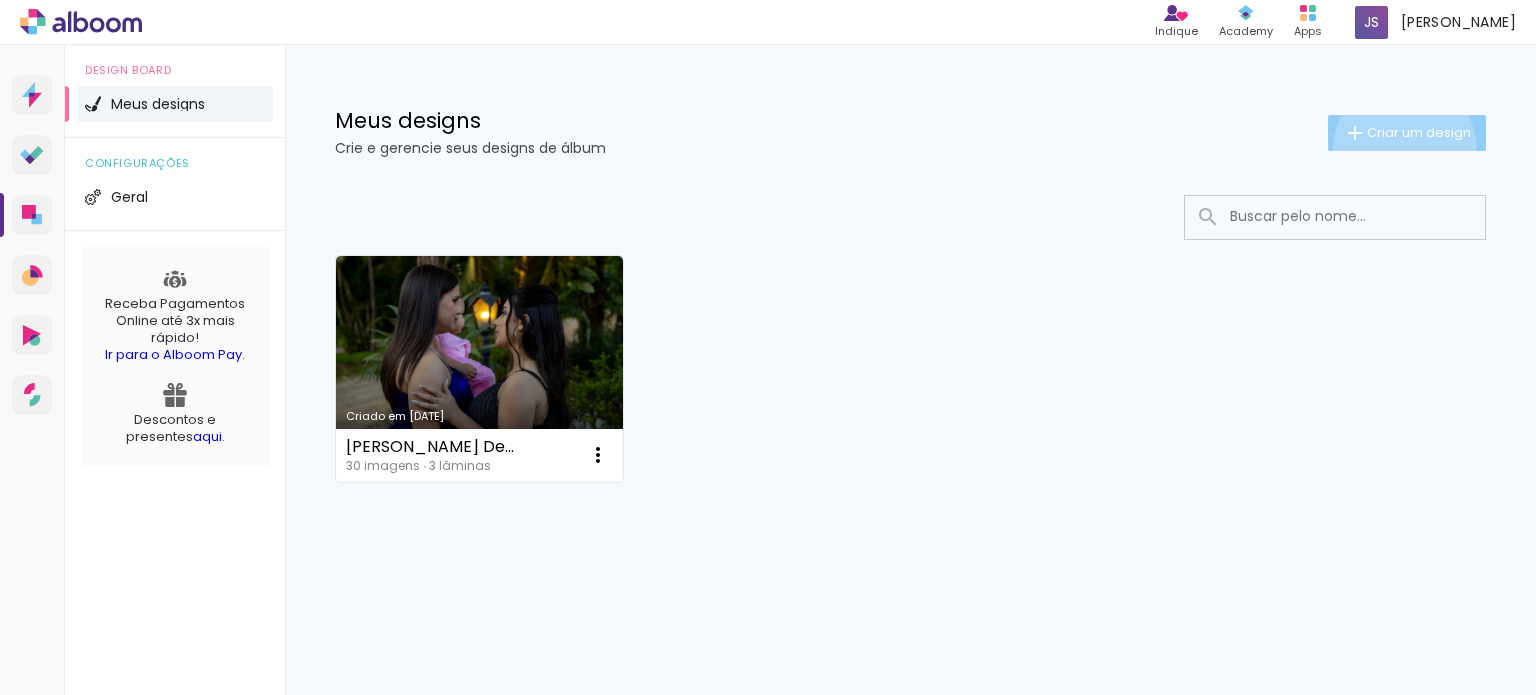 click on "Criar um design" 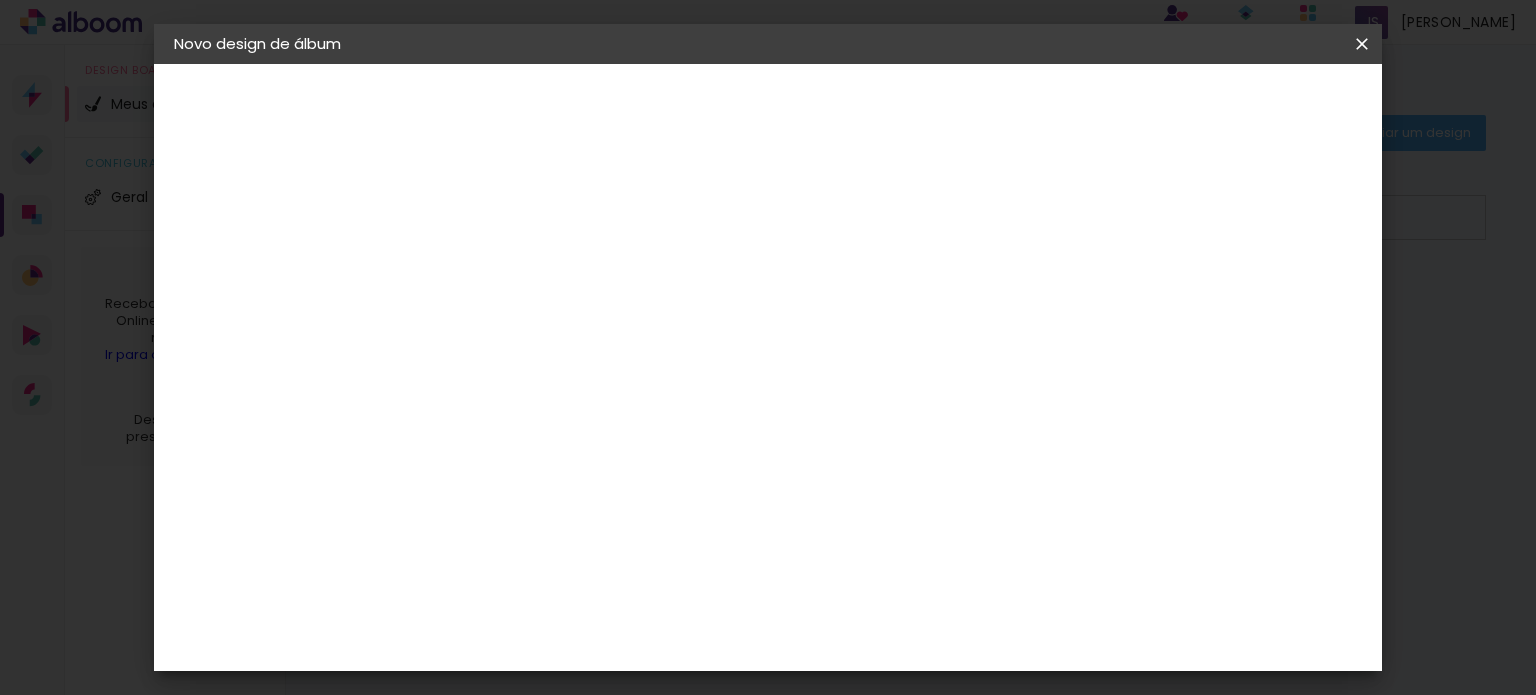 click on "Fornecedor Escolhendo fornecedor..." at bounding box center [0, 0] 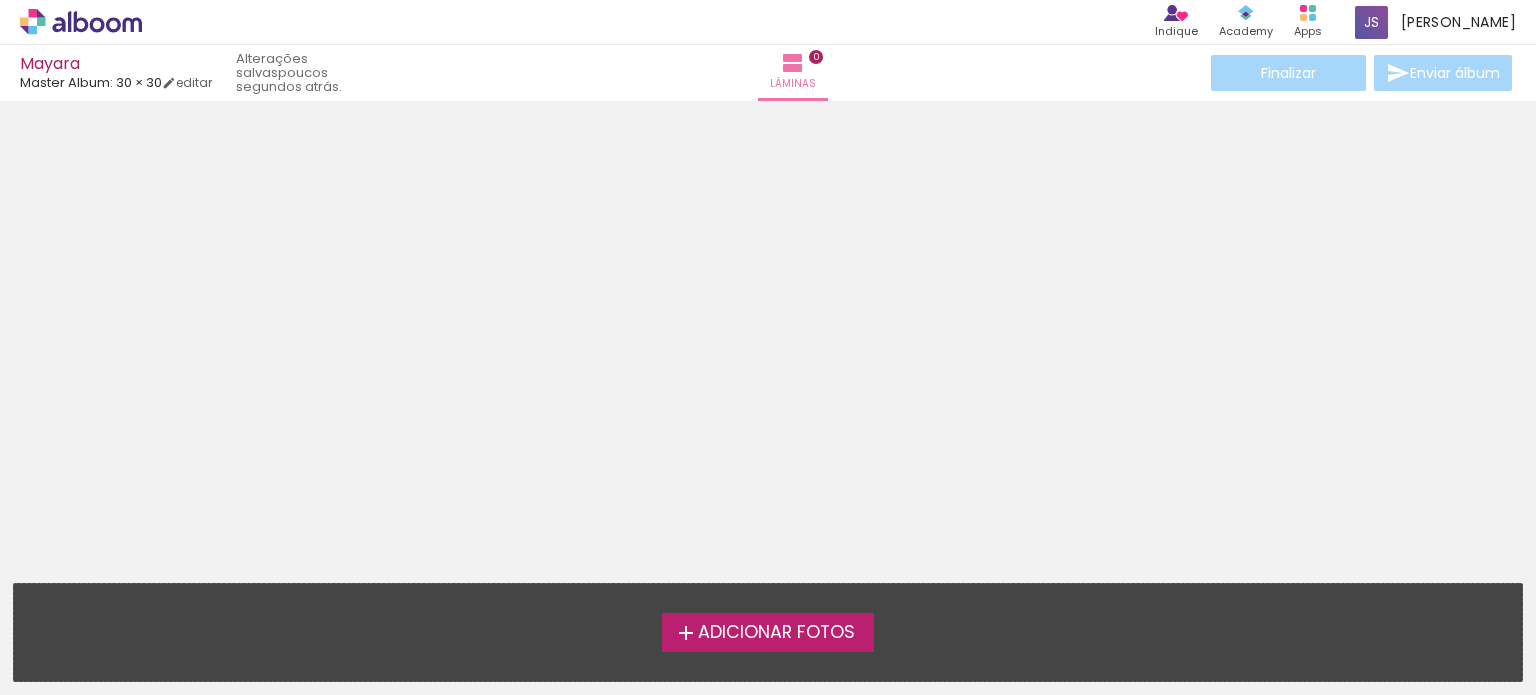 click on "Adicionar Fotos" at bounding box center (776, 633) 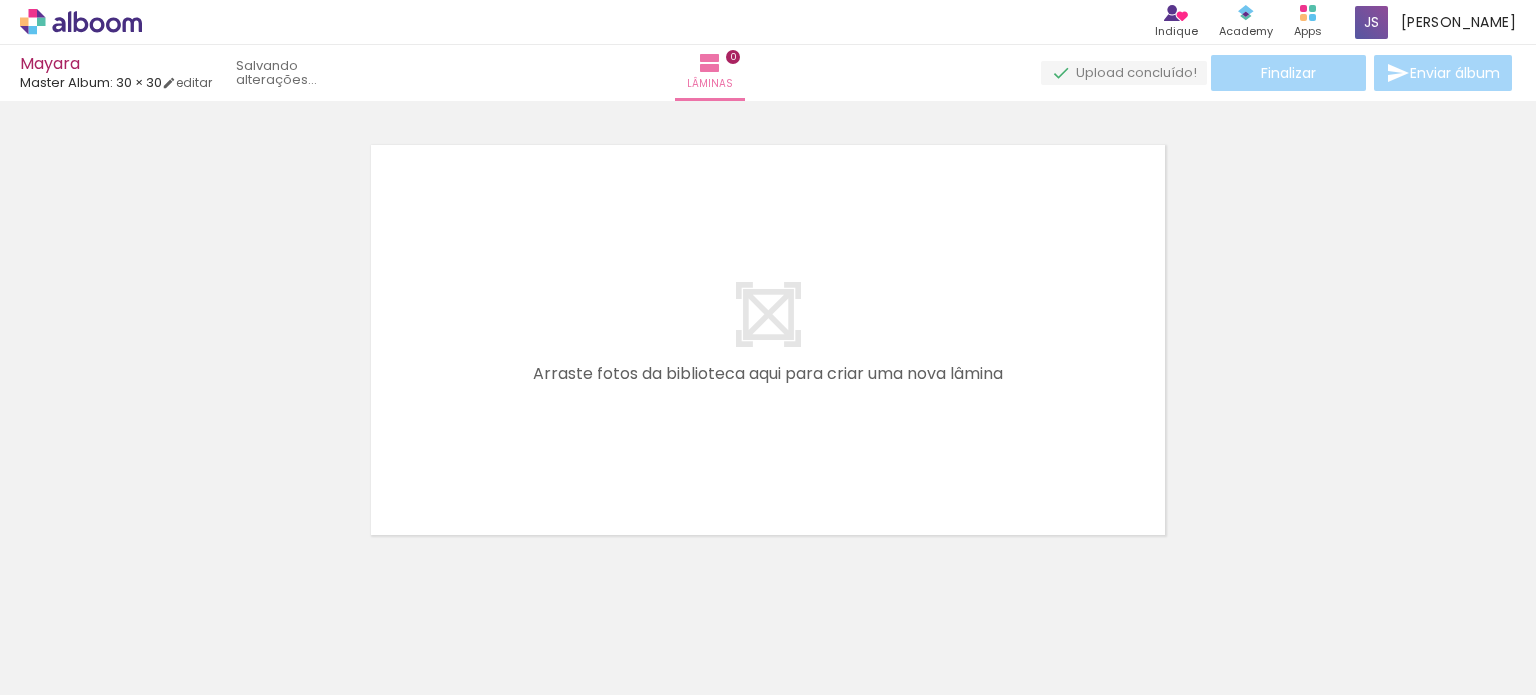 scroll, scrollTop: 25, scrollLeft: 0, axis: vertical 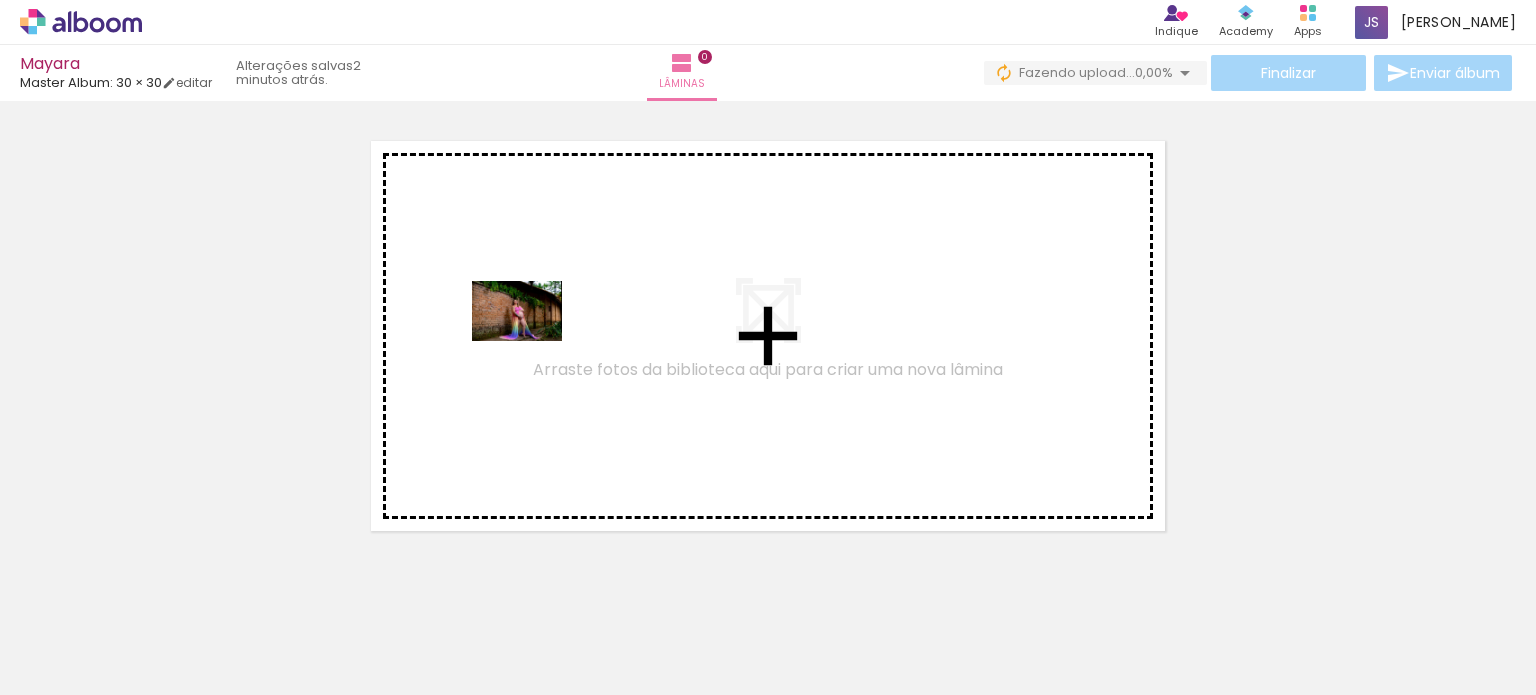 drag, startPoint x: 196, startPoint y: 643, endPoint x: 532, endPoint y: 341, distance: 451.7743 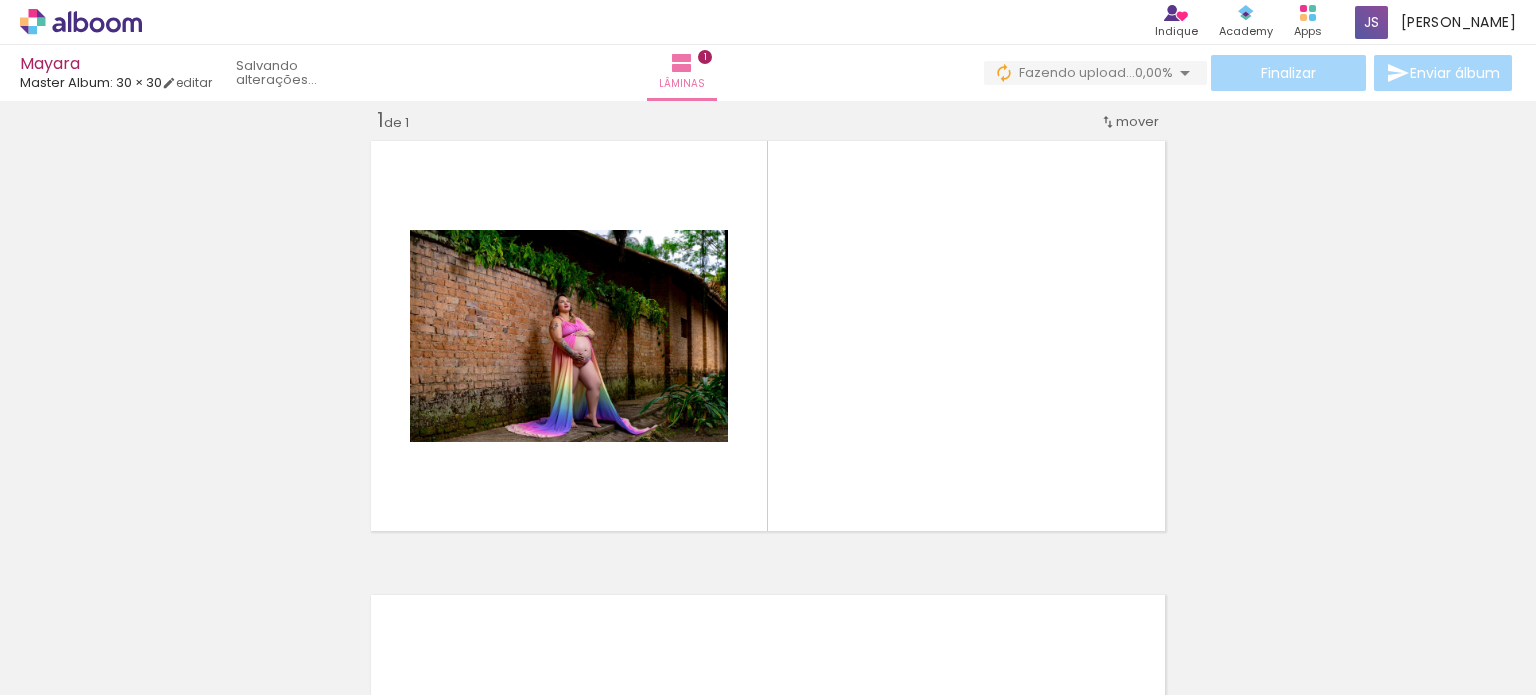 scroll, scrollTop: 25, scrollLeft: 0, axis: vertical 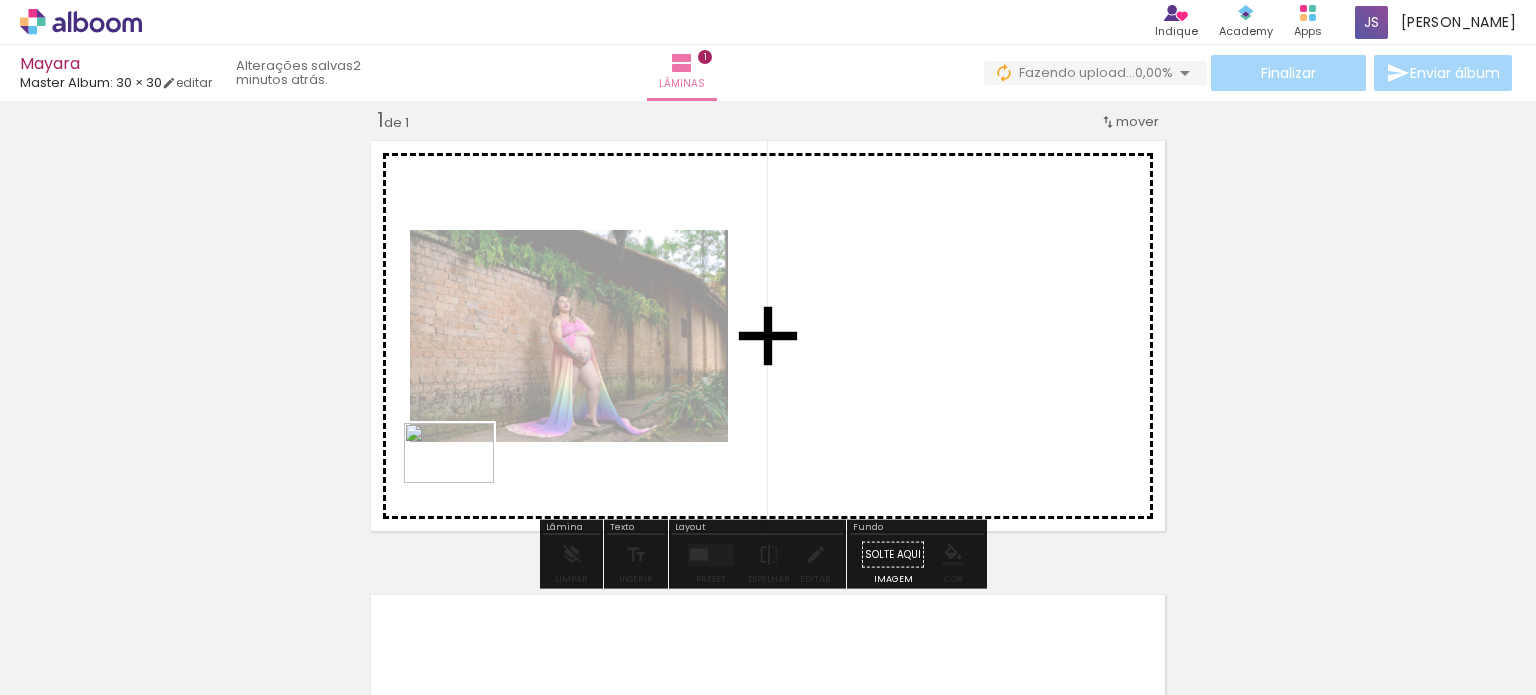 drag, startPoint x: 295, startPoint y: 637, endPoint x: 464, endPoint y: 483, distance: 228.64165 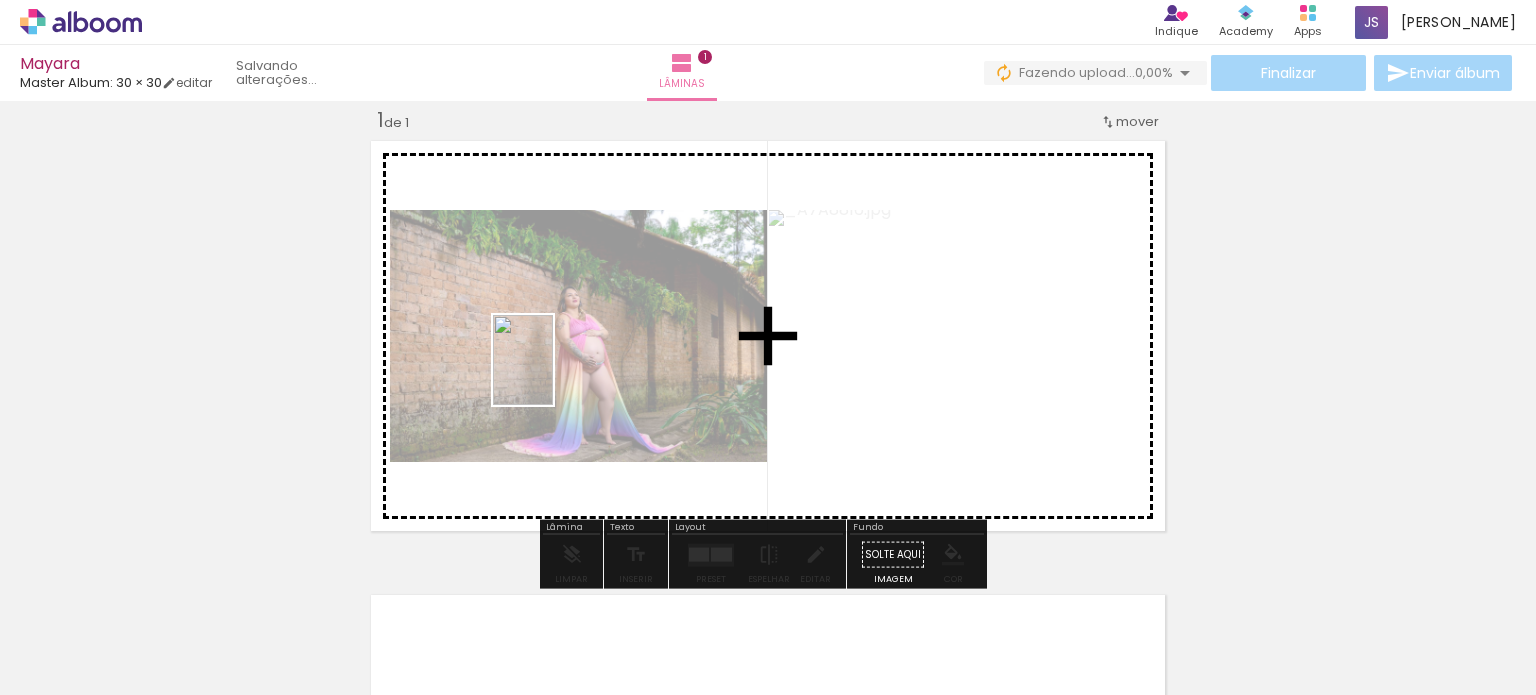 drag, startPoint x: 441, startPoint y: 573, endPoint x: 553, endPoint y: 375, distance: 227.48187 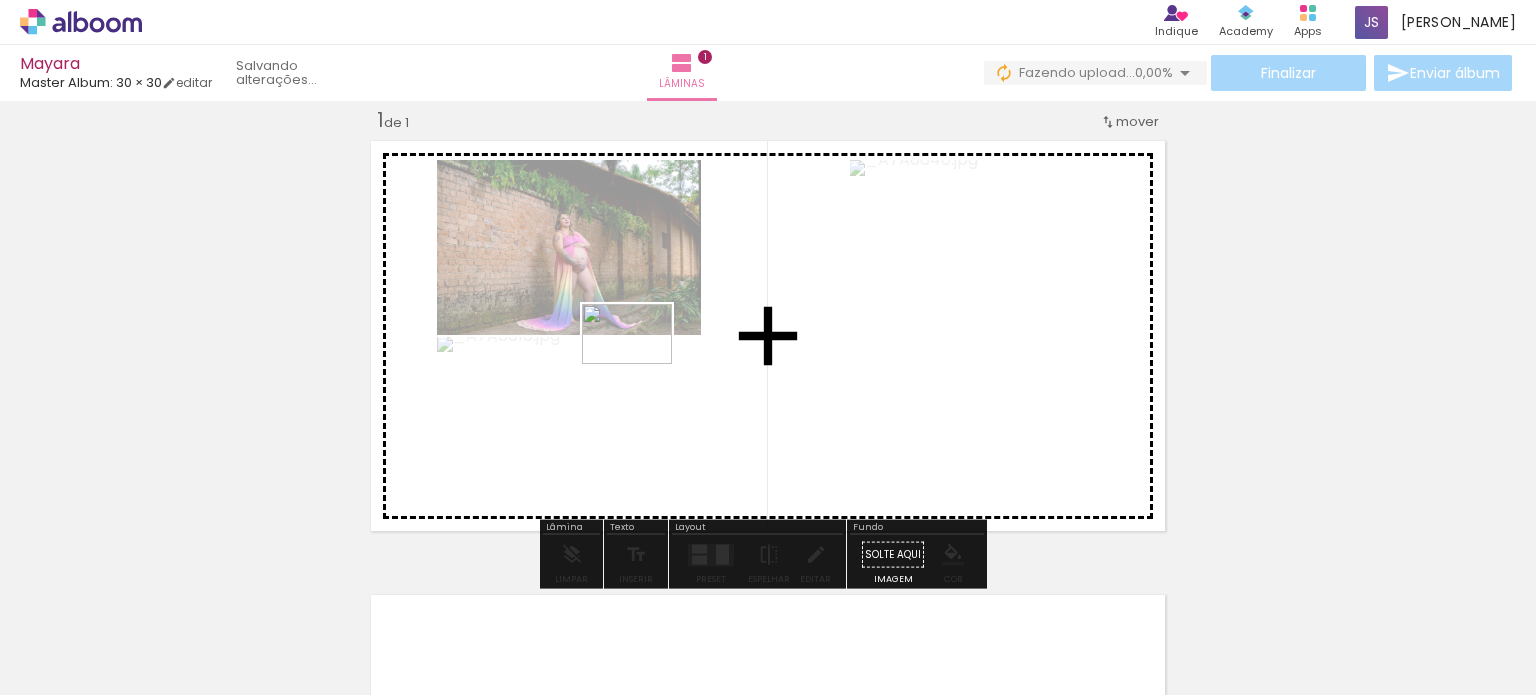 drag, startPoint x: 541, startPoint y: 613, endPoint x: 645, endPoint y: 371, distance: 263.40085 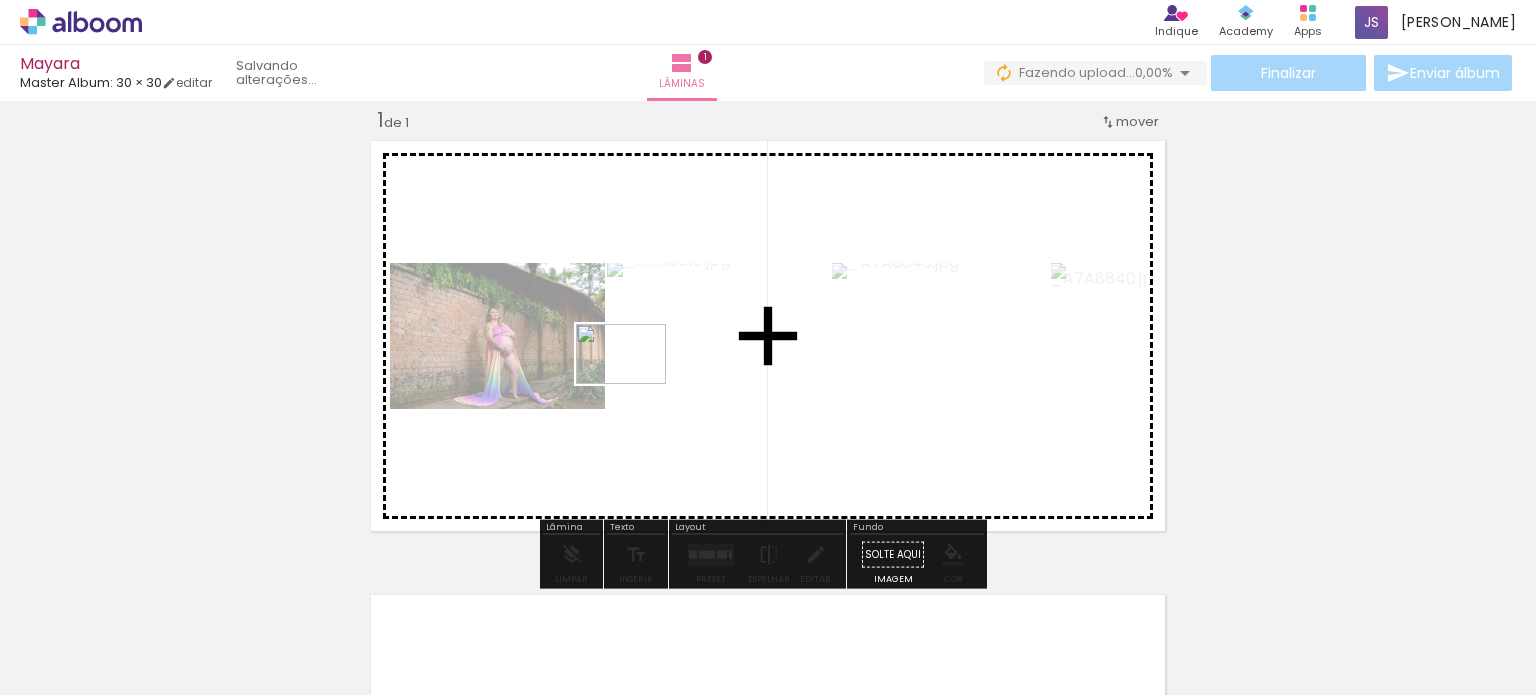 drag, startPoint x: 645, startPoint y: 631, endPoint x: 633, endPoint y: 396, distance: 235.30618 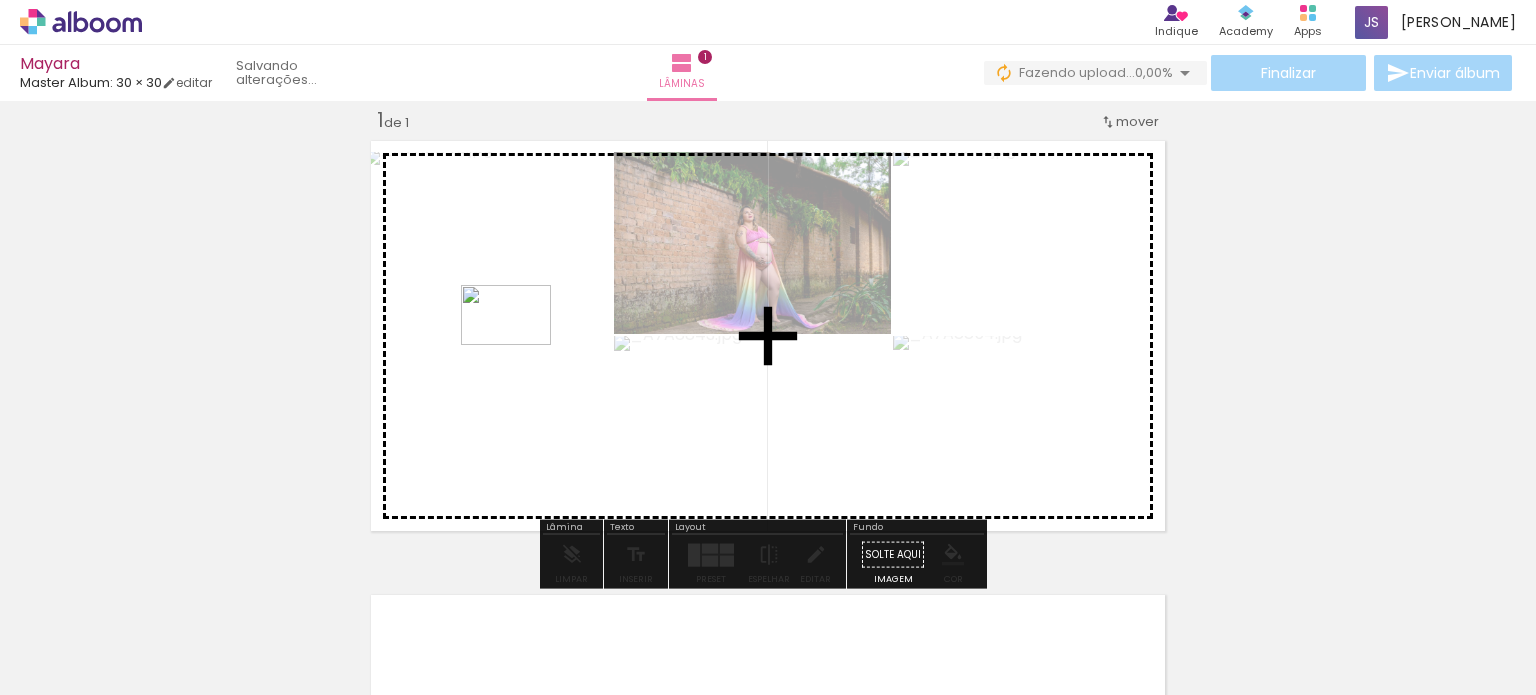 drag, startPoint x: 772, startPoint y: 630, endPoint x: 520, endPoint y: 345, distance: 380.43265 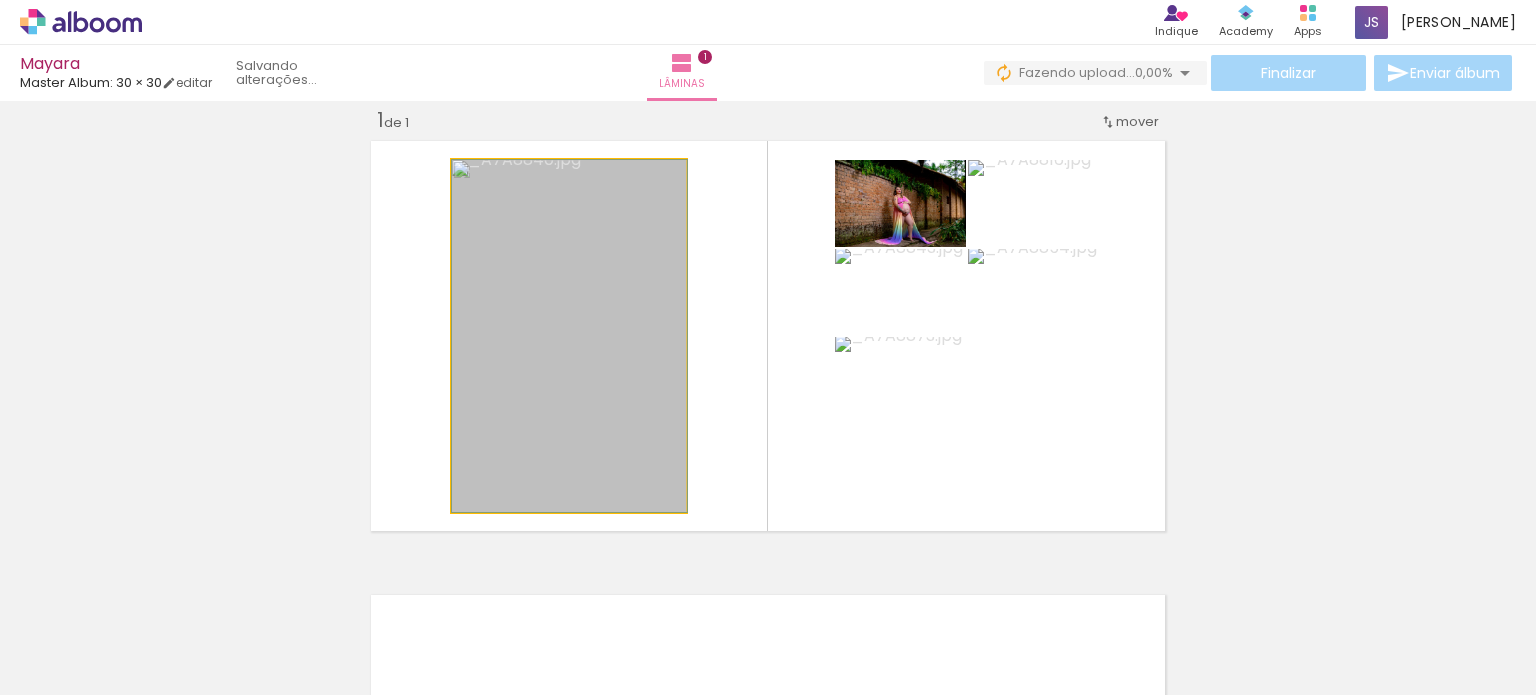 drag, startPoint x: 520, startPoint y: 338, endPoint x: 670, endPoint y: 455, distance: 190.23407 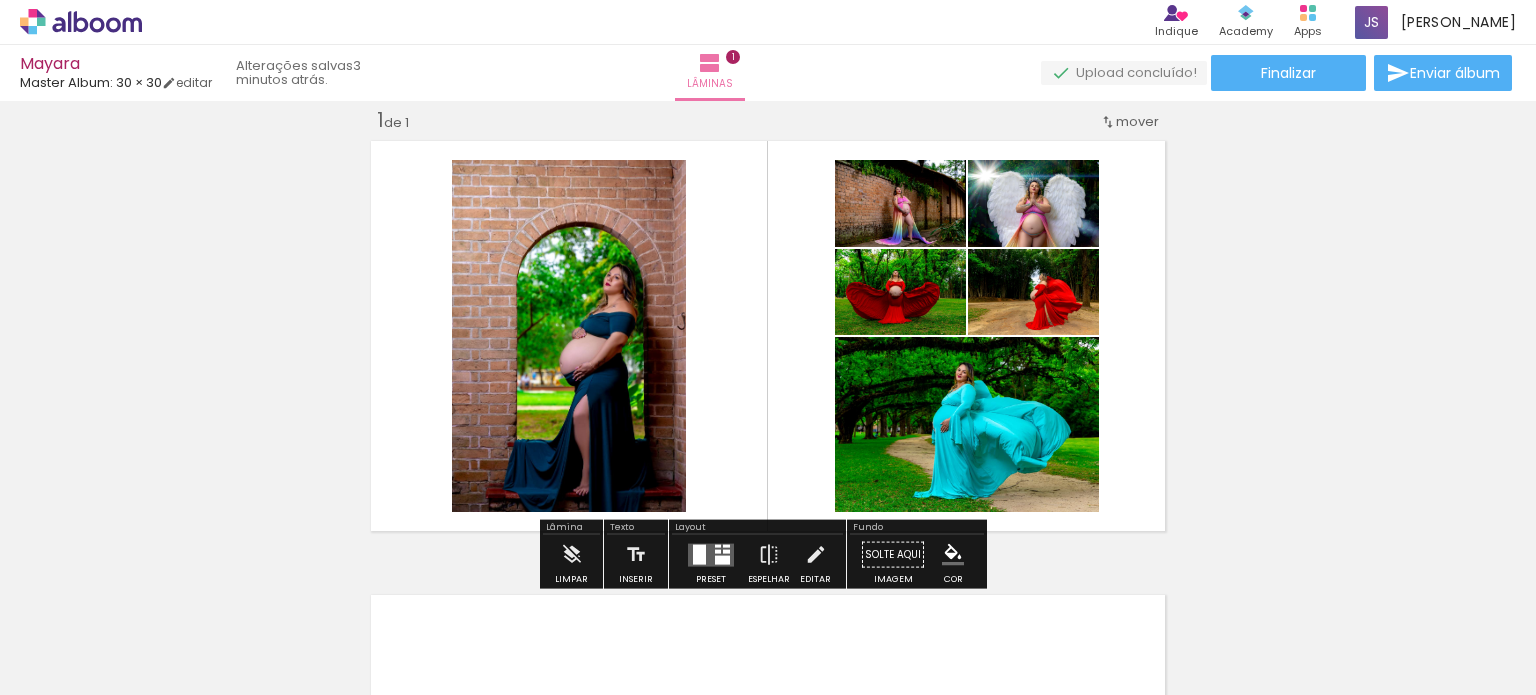 click at bounding box center [768, 336] 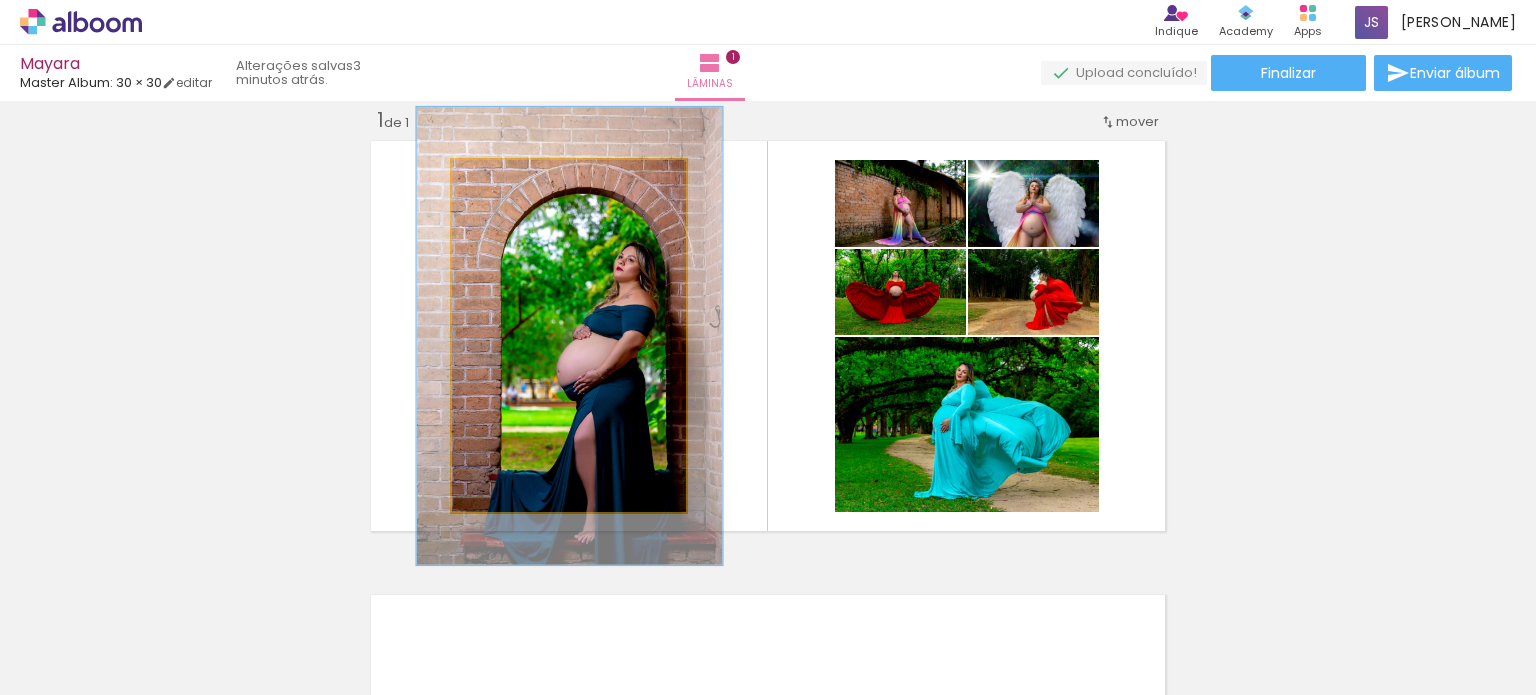 drag, startPoint x: 492, startPoint y: 180, endPoint x: 513, endPoint y: 178, distance: 21.095022 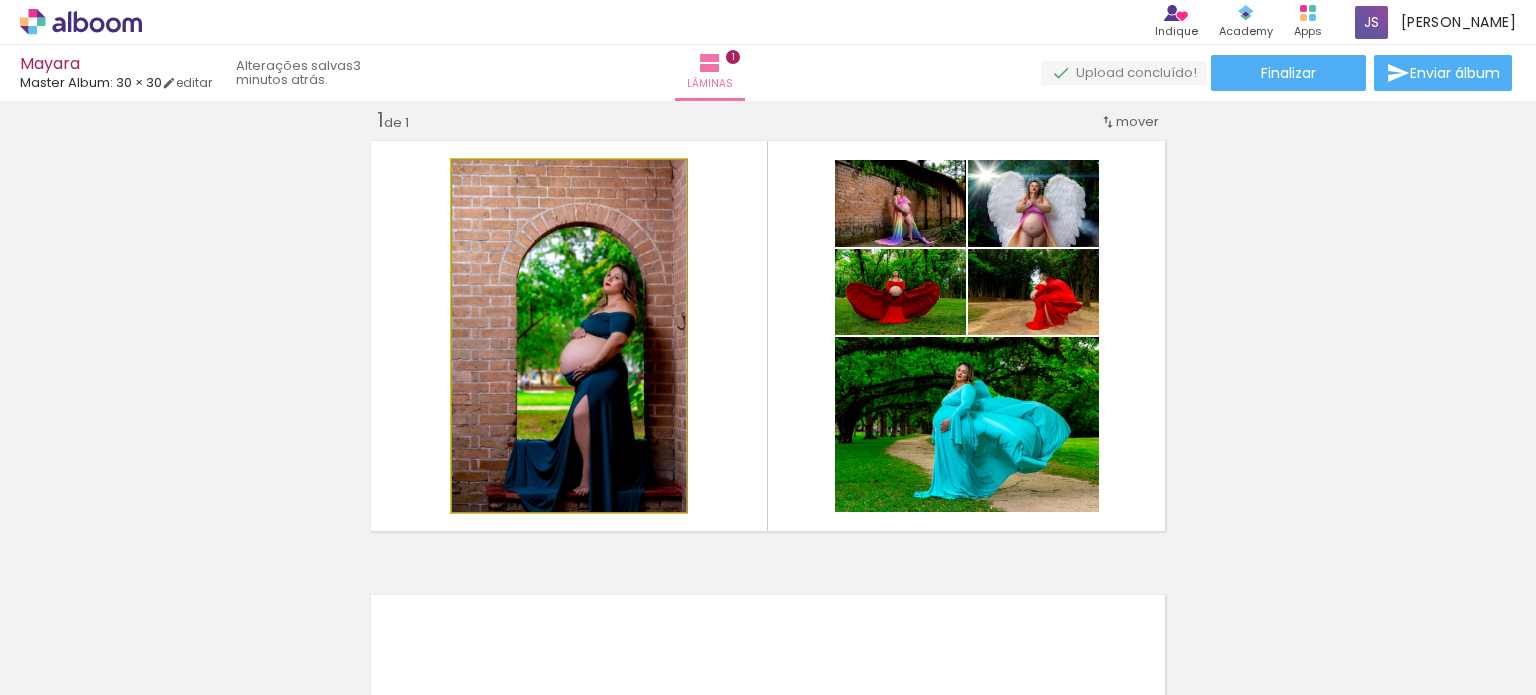 drag, startPoint x: 513, startPoint y: 178, endPoint x: 453, endPoint y: 184, distance: 60.299255 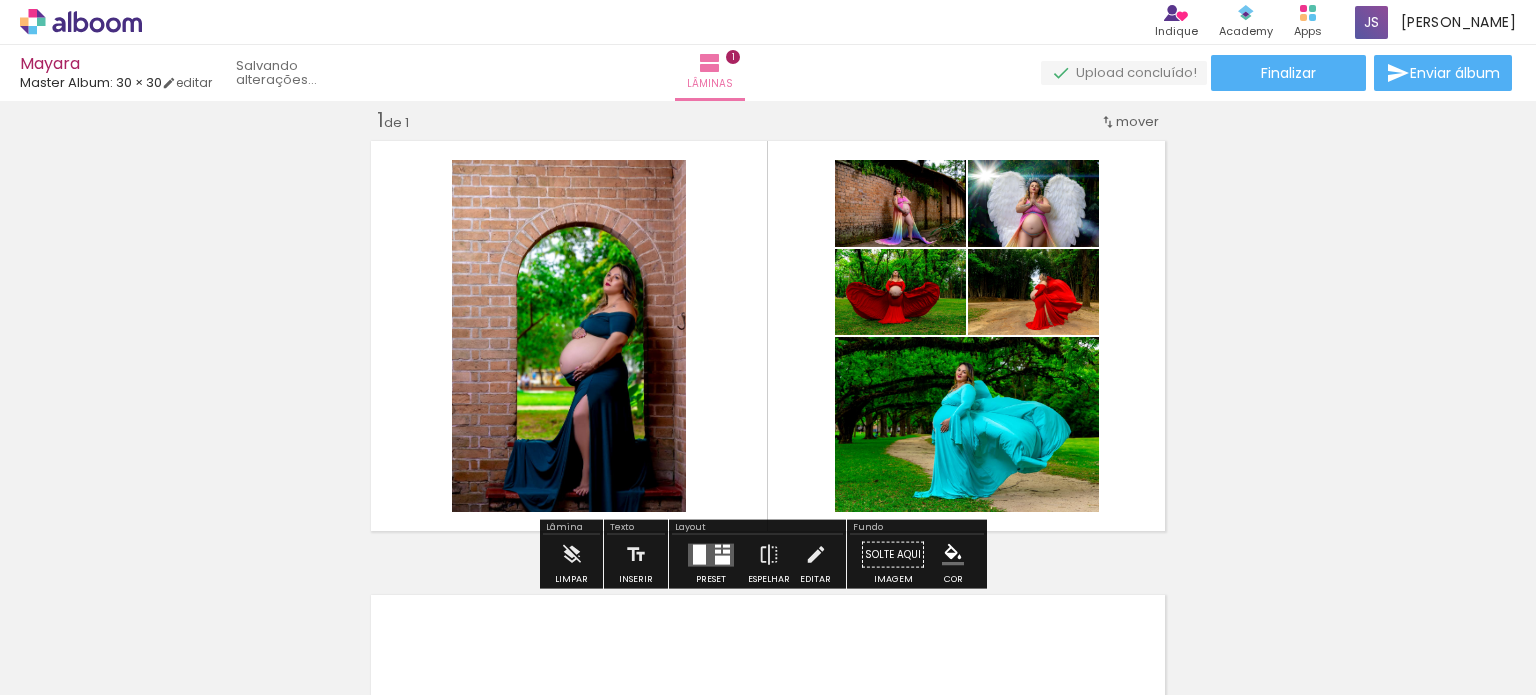 click at bounding box center [854, 181] 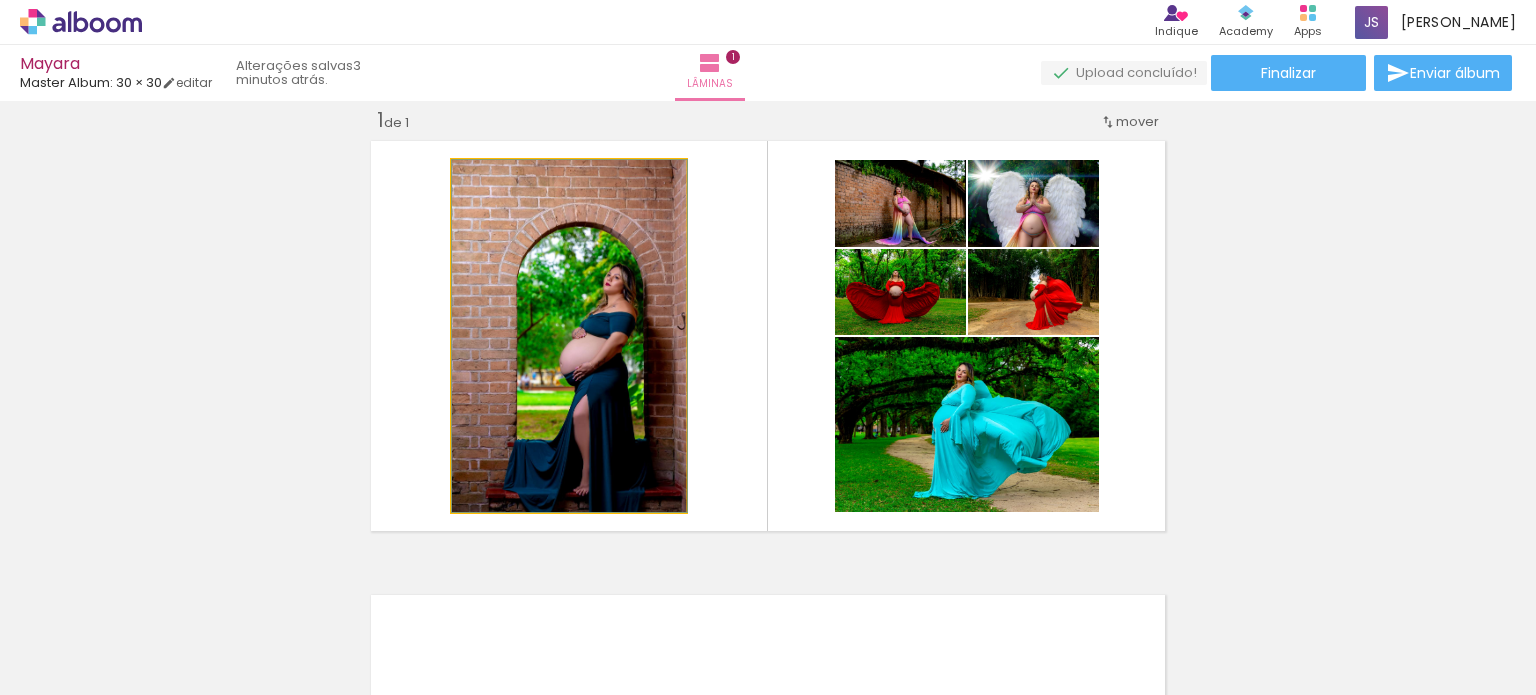 click at bounding box center [473, 181] 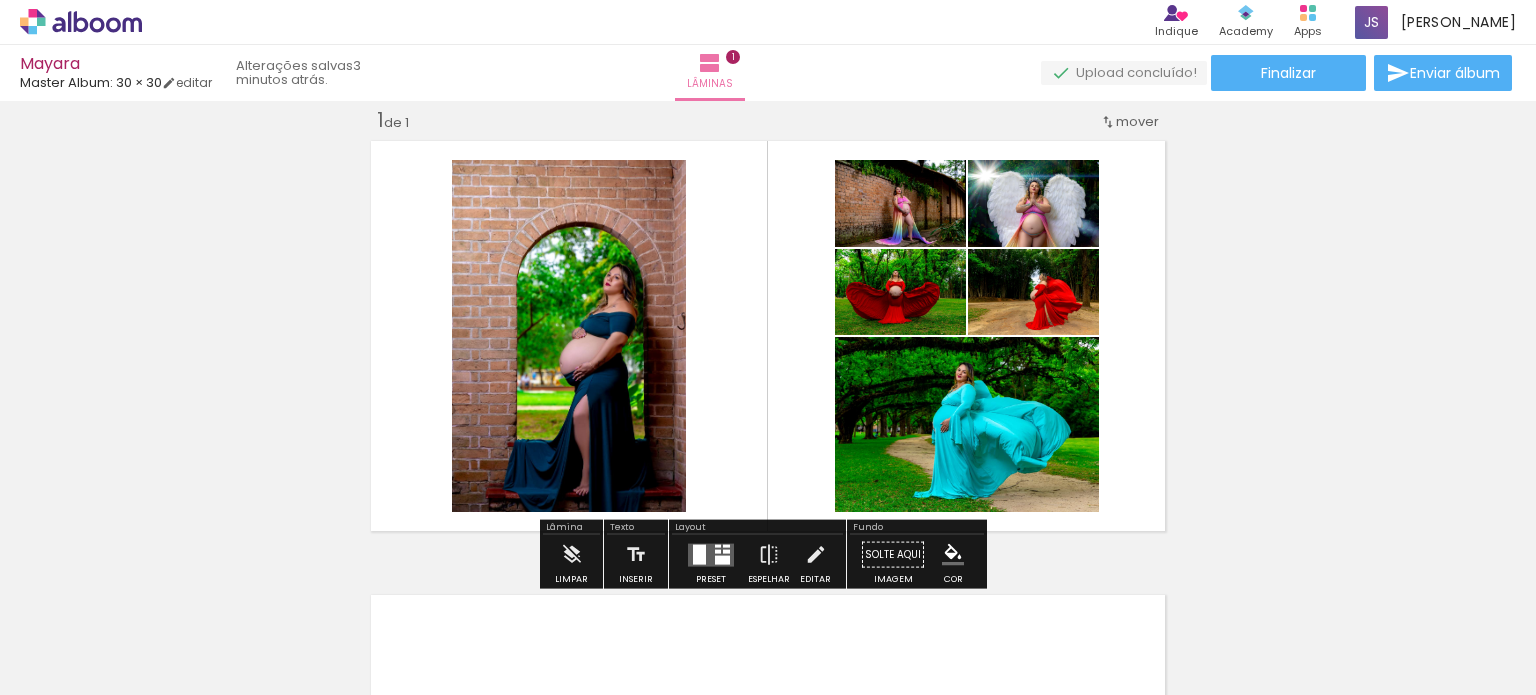 click at bounding box center (699, 554) 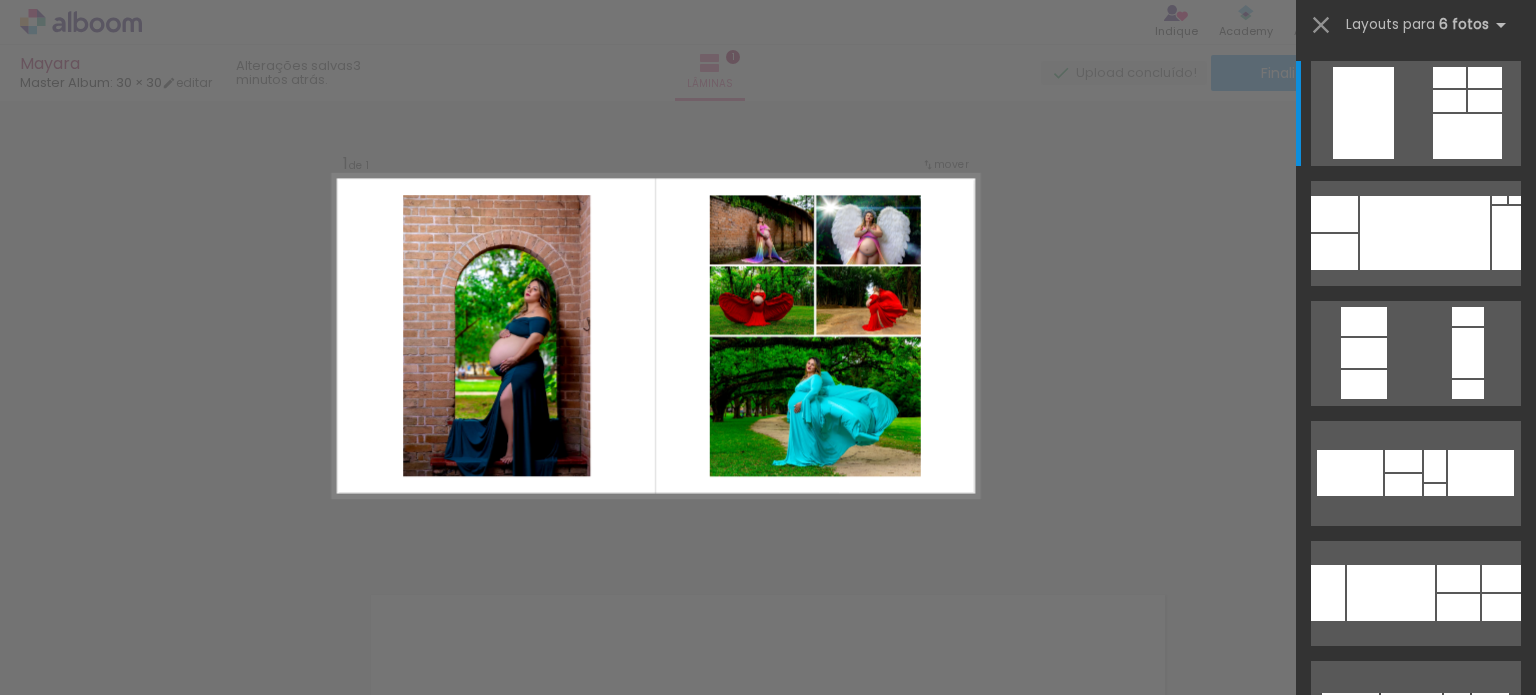 click 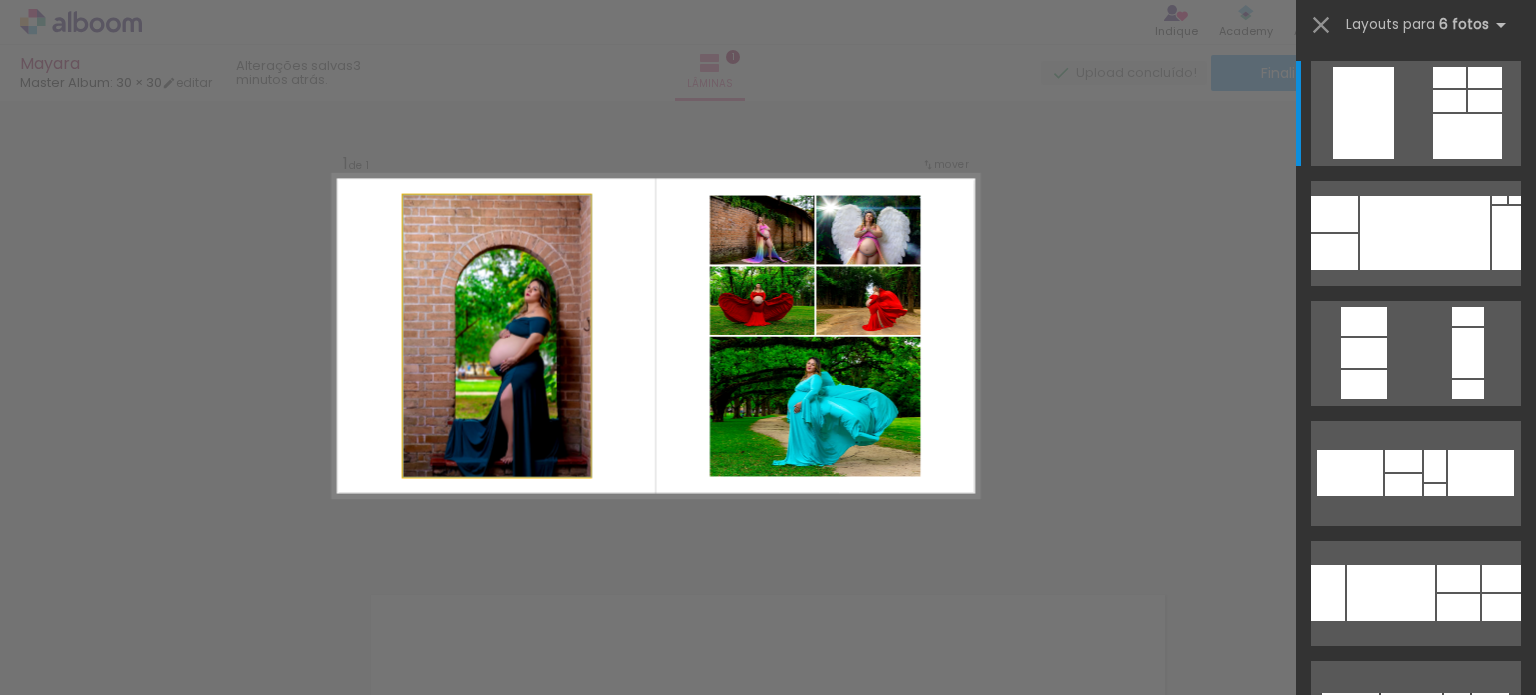 click 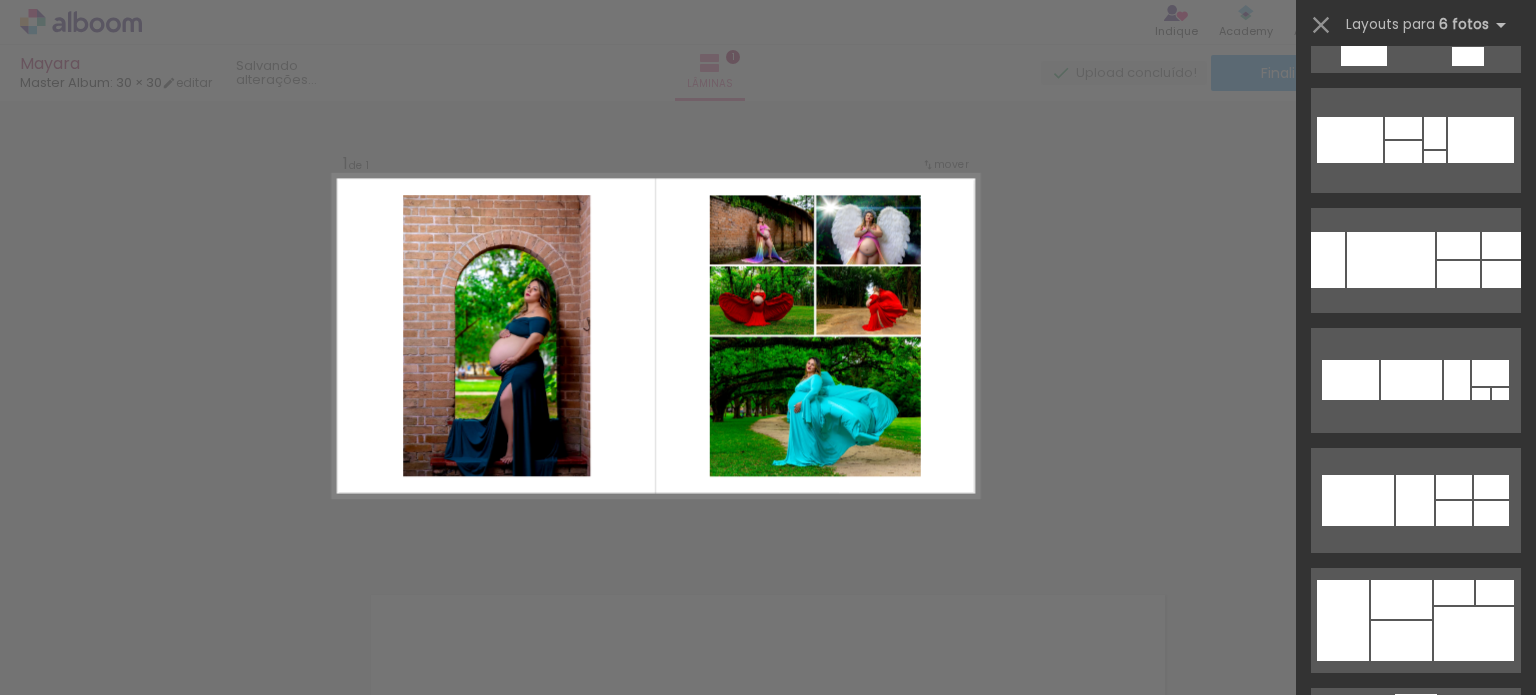 scroll, scrollTop: 0, scrollLeft: 0, axis: both 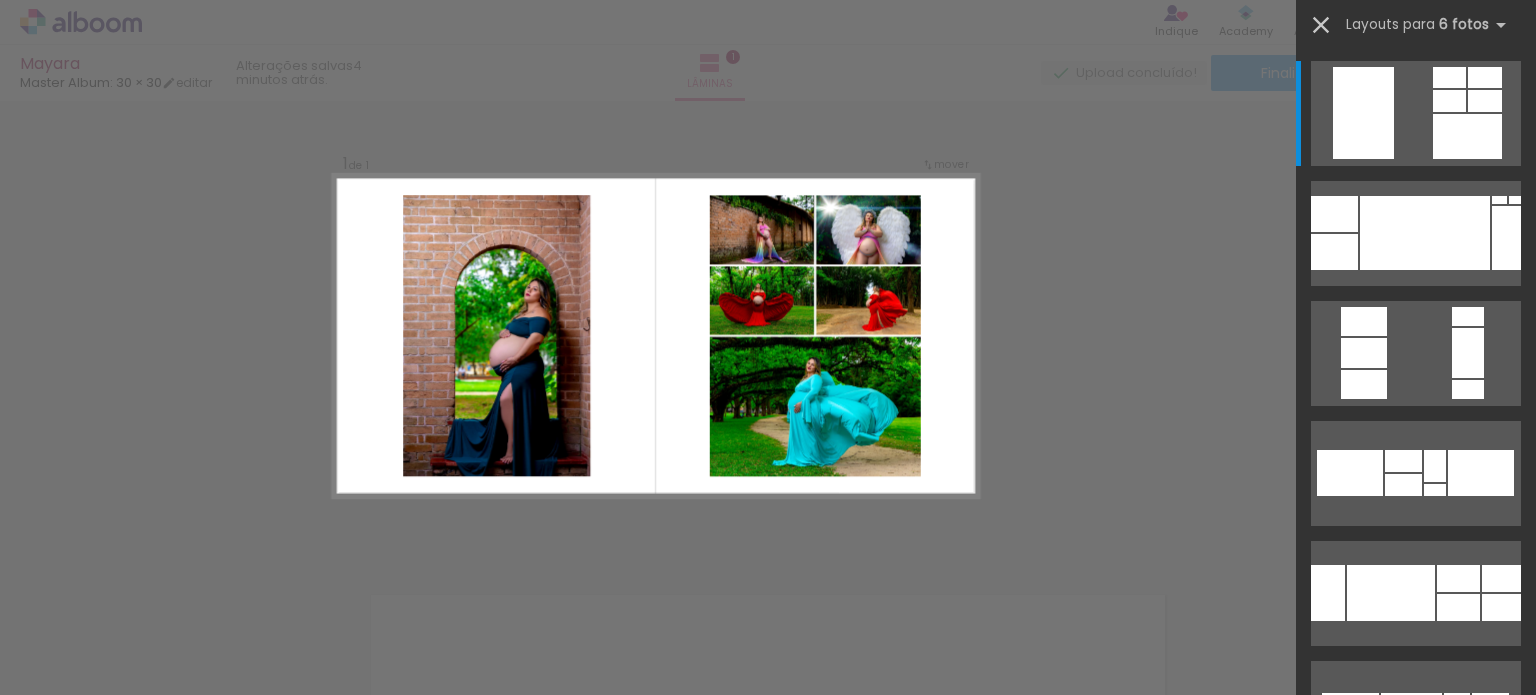 click at bounding box center [1321, 25] 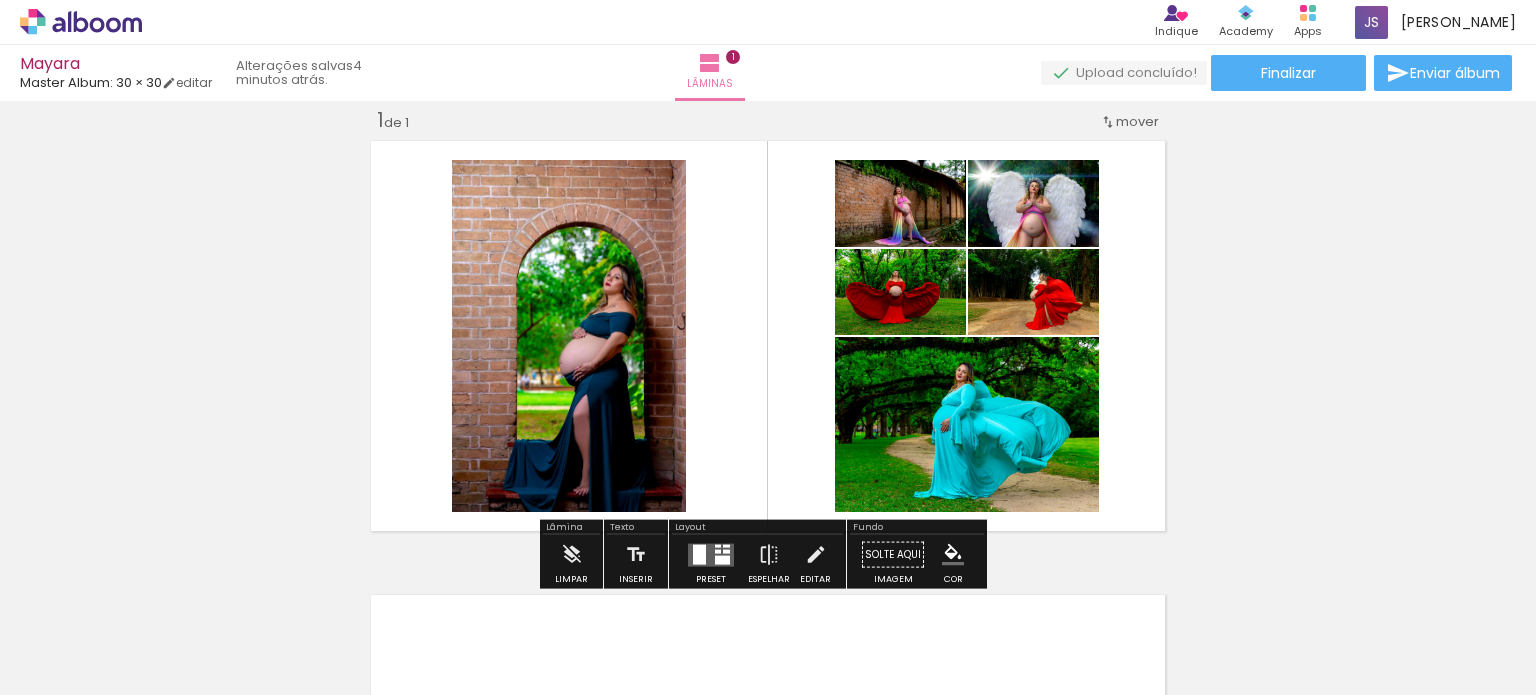 scroll, scrollTop: 359, scrollLeft: 0, axis: vertical 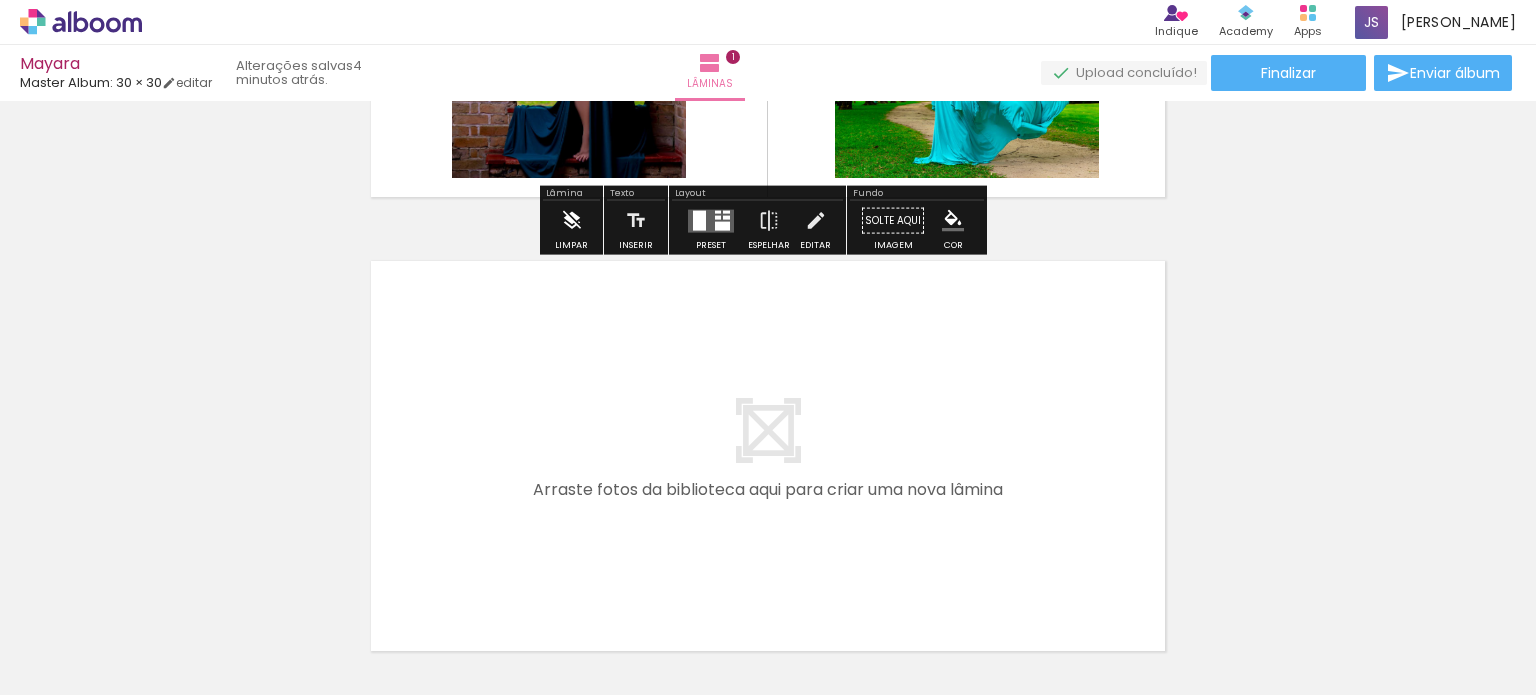 click at bounding box center [572, 221] 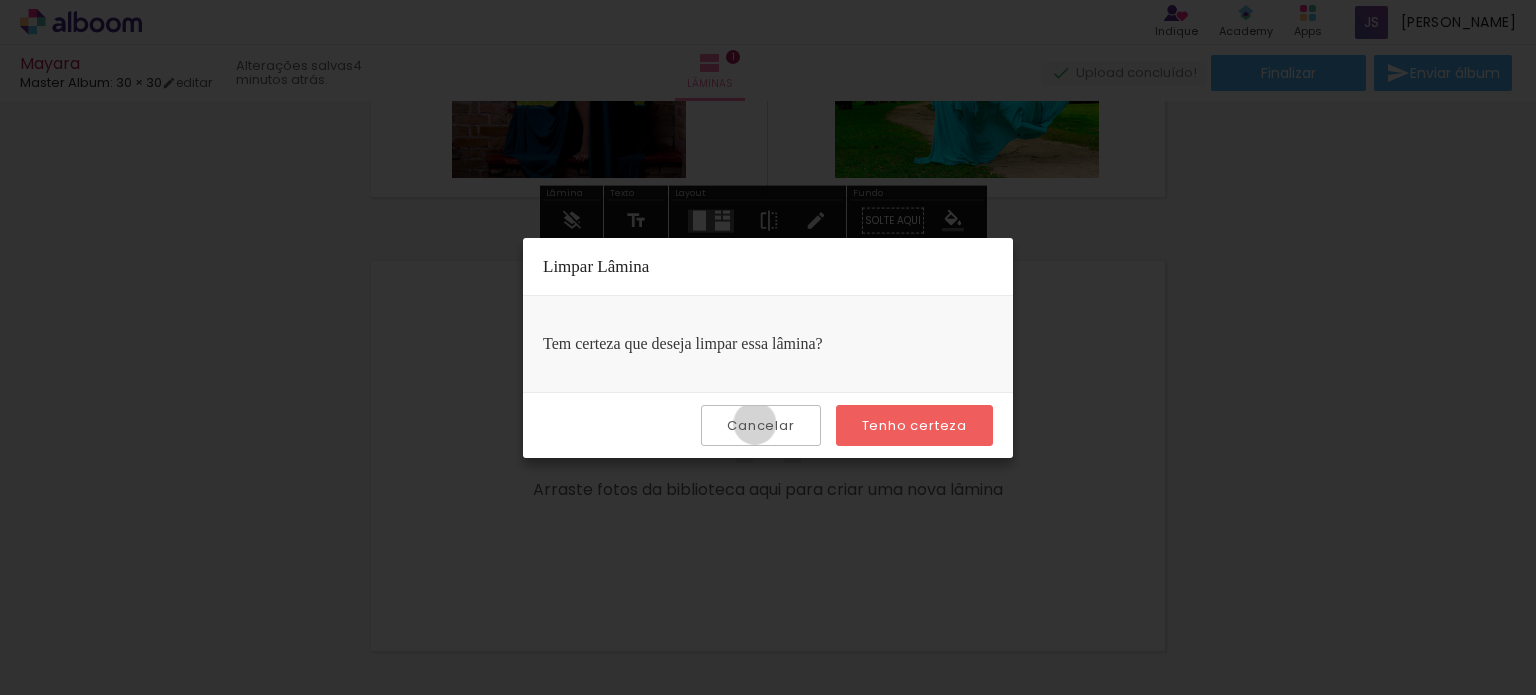 click on "Cancelar" at bounding box center [0, 0] 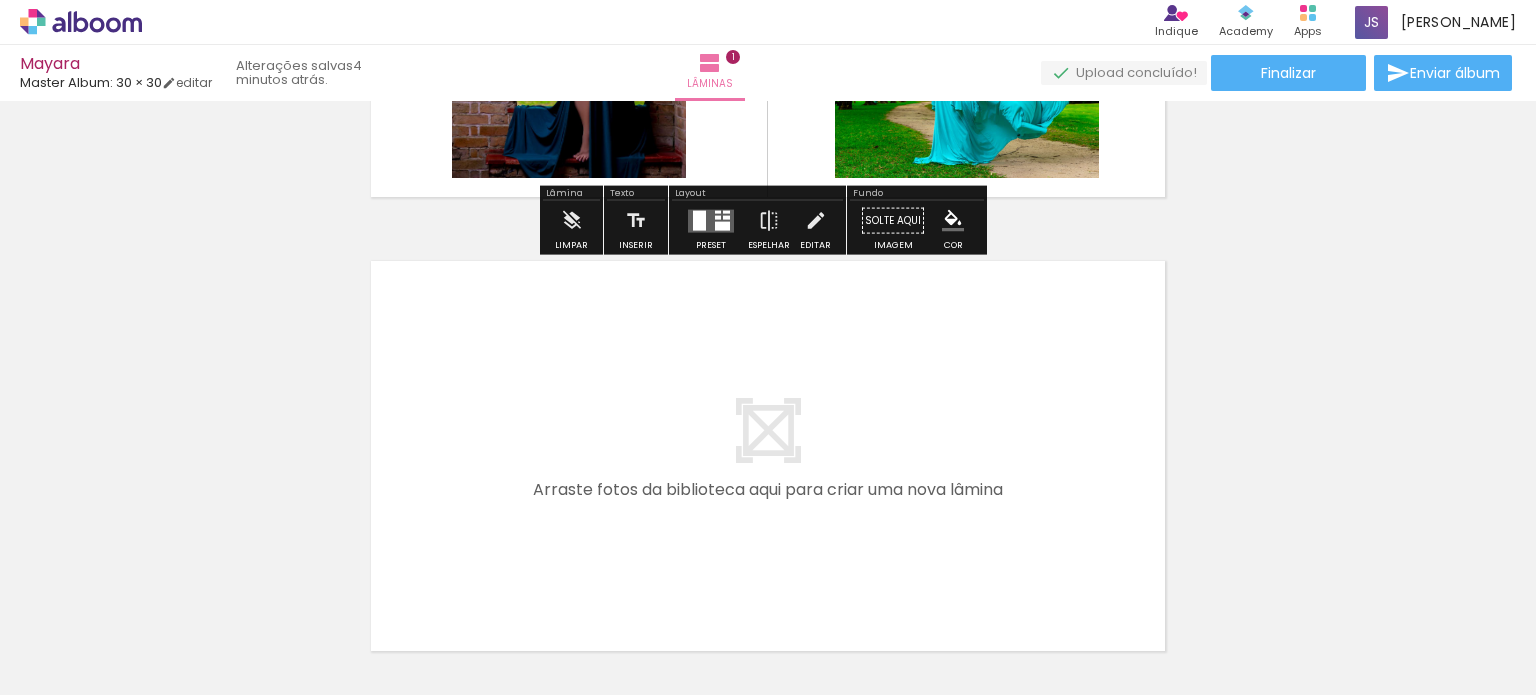 scroll, scrollTop: 25, scrollLeft: 0, axis: vertical 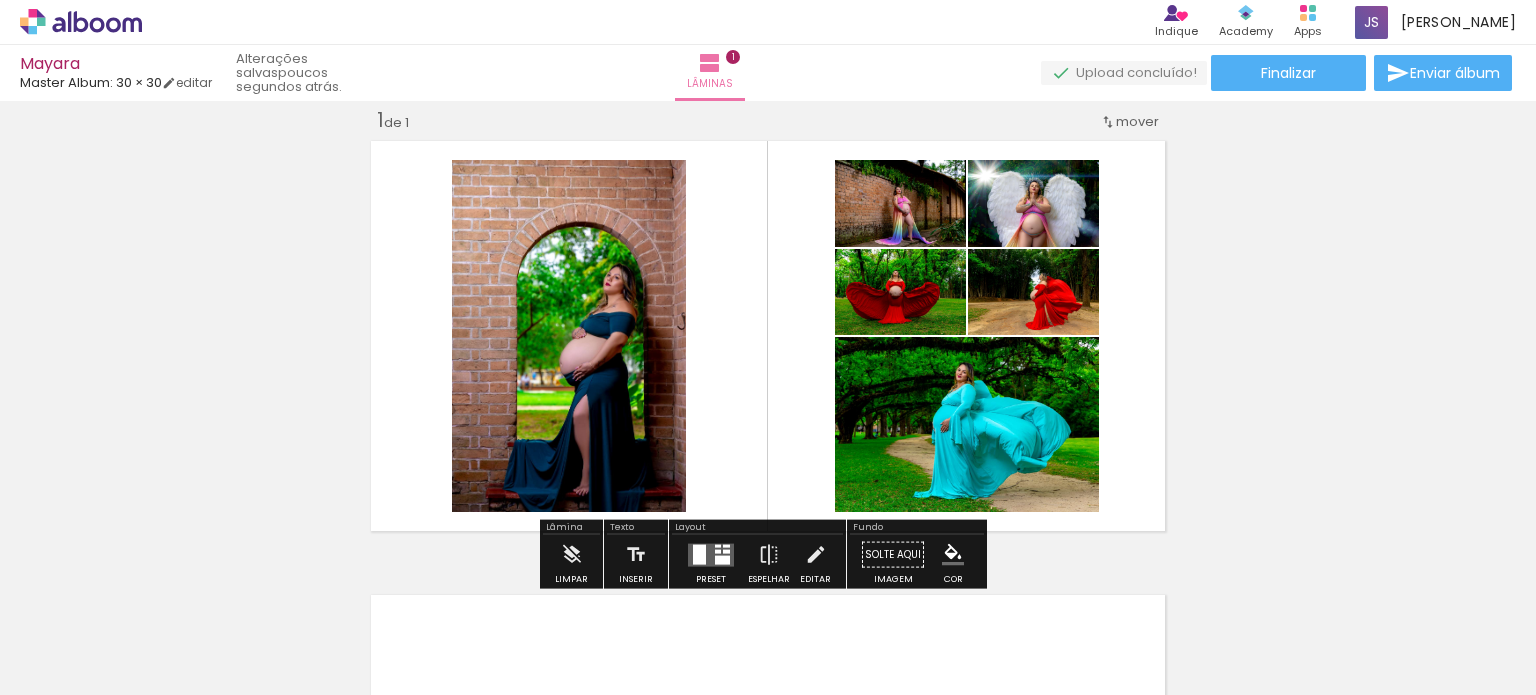 click on "Layout" at bounding box center [757, 529] 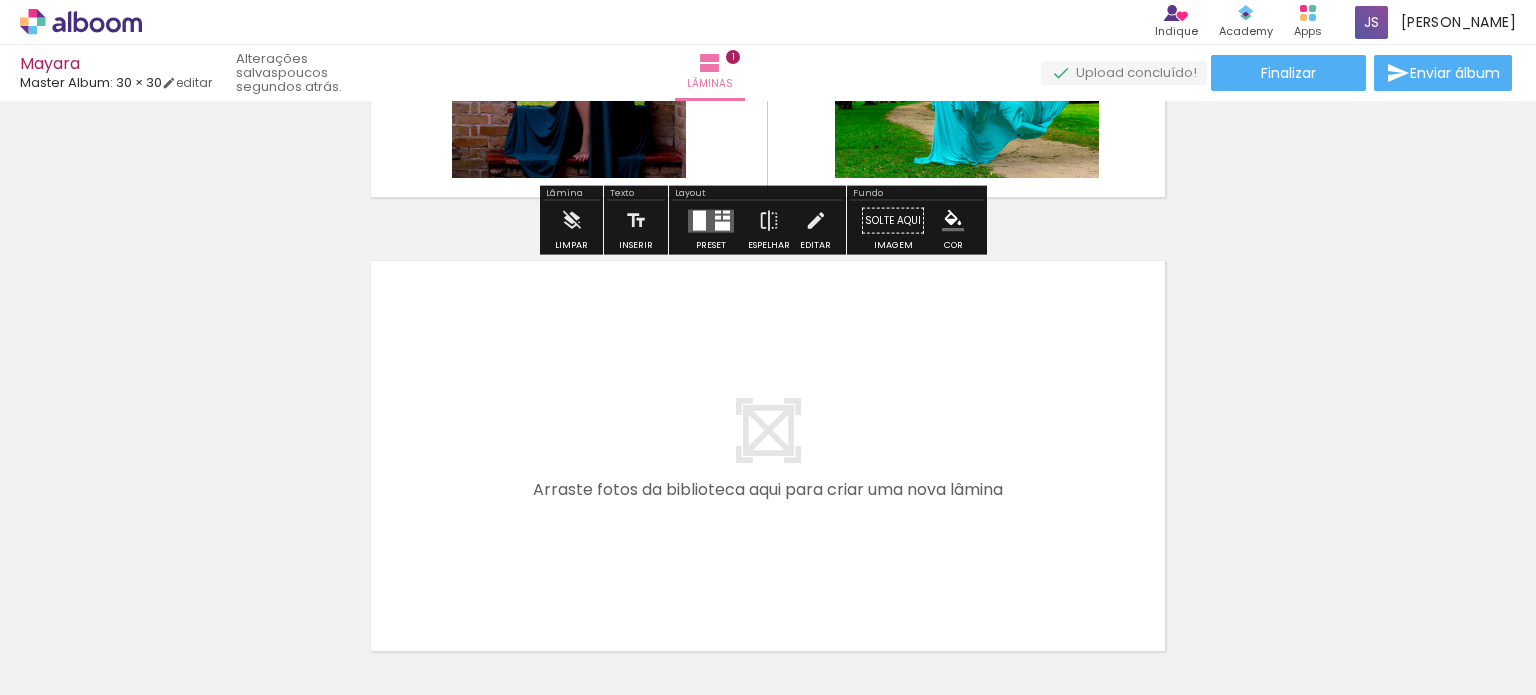 click at bounding box center [711, 220] 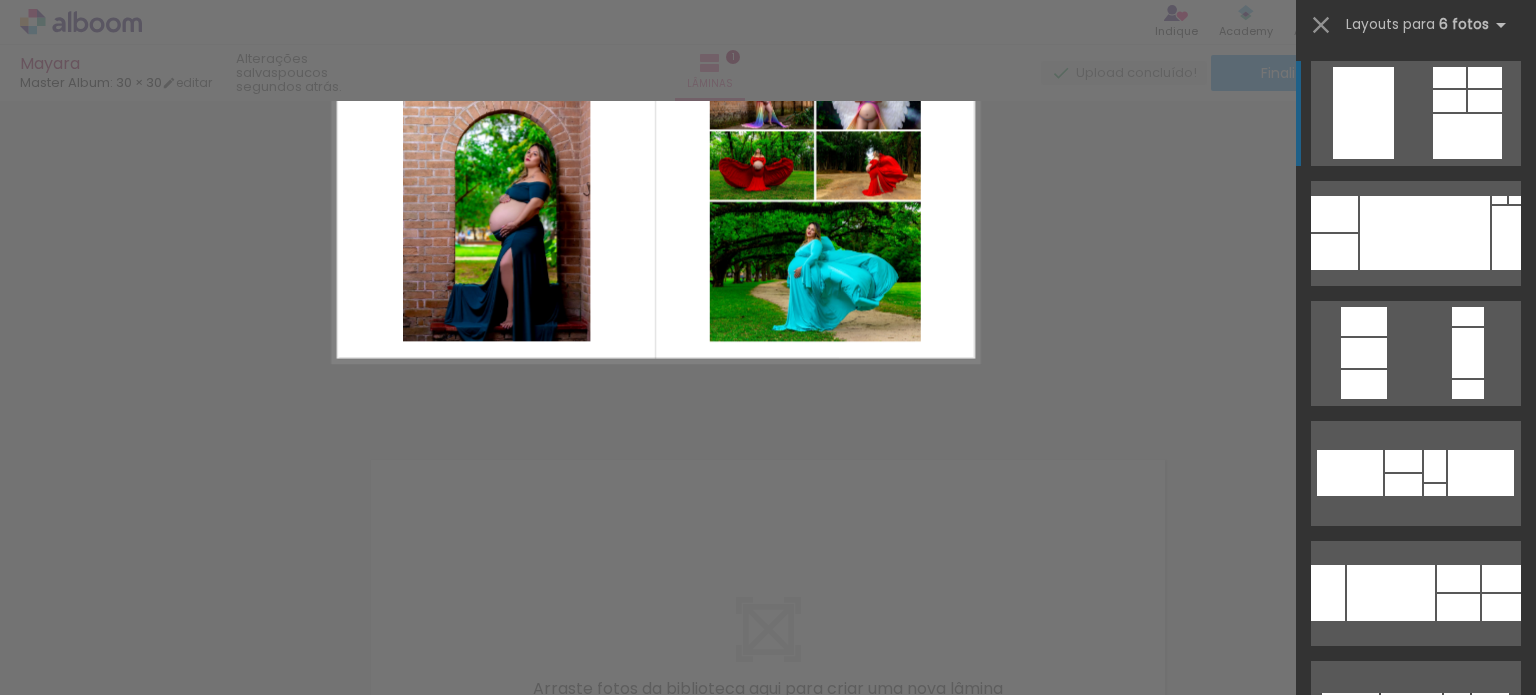 scroll, scrollTop: 25, scrollLeft: 0, axis: vertical 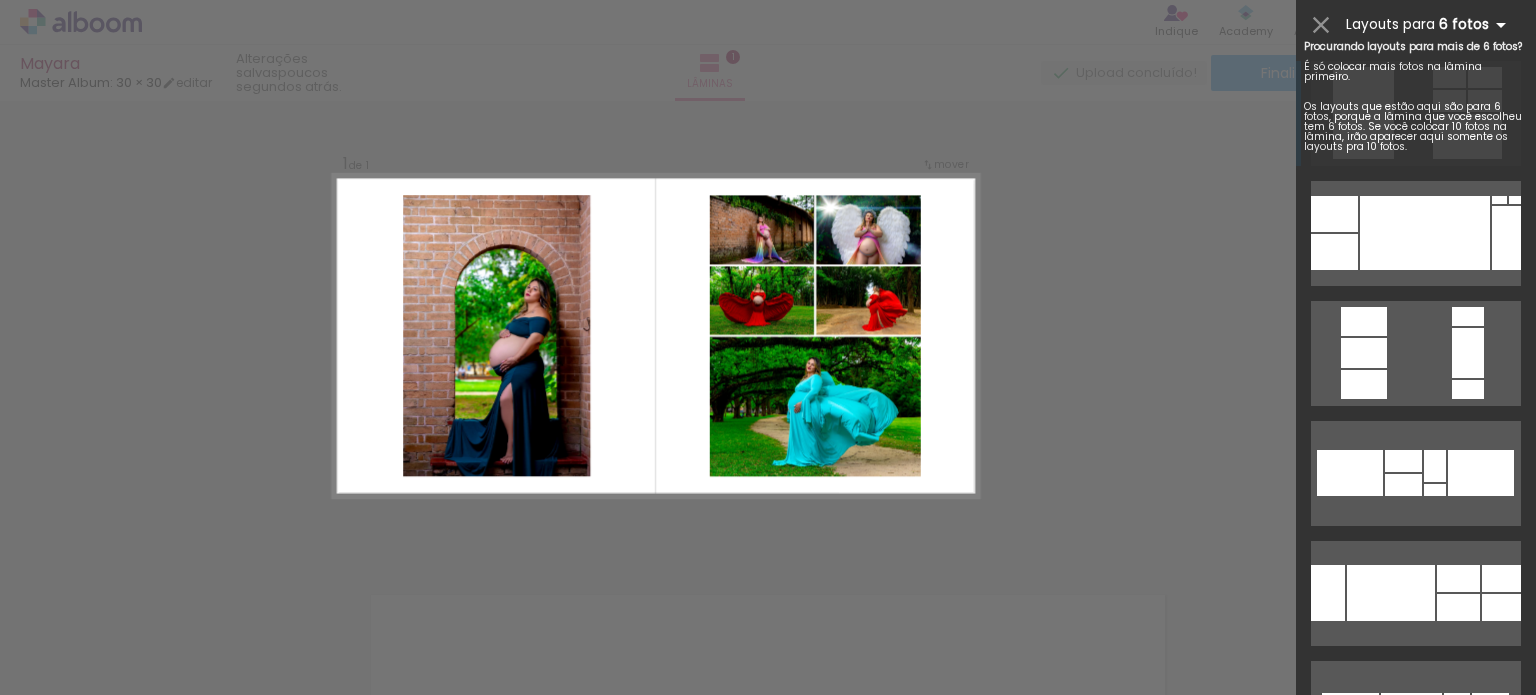 click on "6 fotos" at bounding box center (1476, 24) 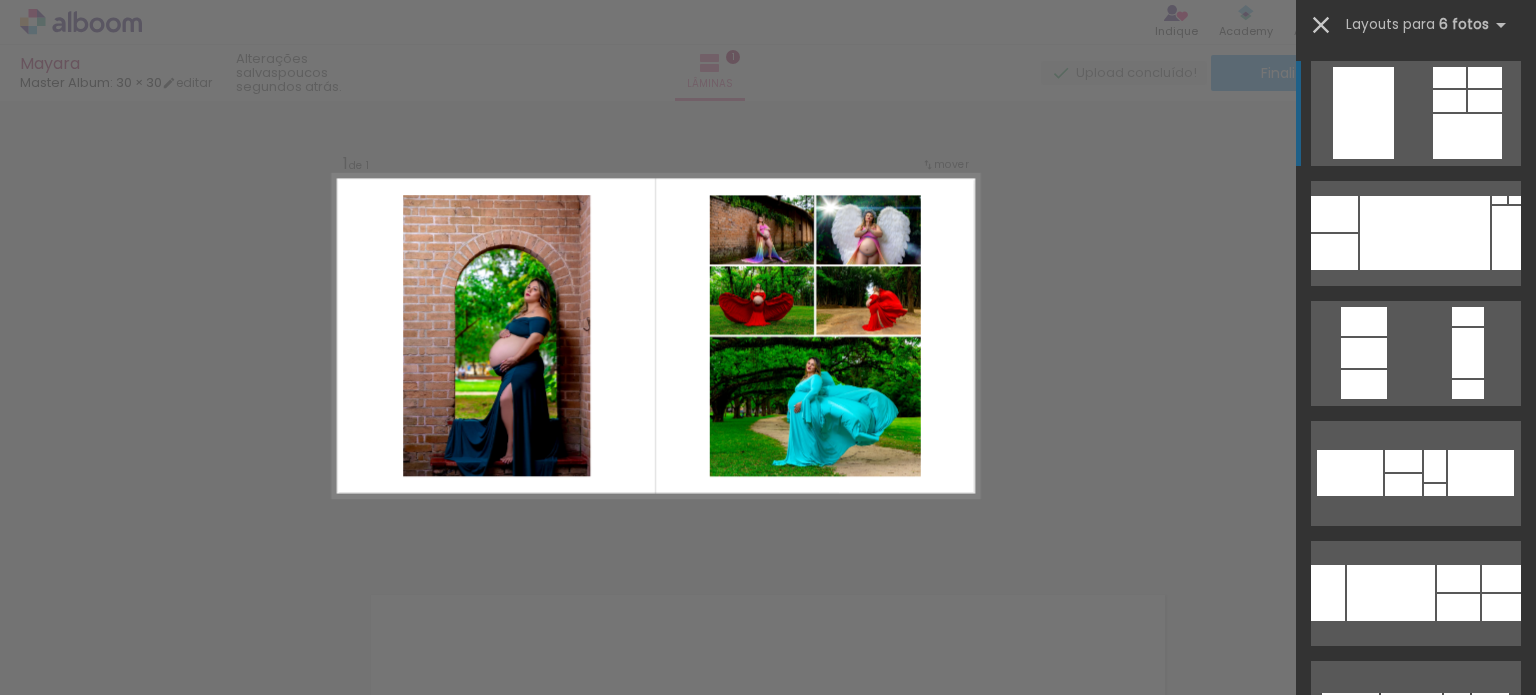 click at bounding box center [1321, 25] 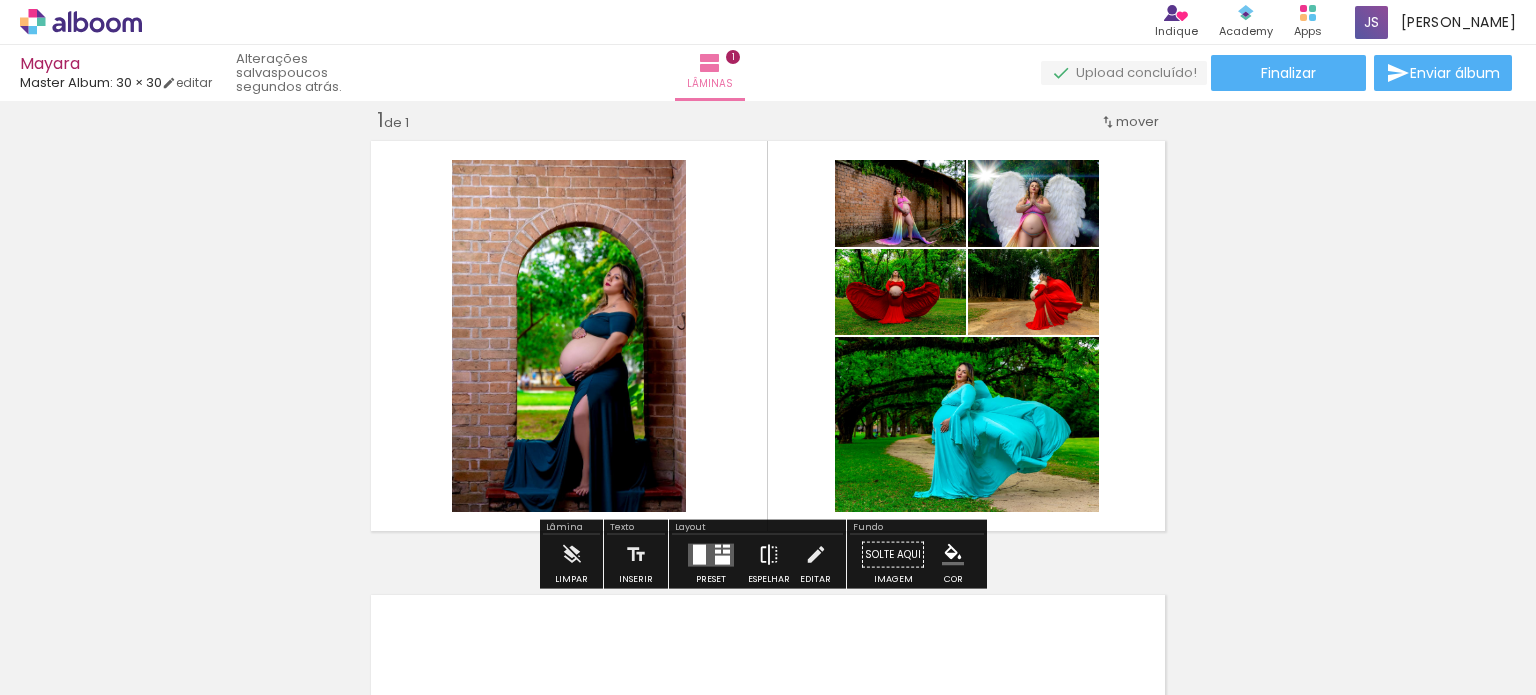 click at bounding box center (769, 555) 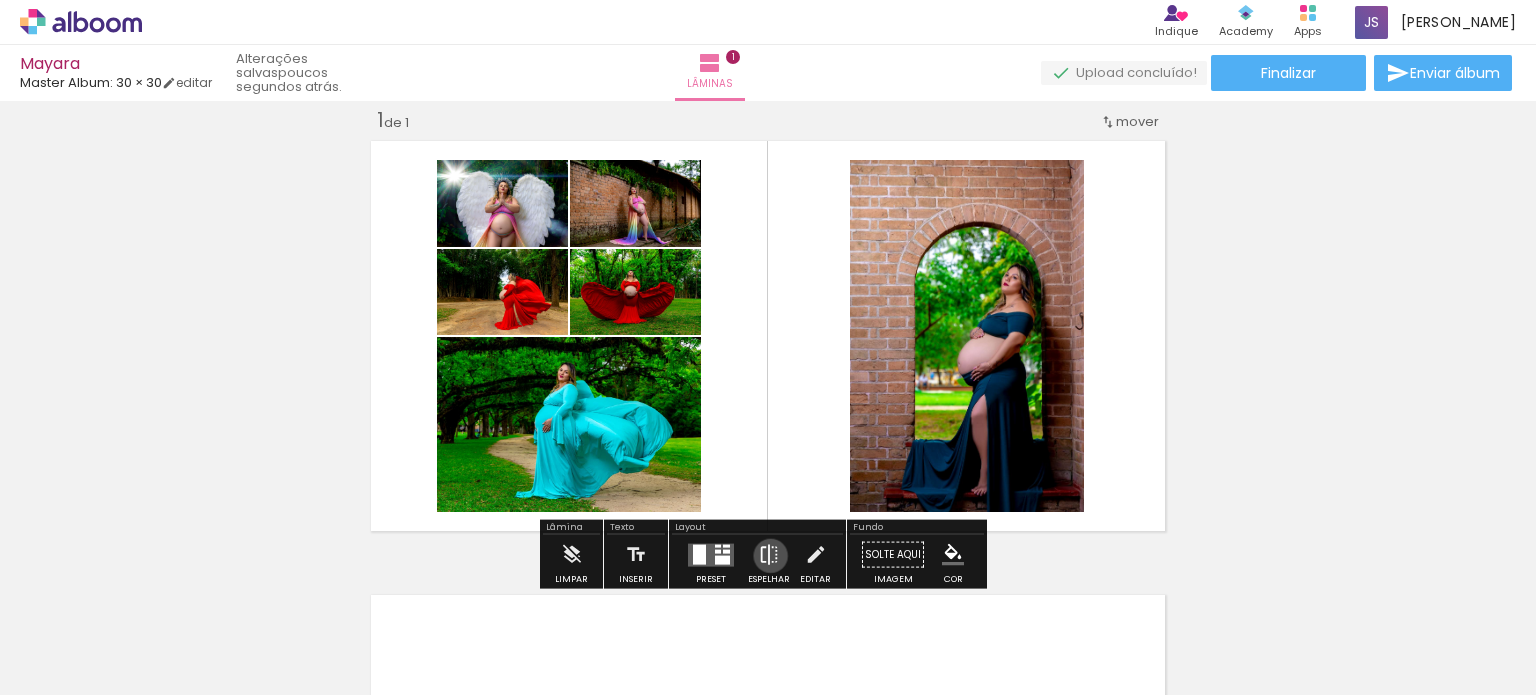 click at bounding box center [769, 555] 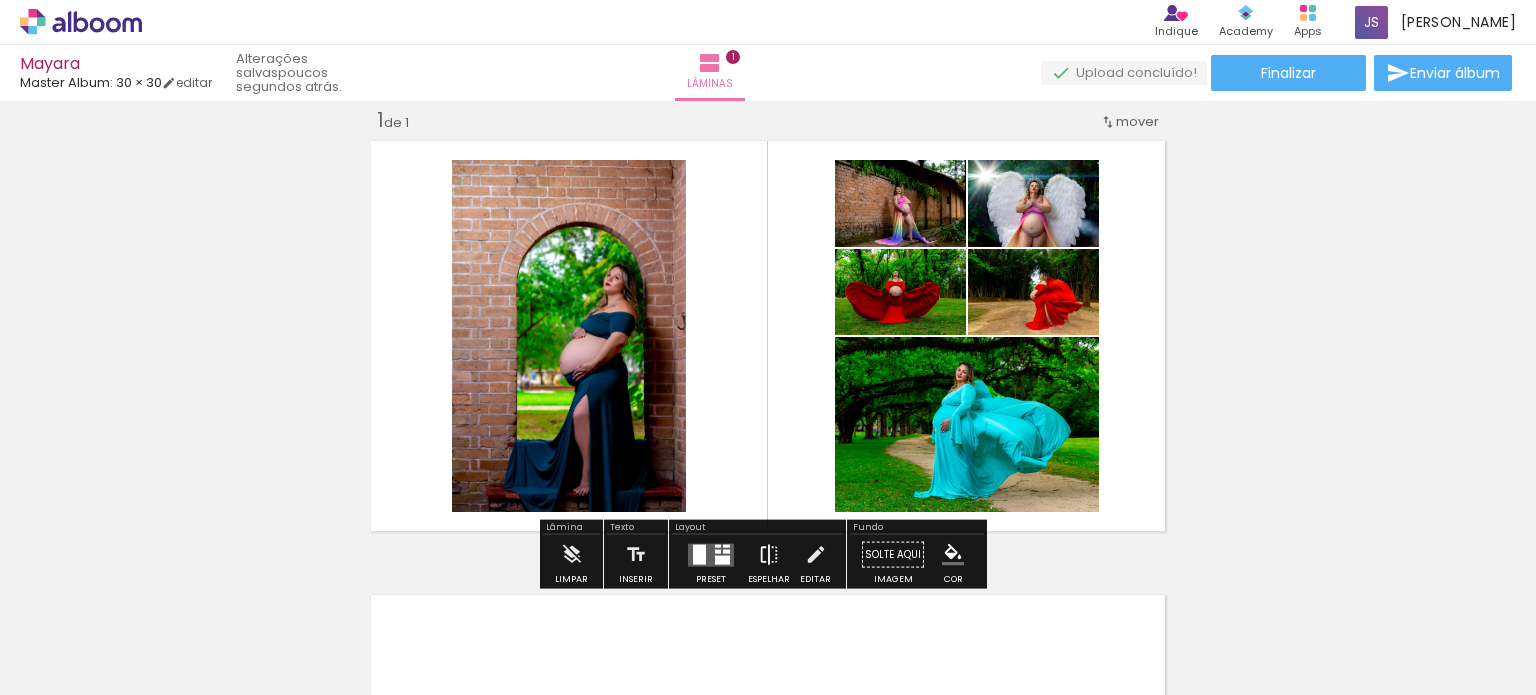 click at bounding box center [769, 555] 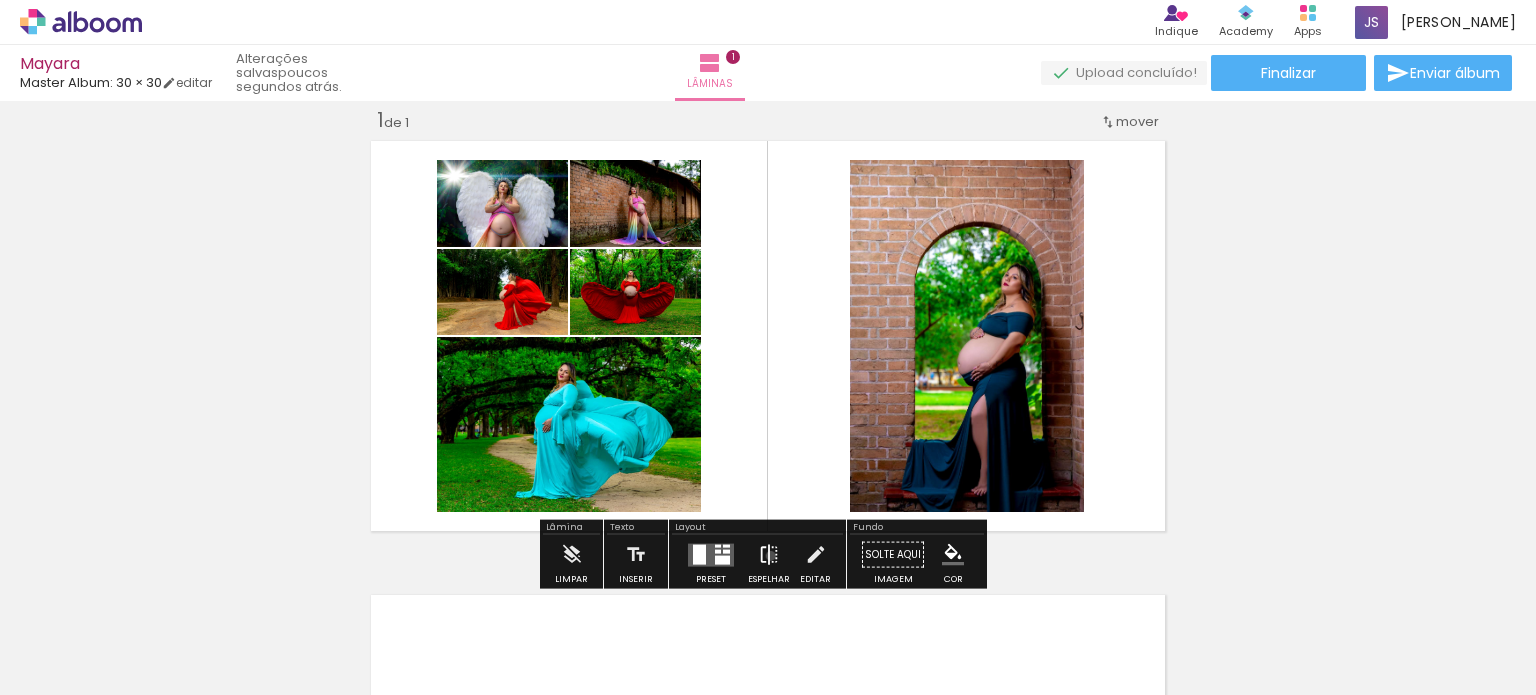 click at bounding box center (769, 555) 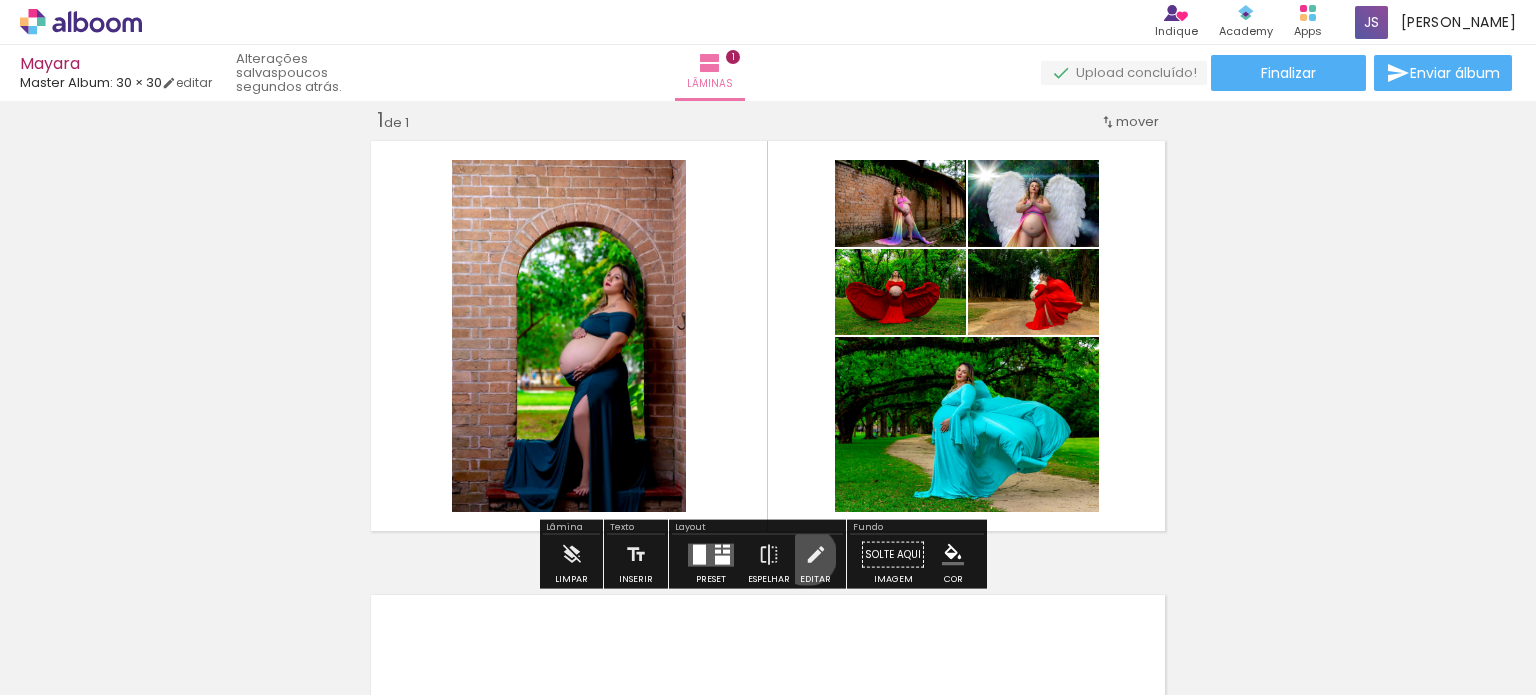 click at bounding box center (816, 555) 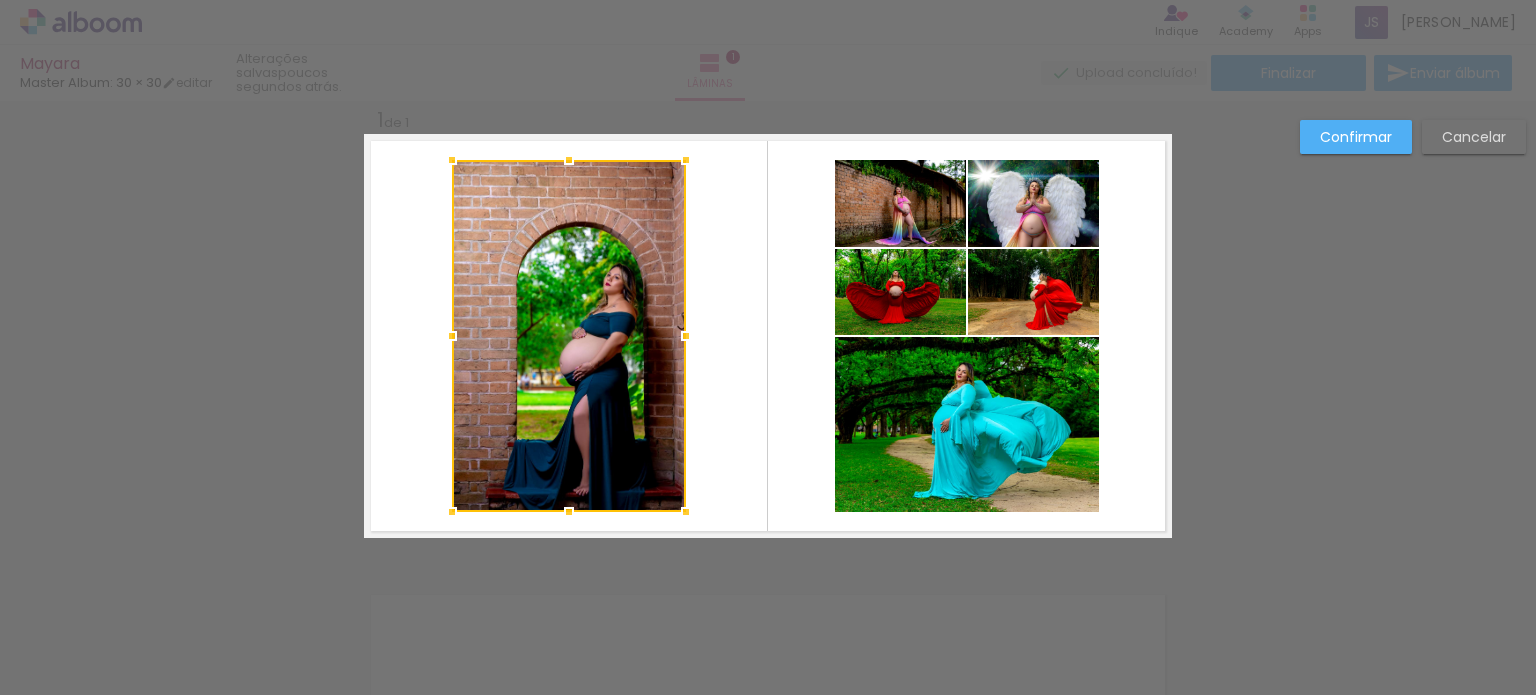 click on "Confirmar" at bounding box center (0, 0) 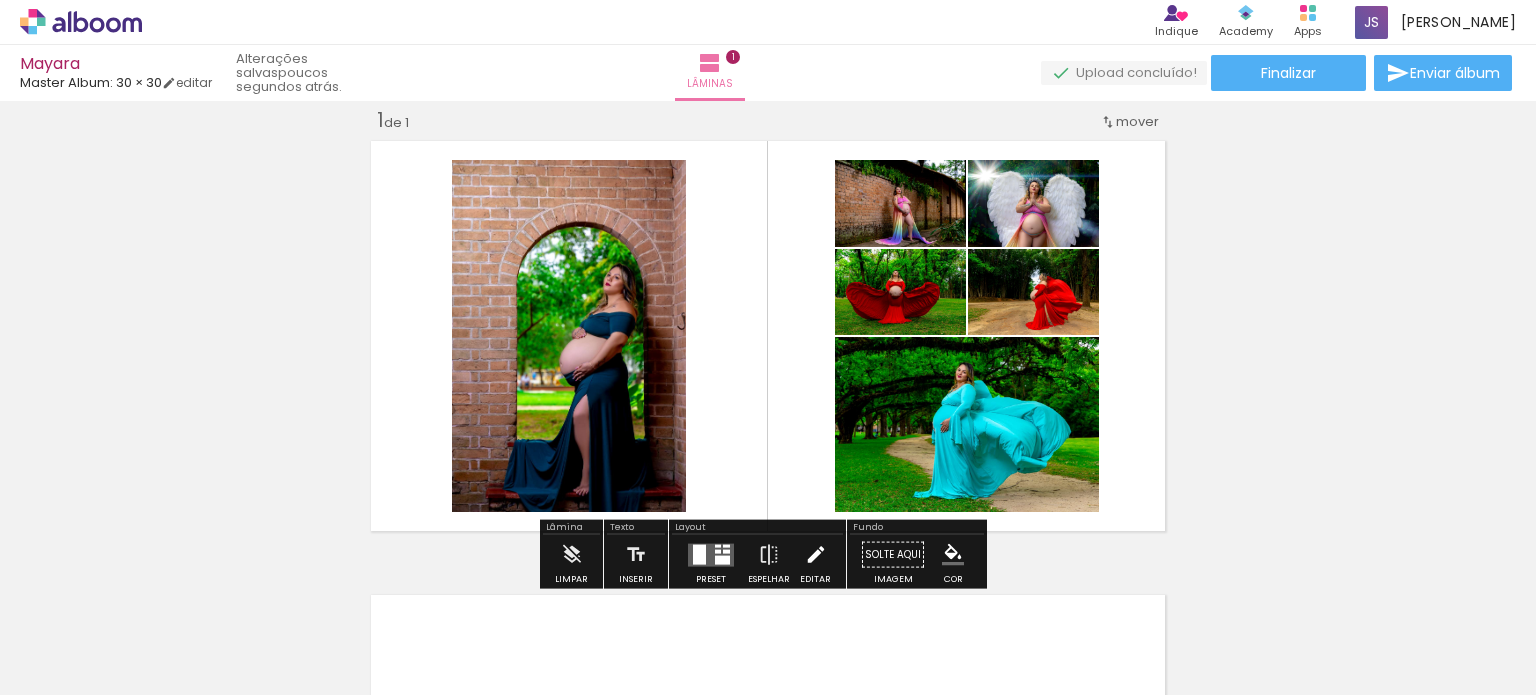 click at bounding box center (816, 555) 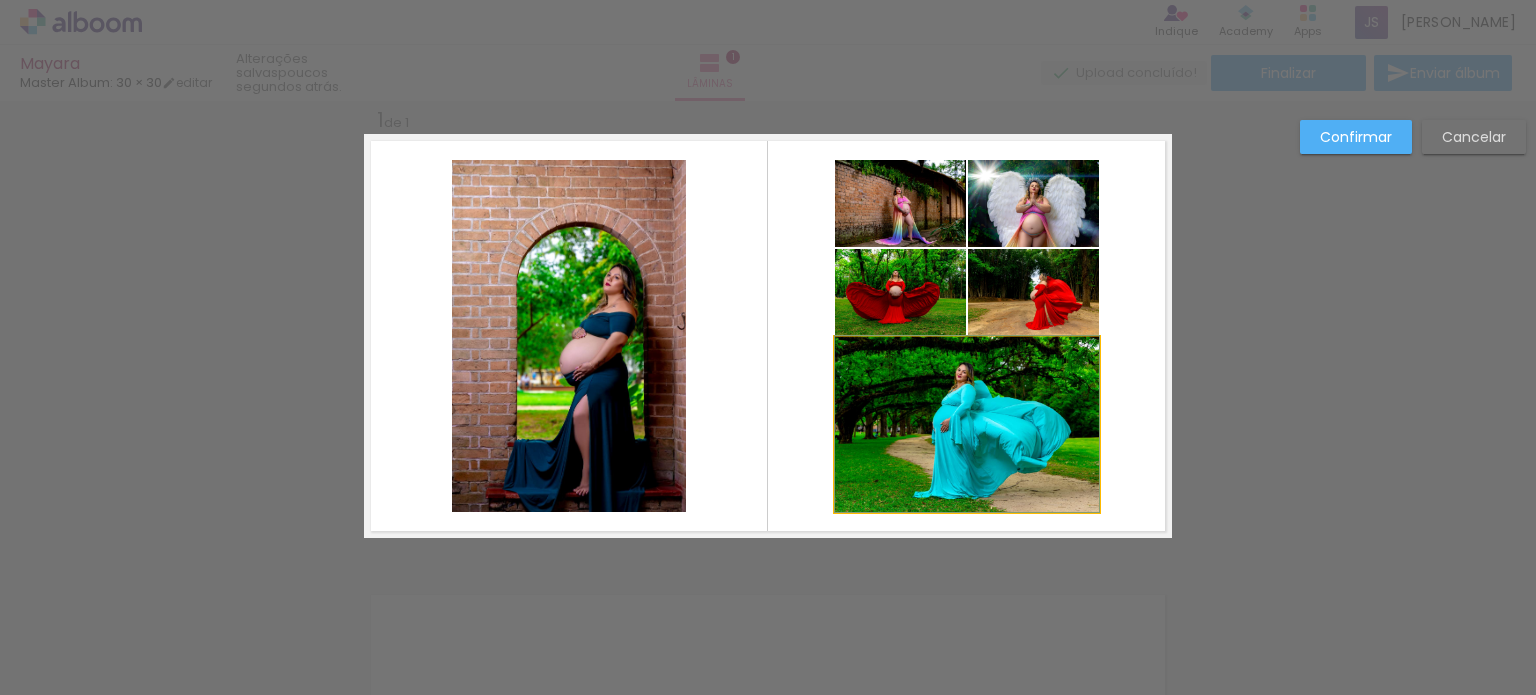 click 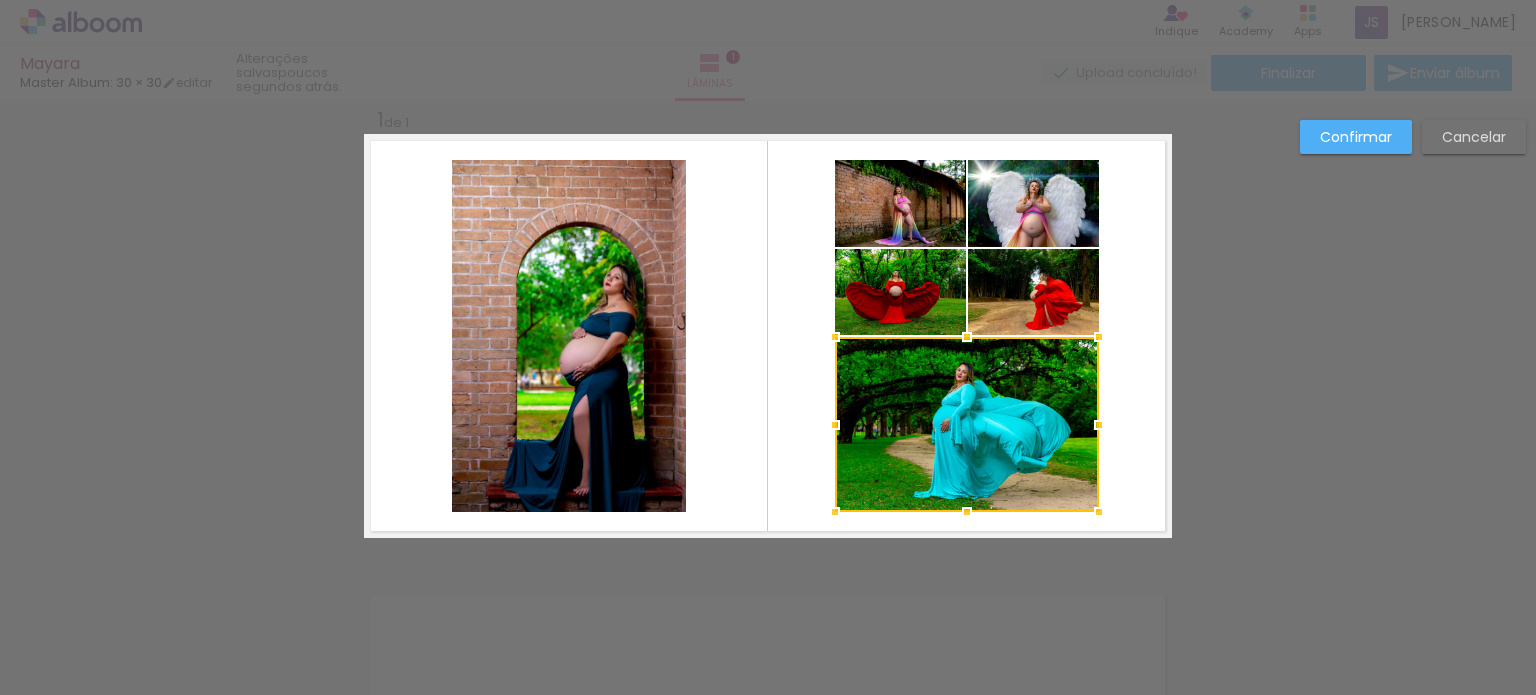 click 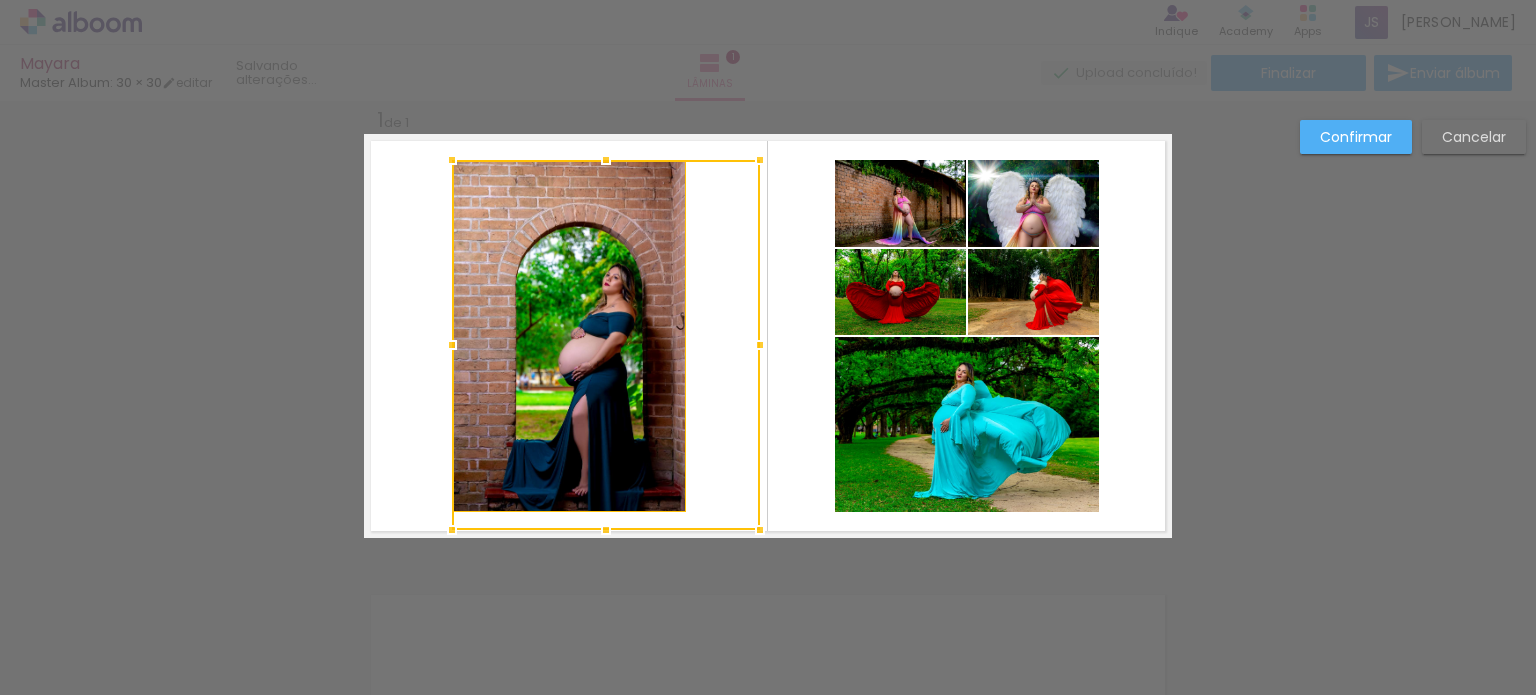 drag, startPoint x: 680, startPoint y: 510, endPoint x: 754, endPoint y: 527, distance: 75.9276 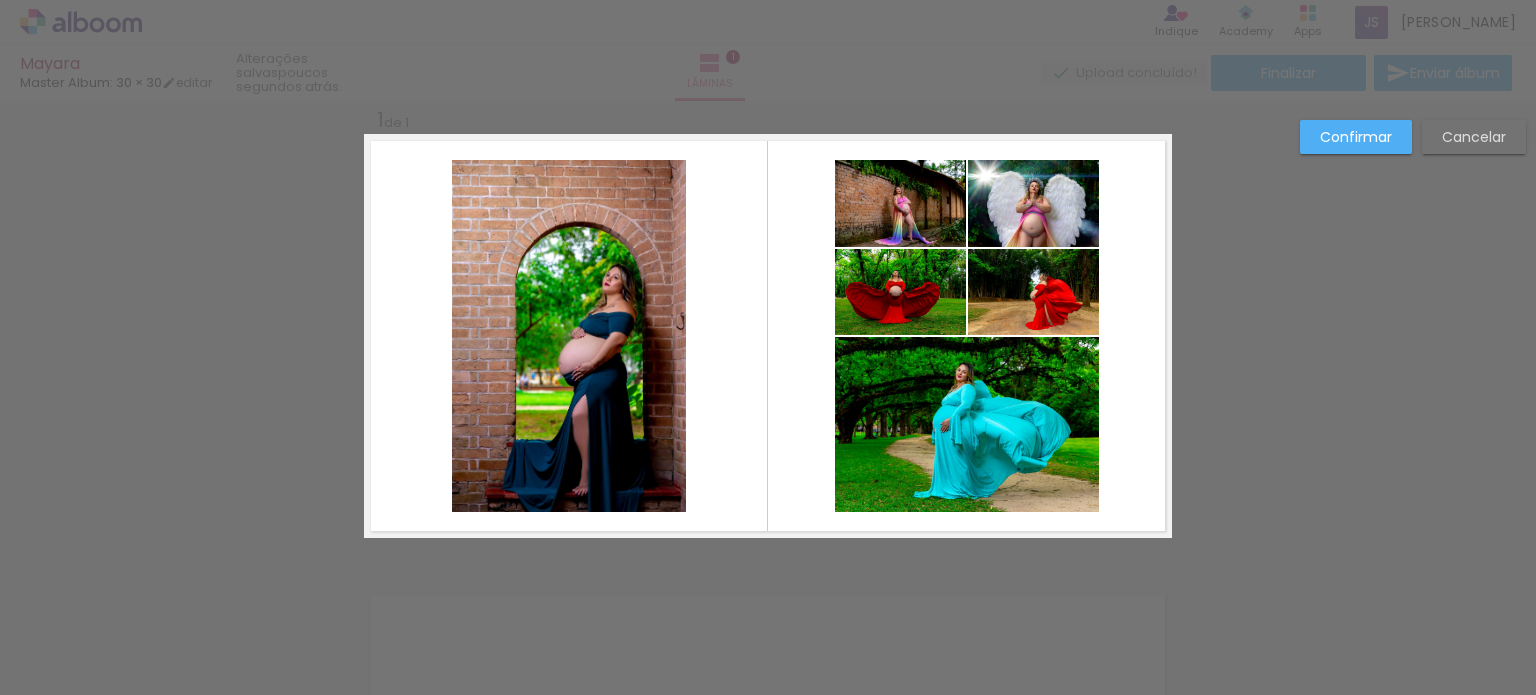 click 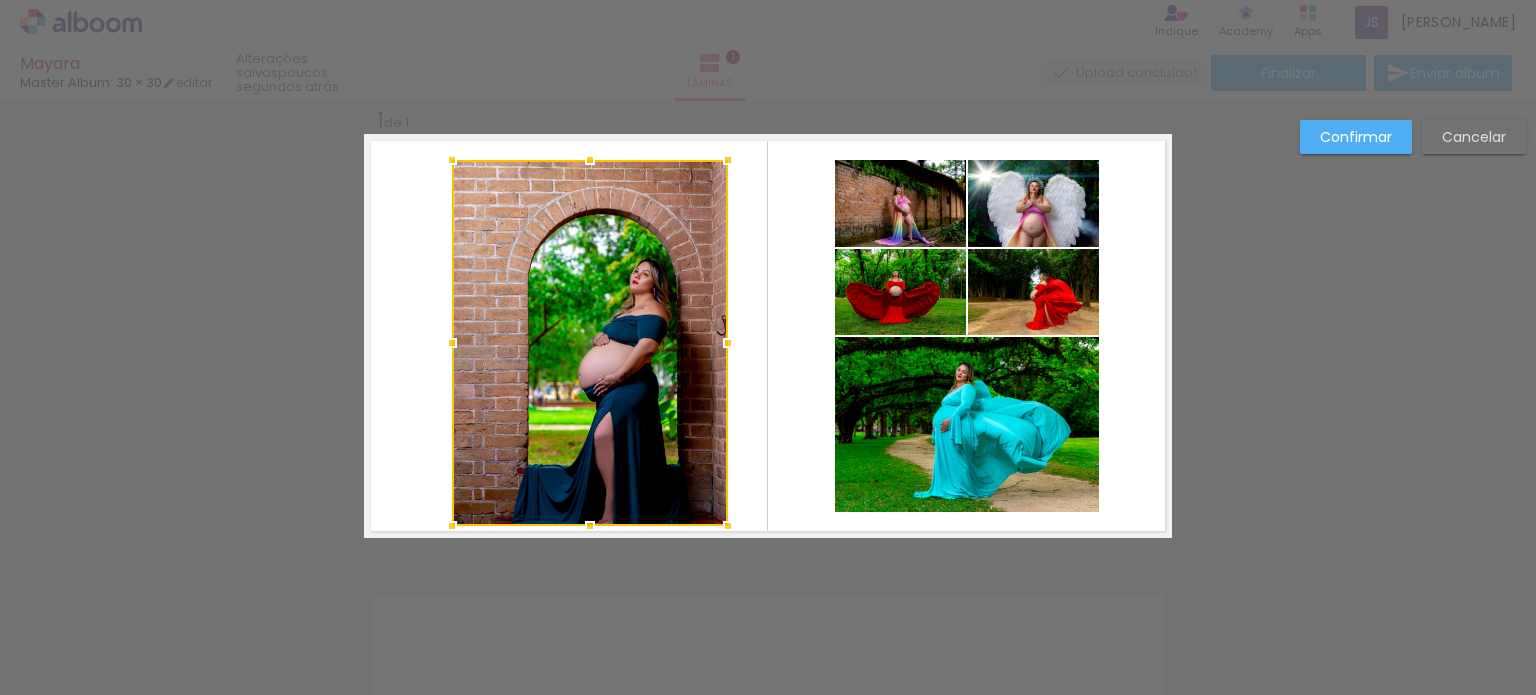drag, startPoint x: 704, startPoint y: 519, endPoint x: 718, endPoint y: 523, distance: 14.56022 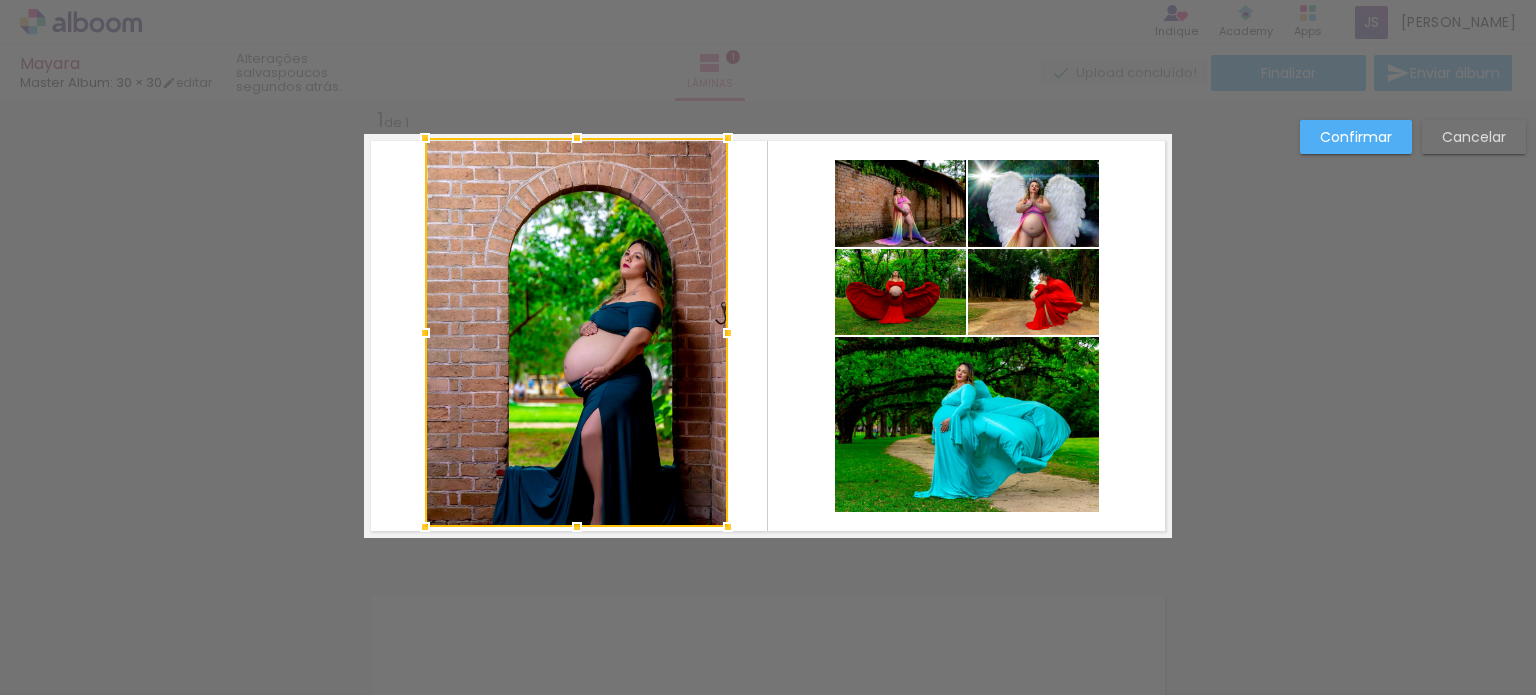 drag, startPoint x: 438, startPoint y: 155, endPoint x: 411, endPoint y: 135, distance: 33.600594 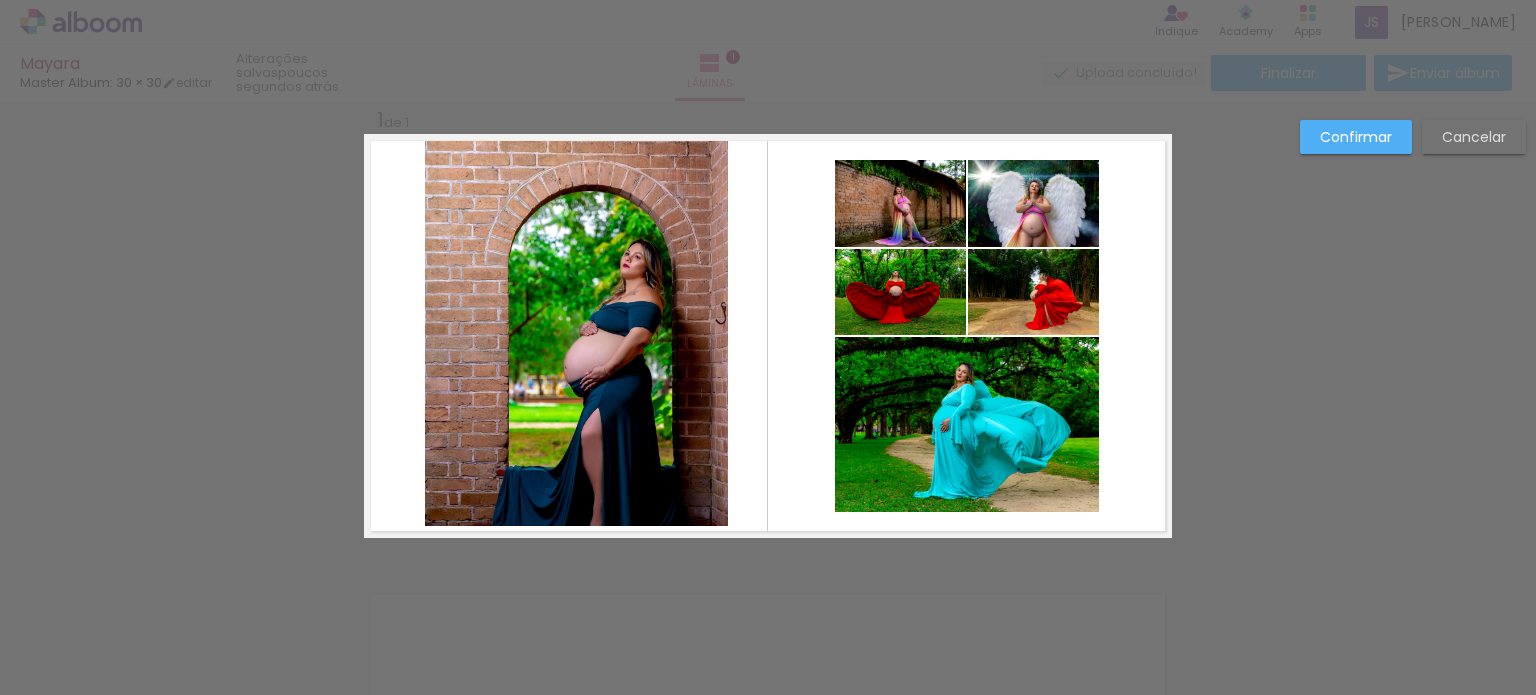 click 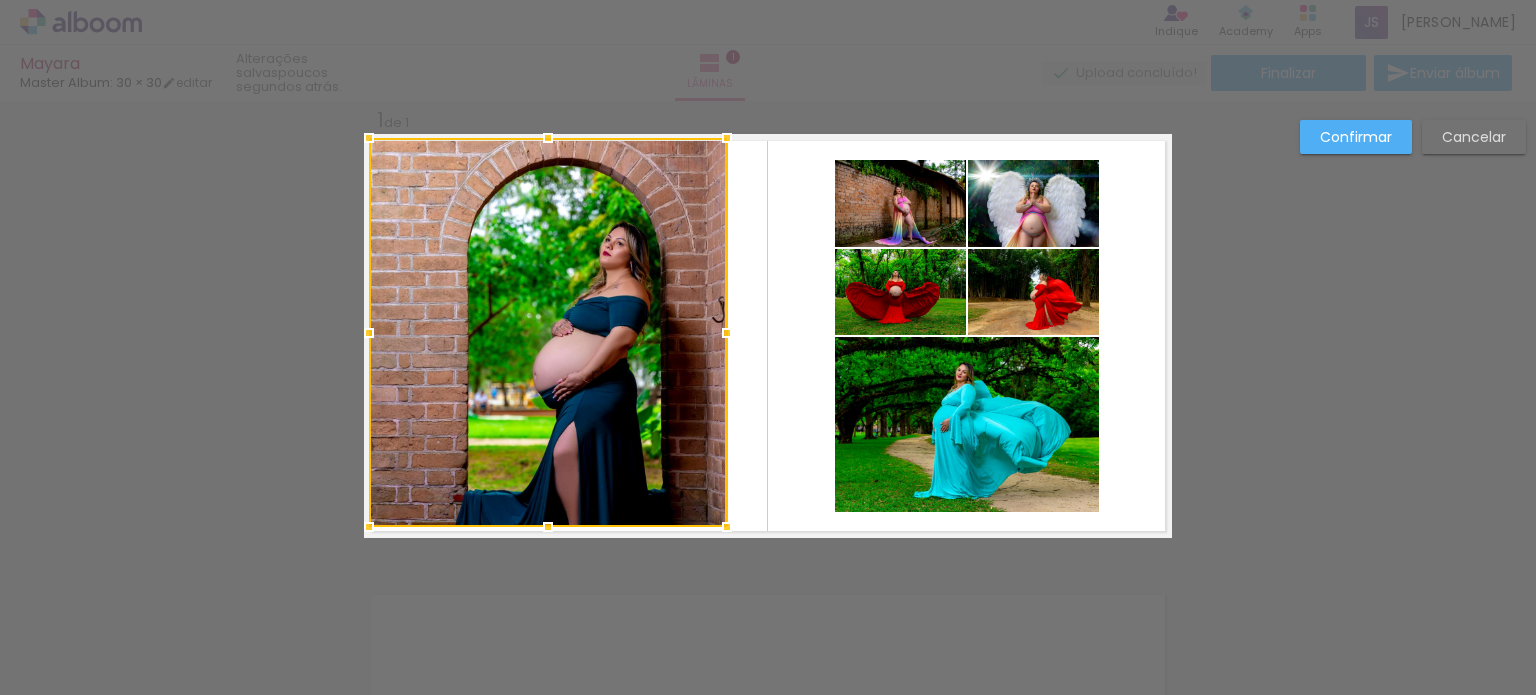 drag, startPoint x: 412, startPoint y: 334, endPoint x: 354, endPoint y: 337, distance: 58.077534 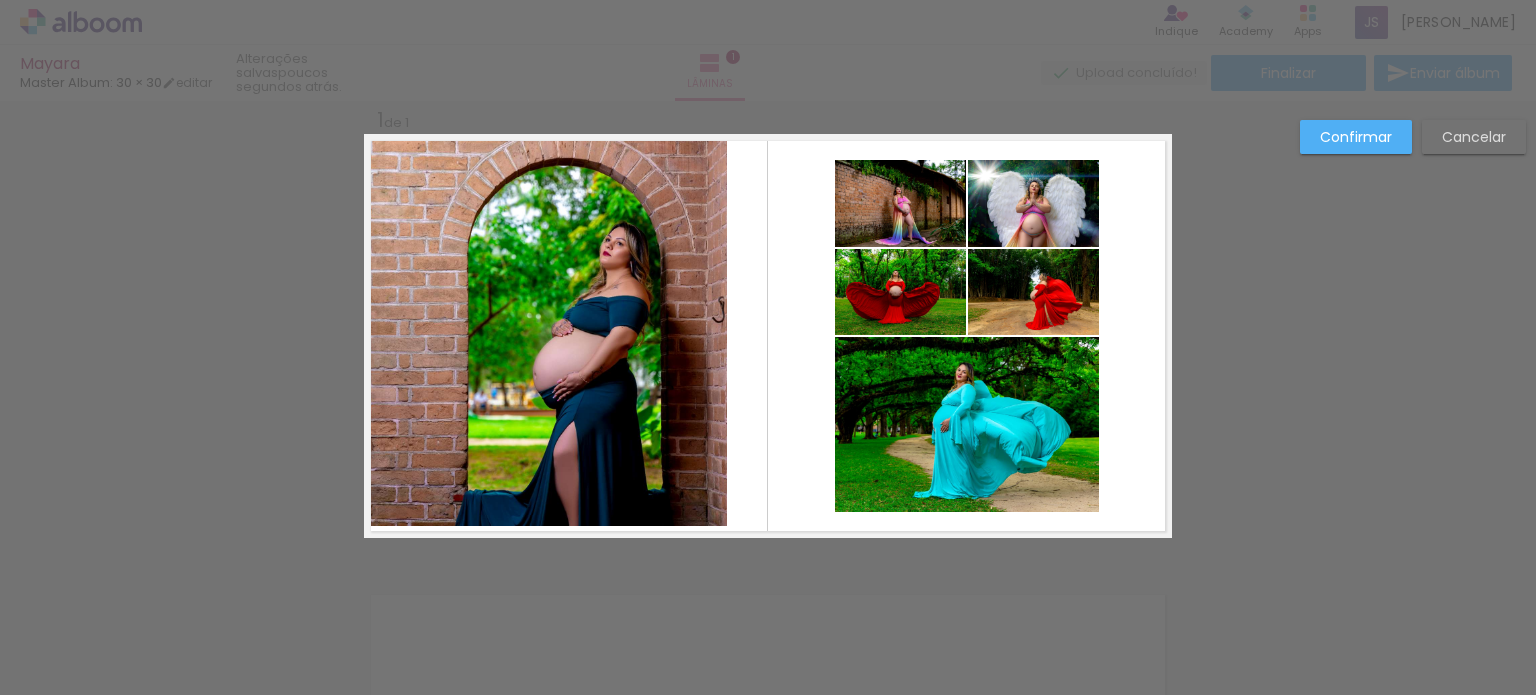 click 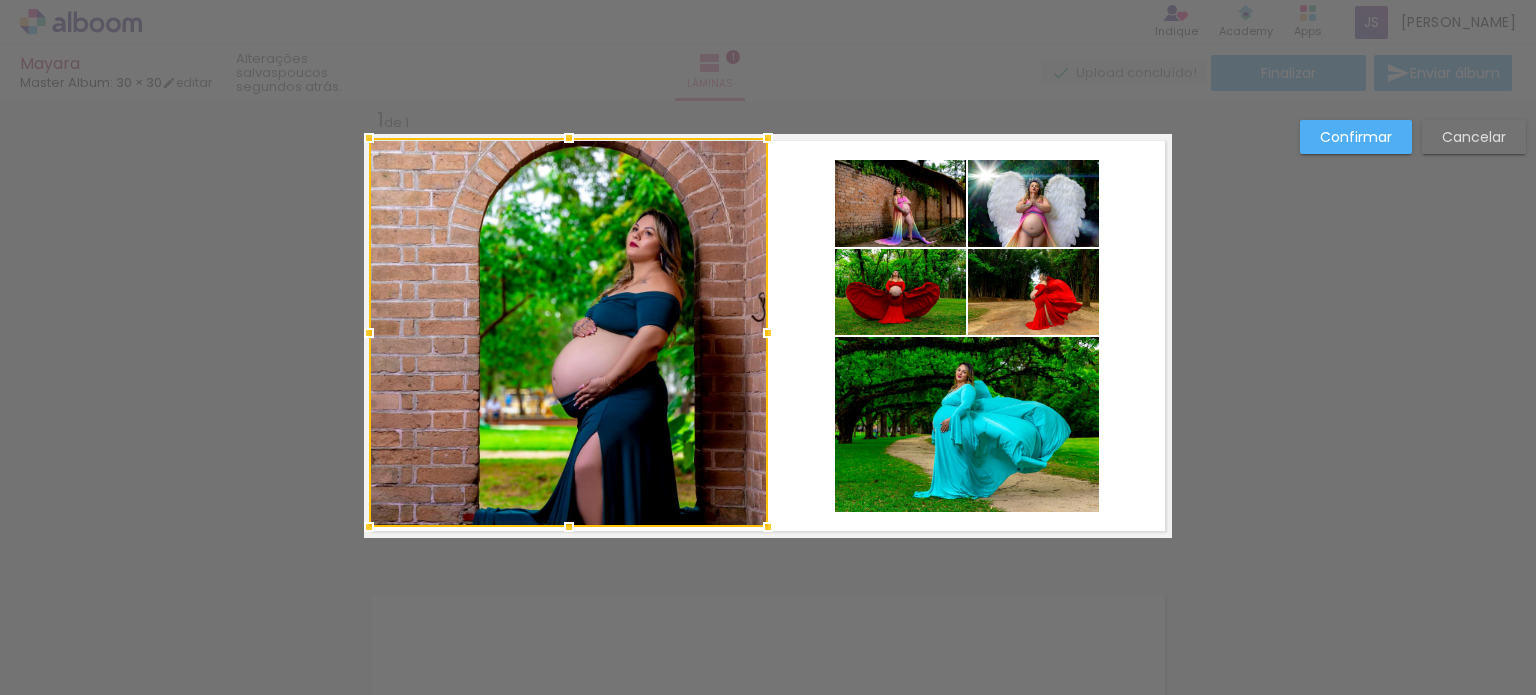 drag, startPoint x: 720, startPoint y: 331, endPoint x: 762, endPoint y: 338, distance: 42.579338 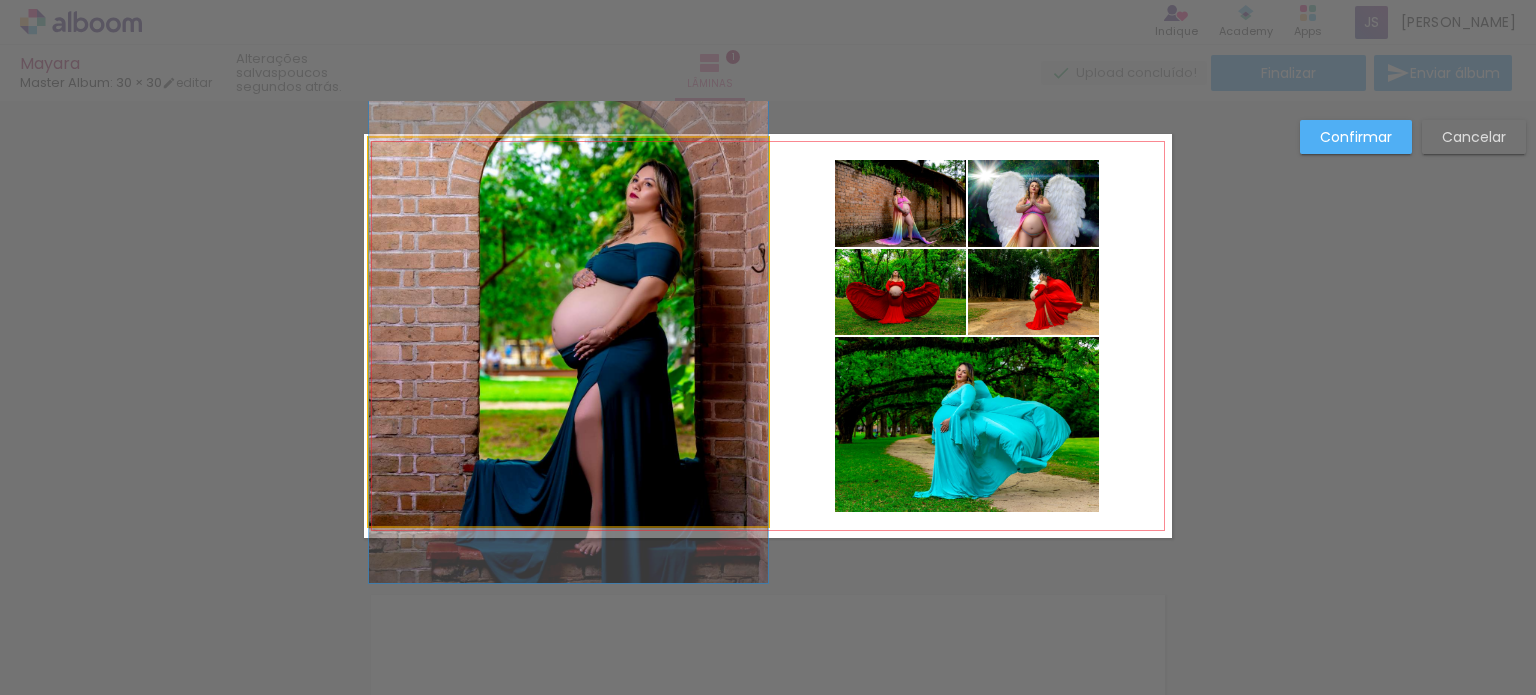 drag, startPoint x: 667, startPoint y: 336, endPoint x: 676, endPoint y: 287, distance: 49.819675 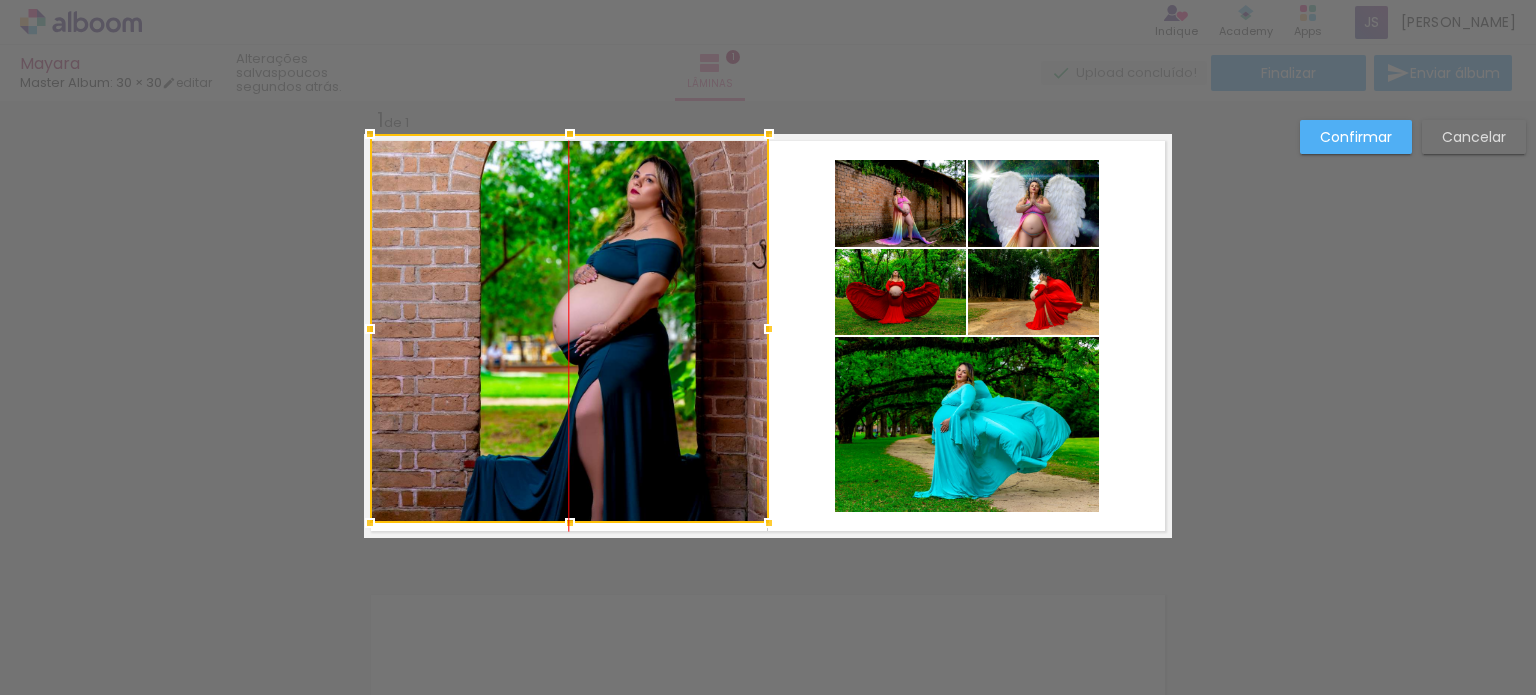 drag, startPoint x: 668, startPoint y: 331, endPoint x: 669, endPoint y: 277, distance: 54.00926 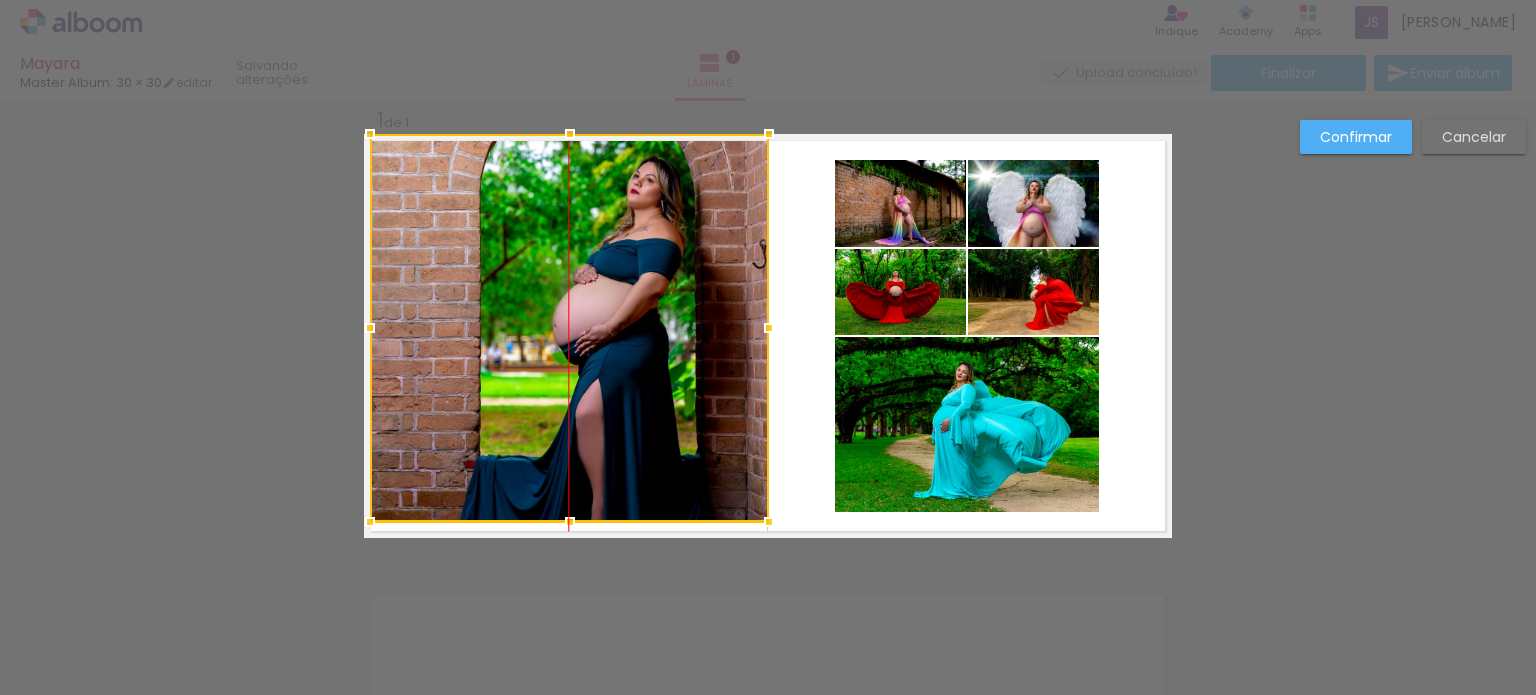 drag, startPoint x: 668, startPoint y: 319, endPoint x: 669, endPoint y: 287, distance: 32.01562 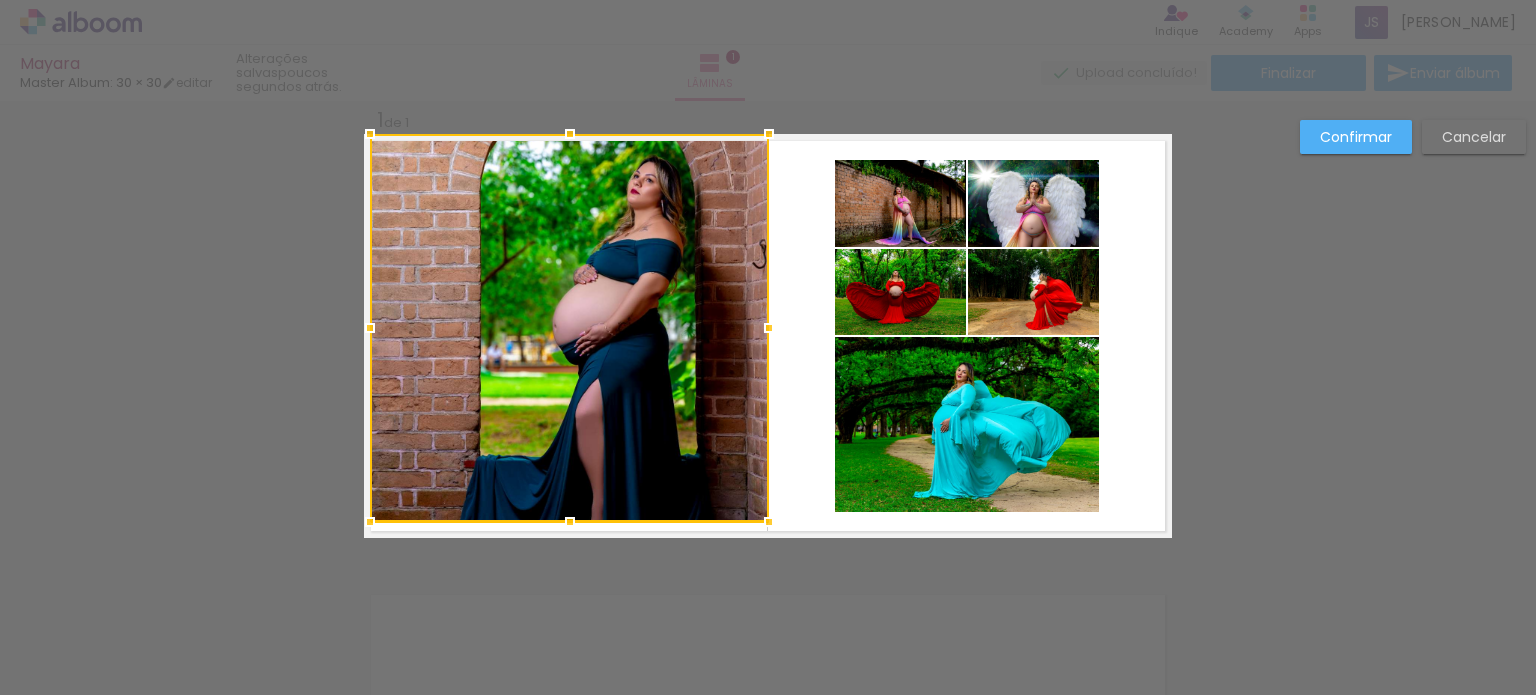 click at bounding box center (569, 328) 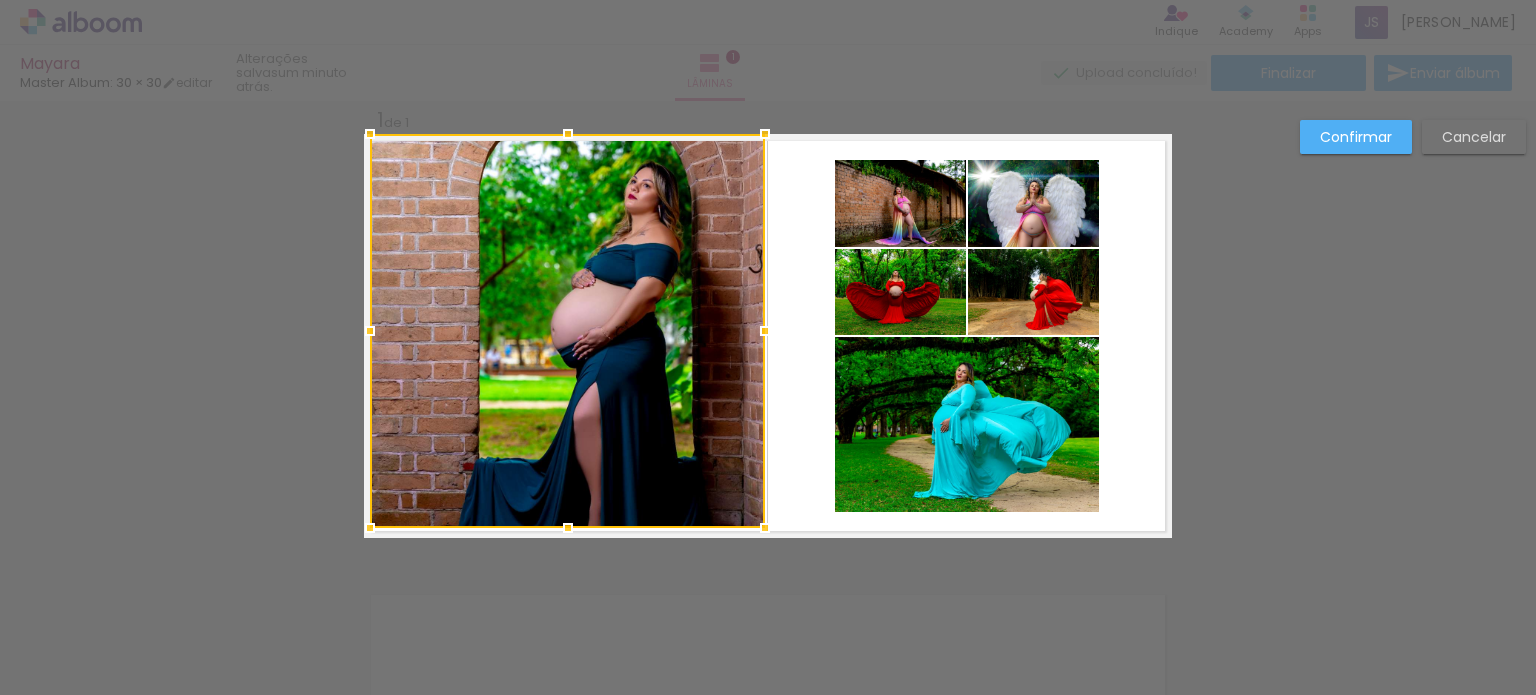 drag, startPoint x: 762, startPoint y: 331, endPoint x: 734, endPoint y: 300, distance: 41.773197 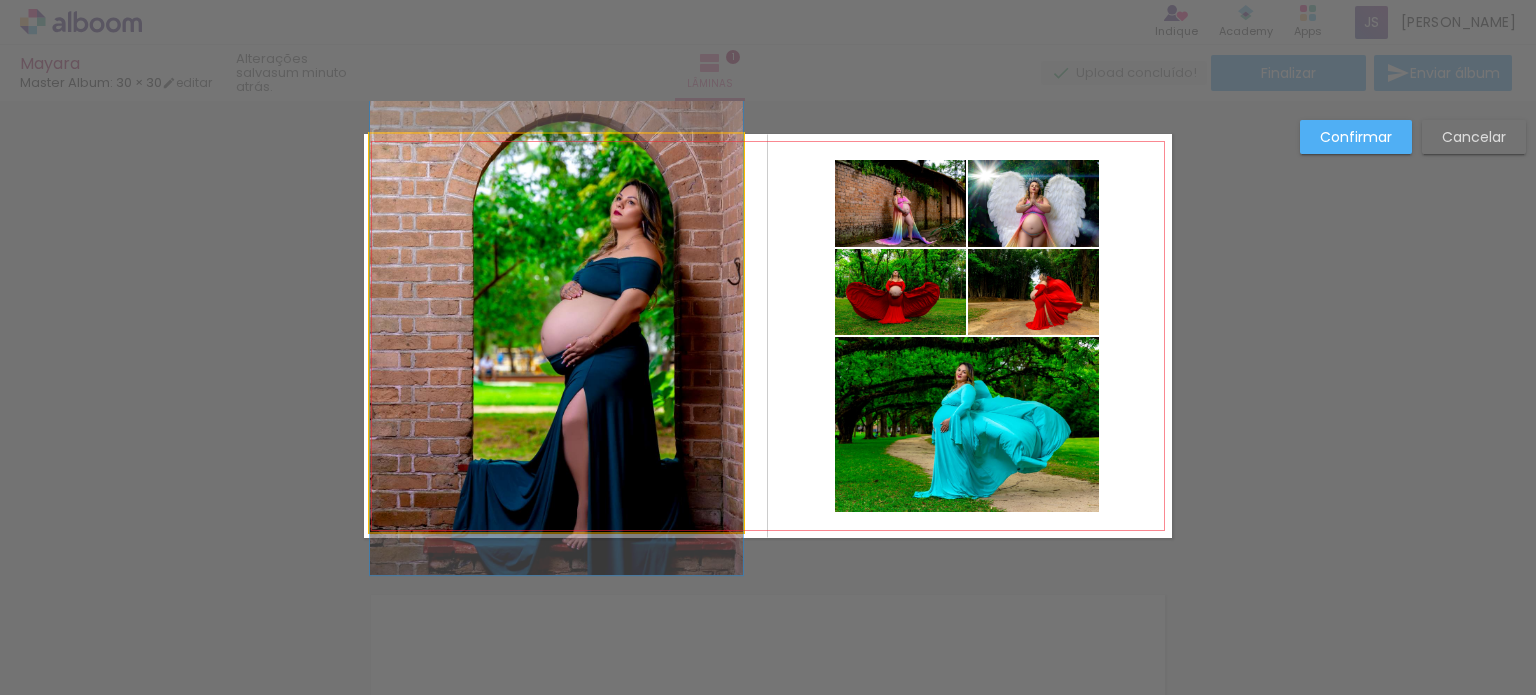click 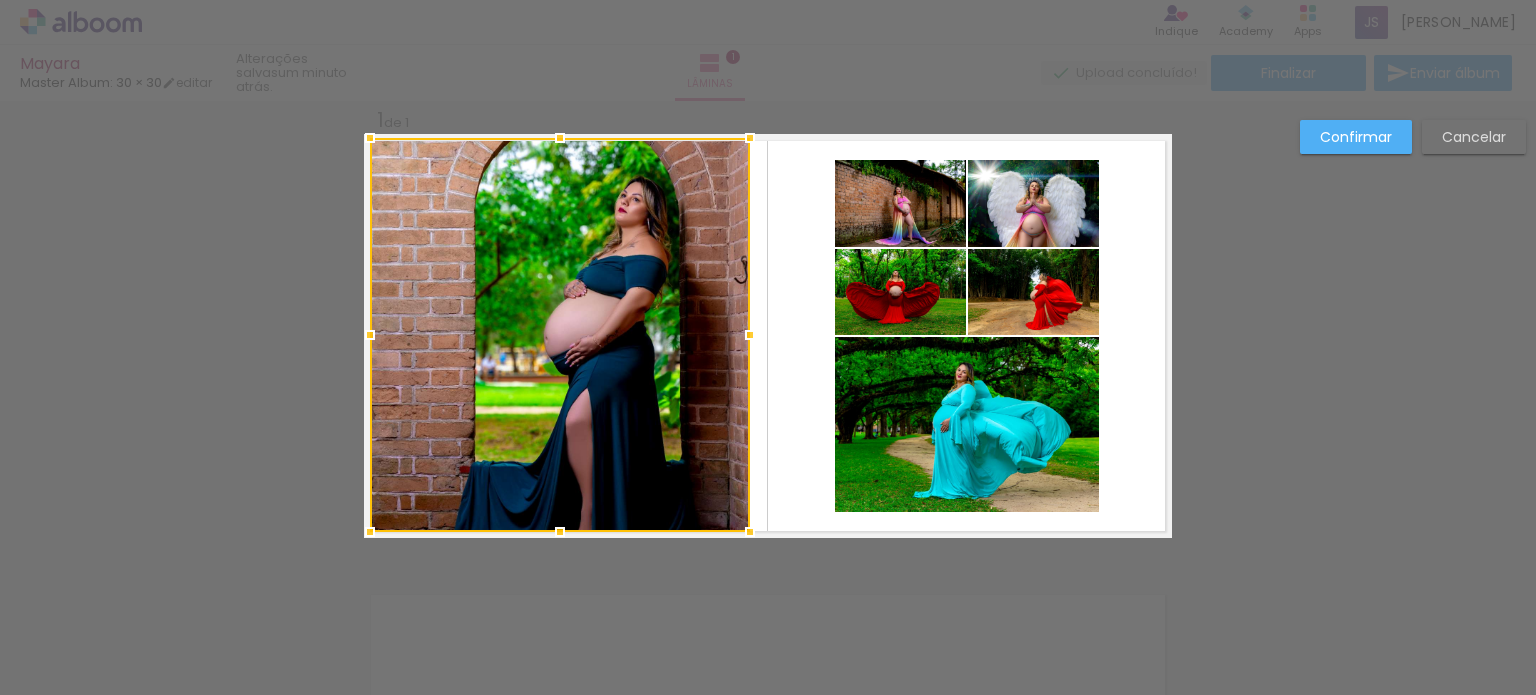 click at bounding box center (750, 138) 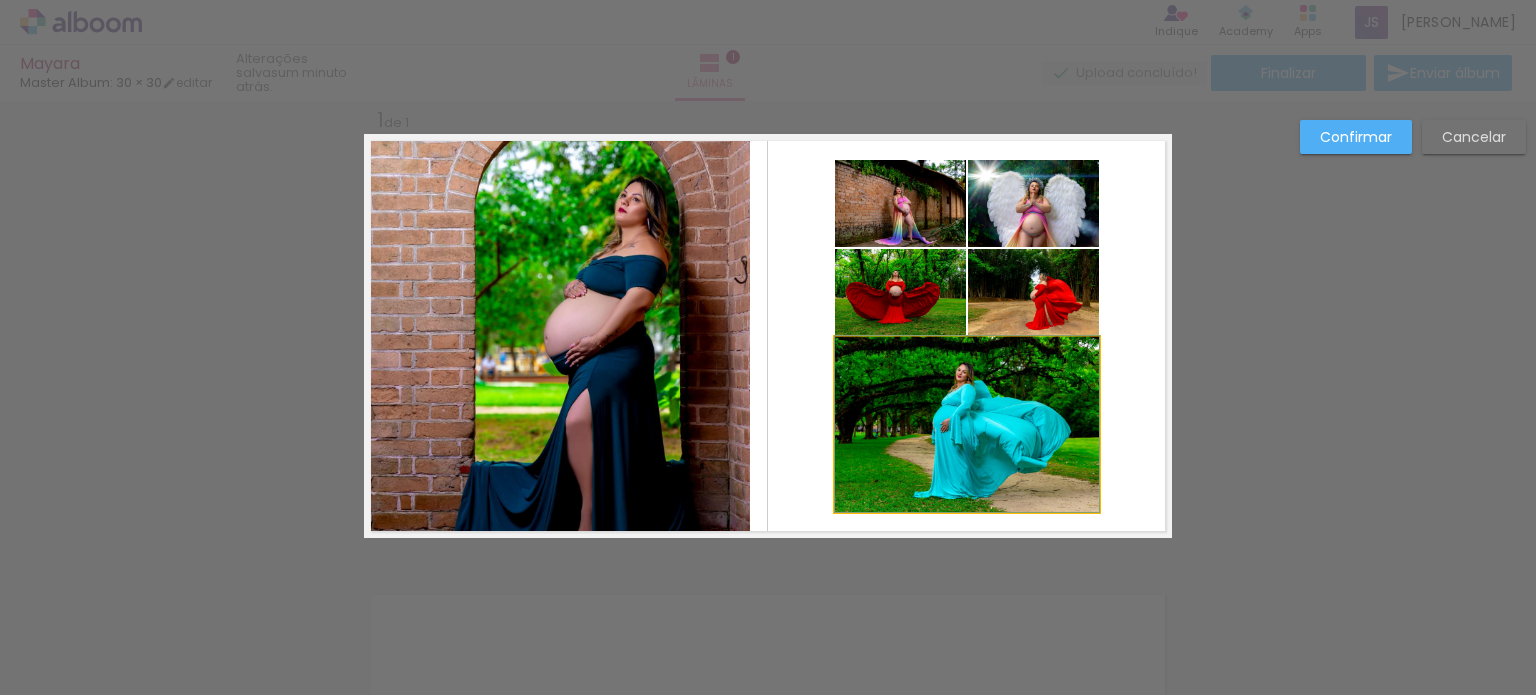 click 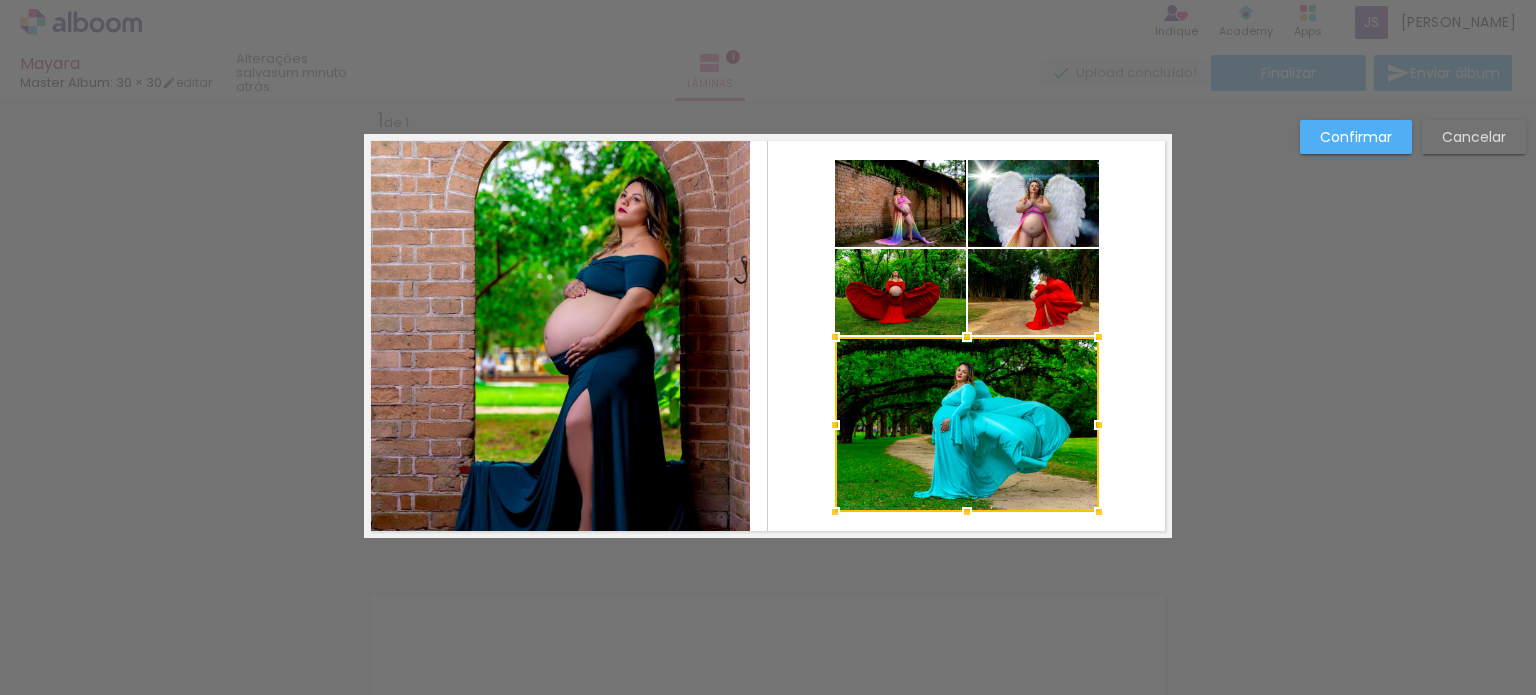 click 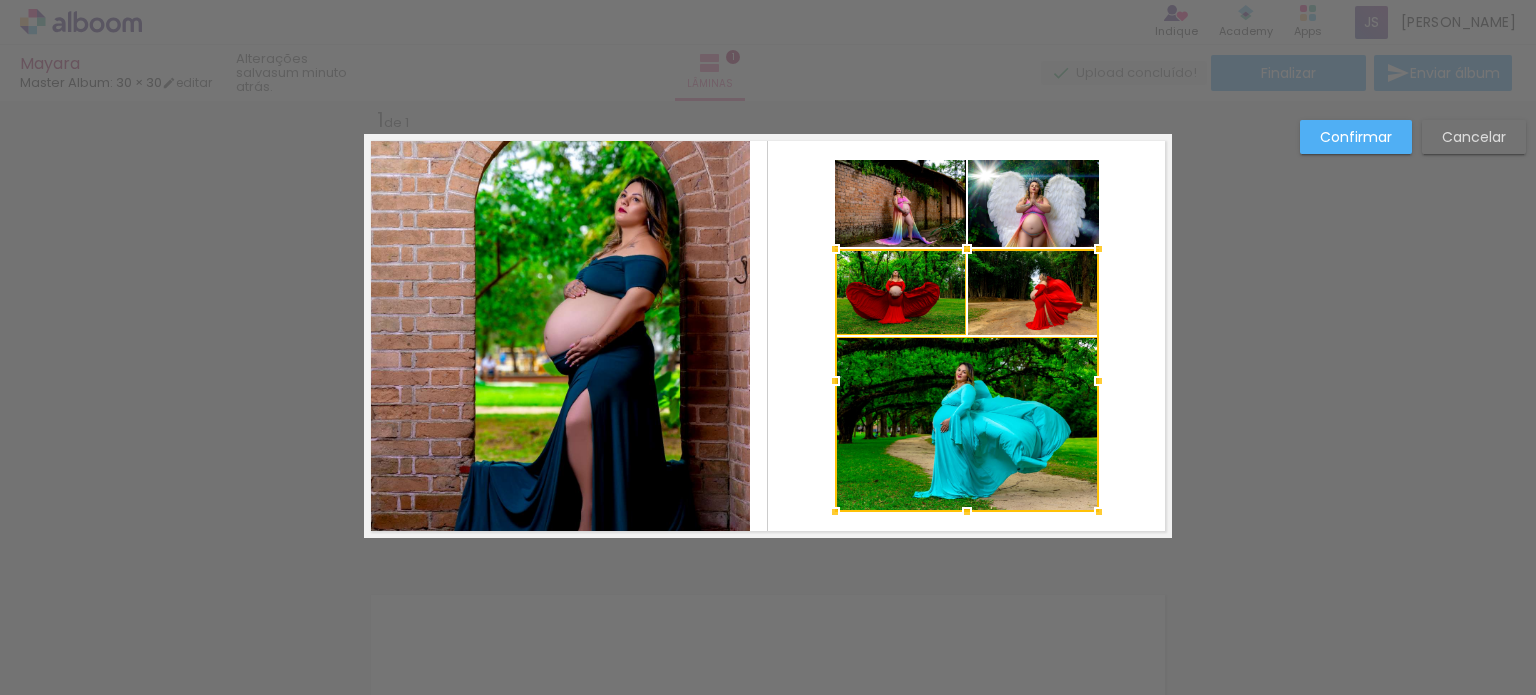 drag, startPoint x: 1040, startPoint y: 299, endPoint x: 1038, endPoint y: 275, distance: 24.083189 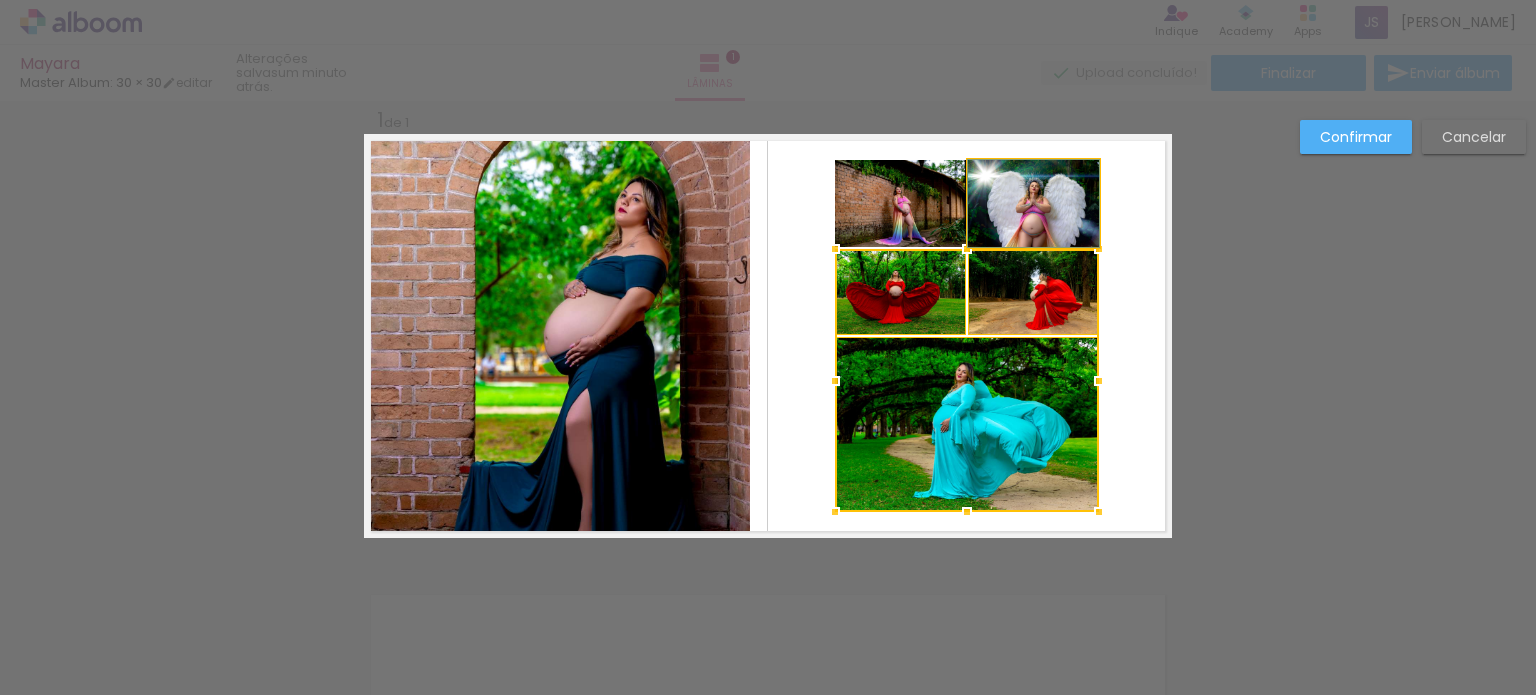 click 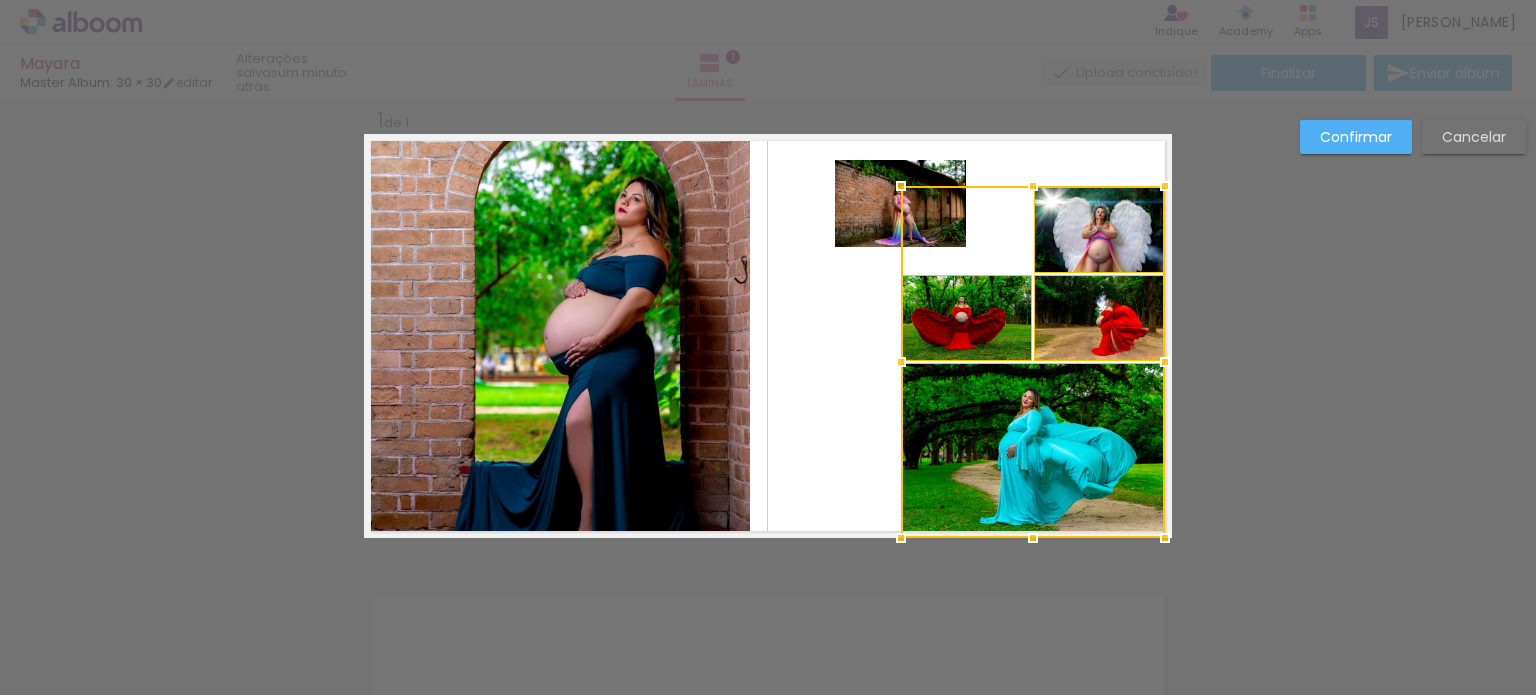 drag, startPoint x: 880, startPoint y: 239, endPoint x: 946, endPoint y: 335, distance: 116.498924 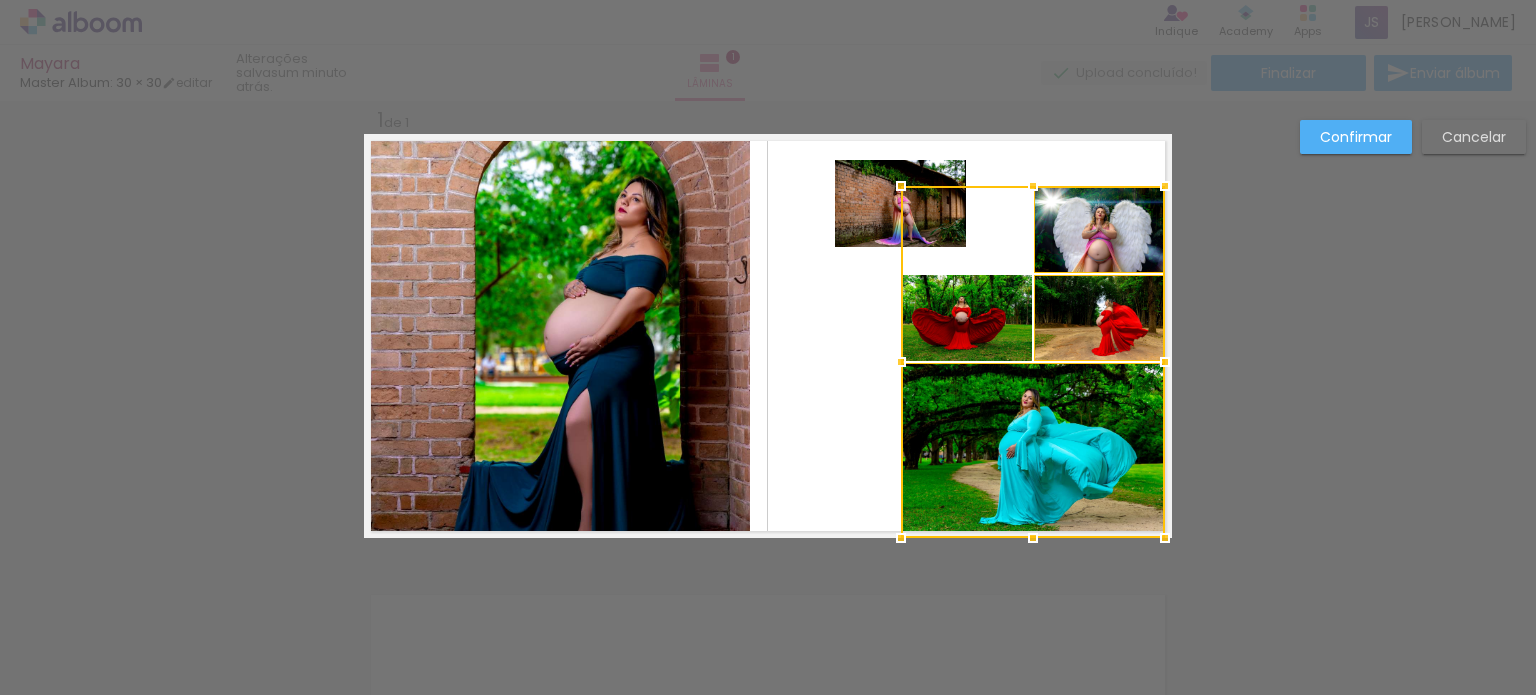 drag, startPoint x: 852, startPoint y: 251, endPoint x: 853, endPoint y: 220, distance: 31.016125 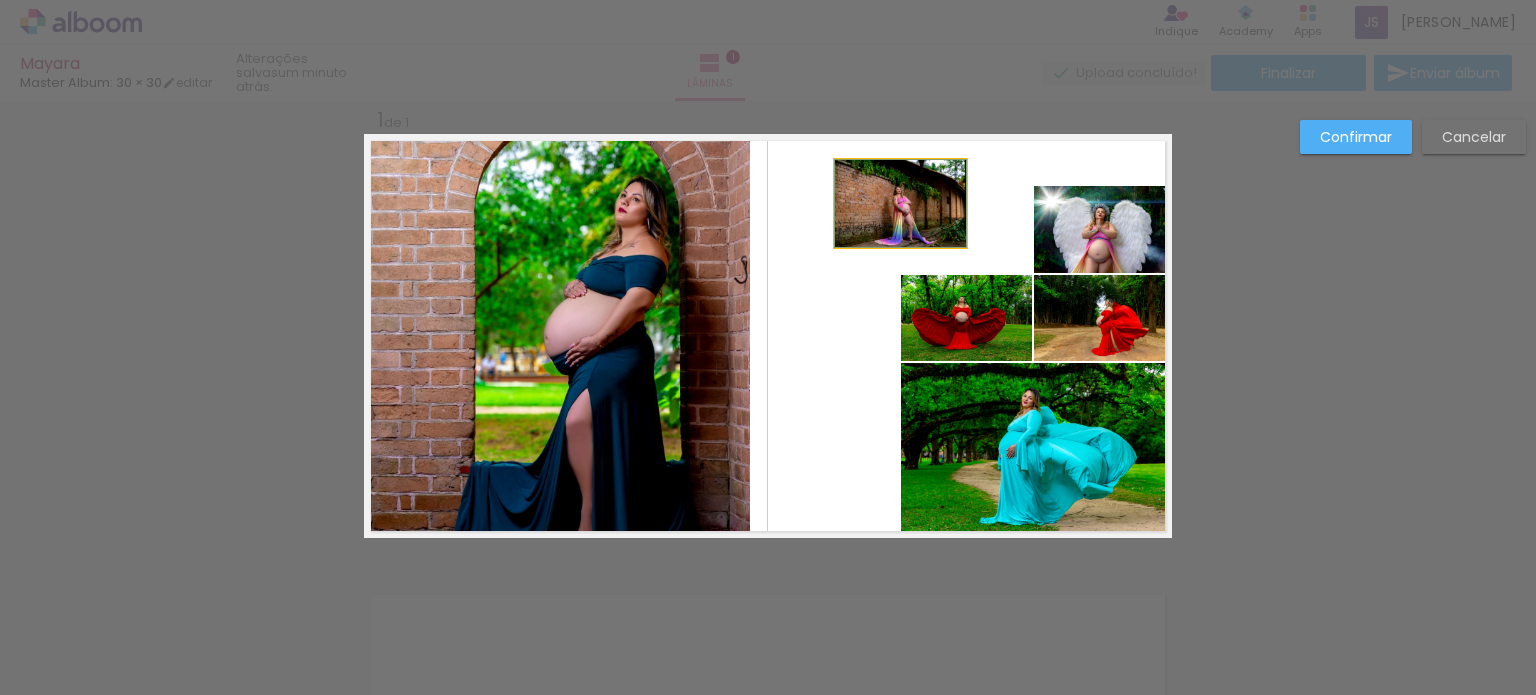 drag, startPoint x: 877, startPoint y: 208, endPoint x: 935, endPoint y: 219, distance: 59.03389 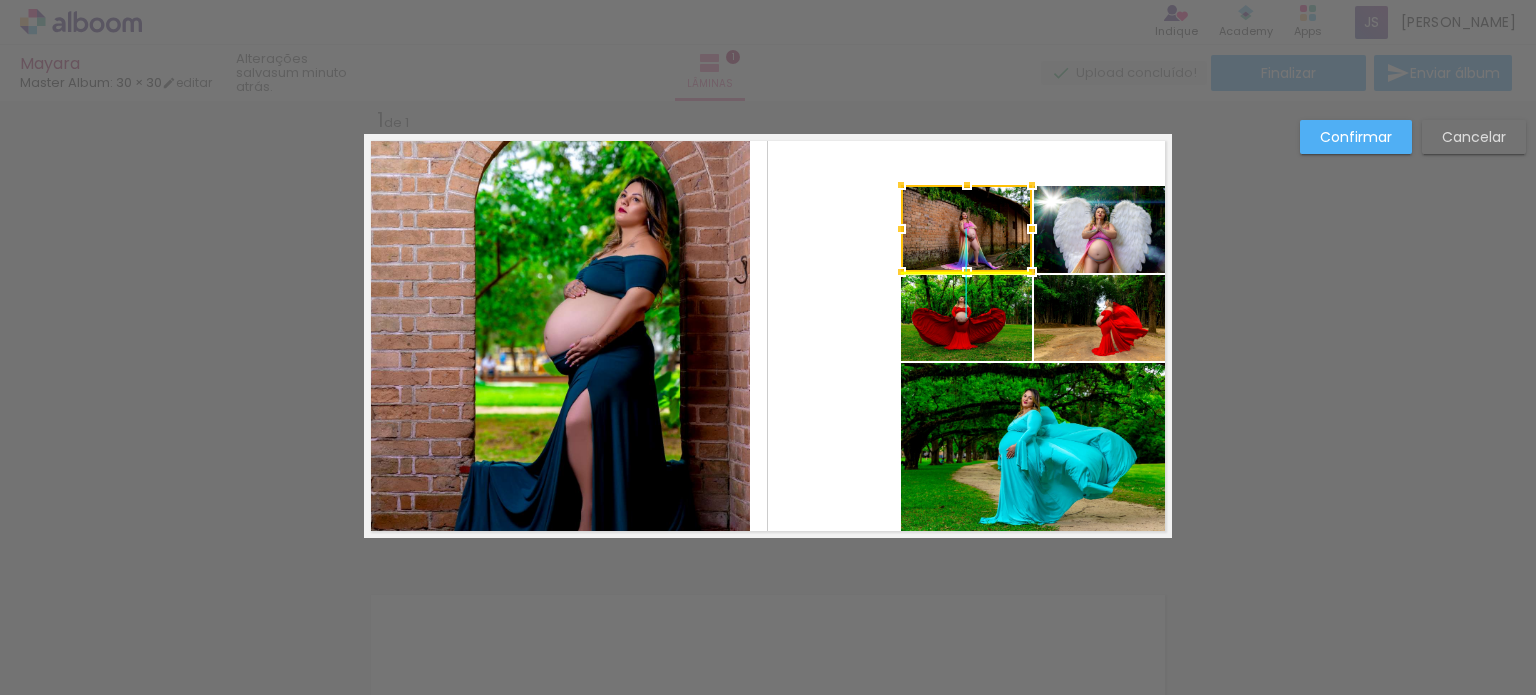 drag, startPoint x: 921, startPoint y: 208, endPoint x: 996, endPoint y: 239, distance: 81.154175 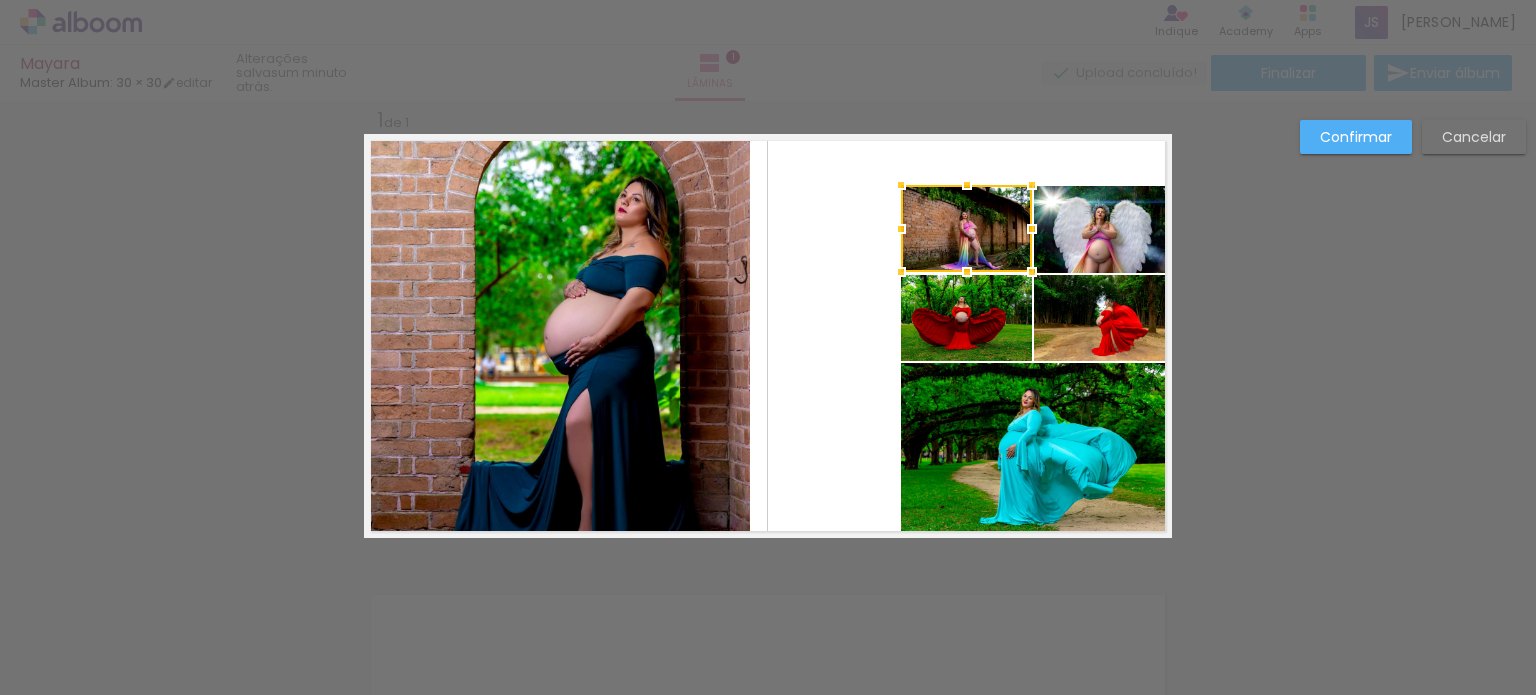 click 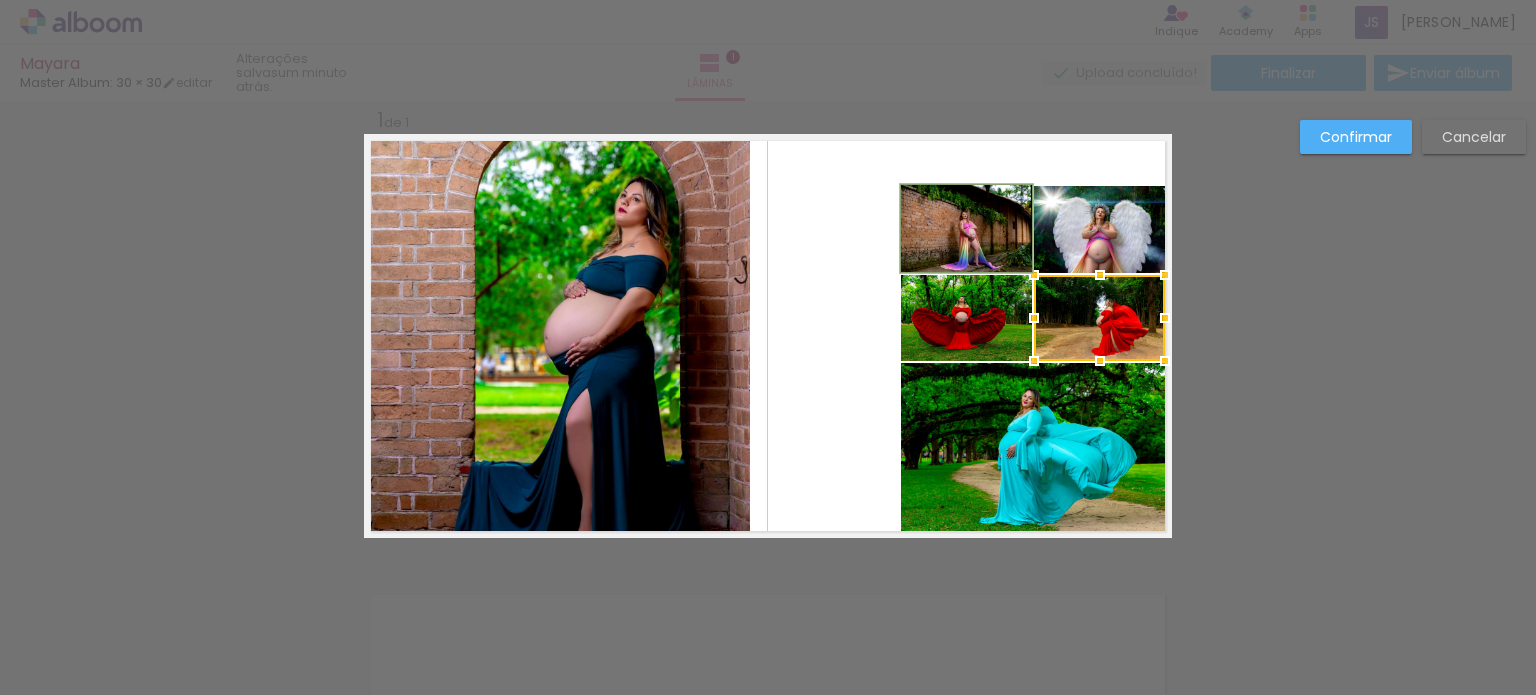 click 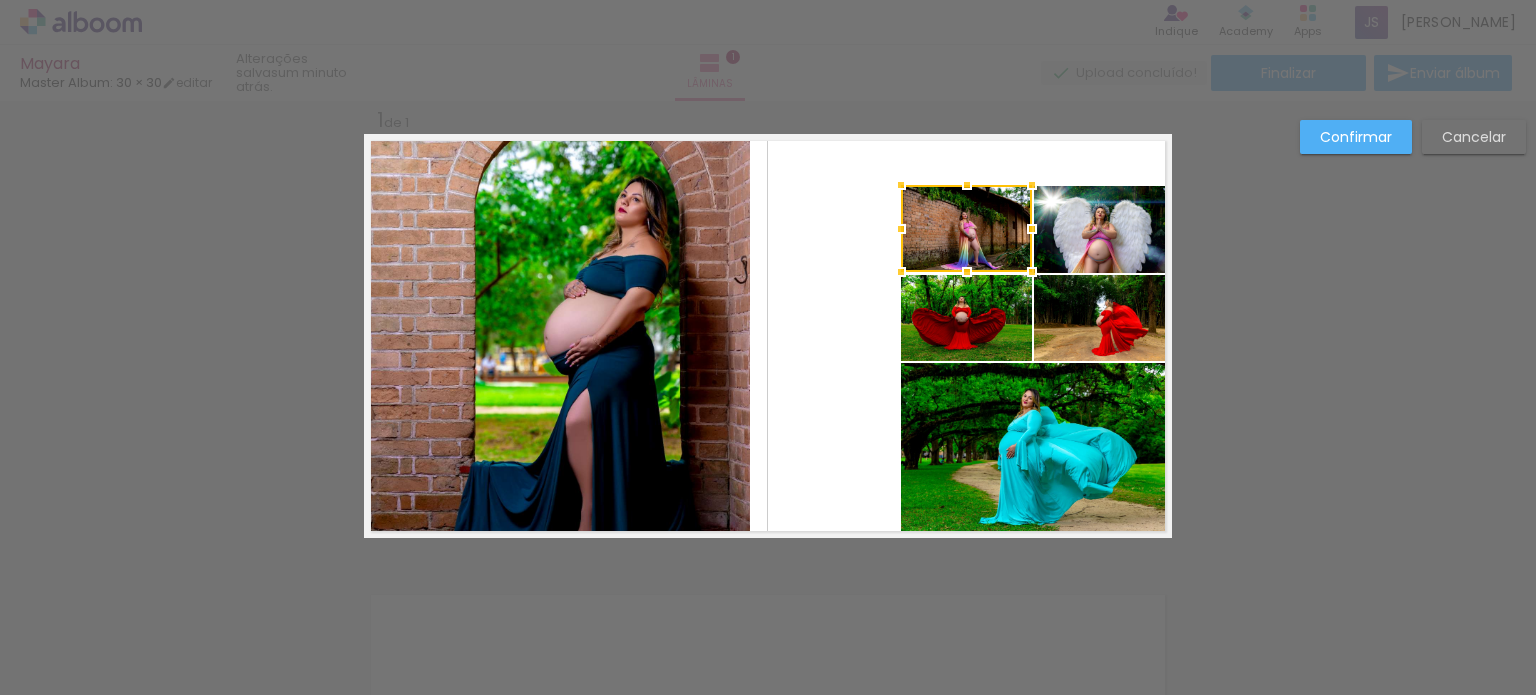 click 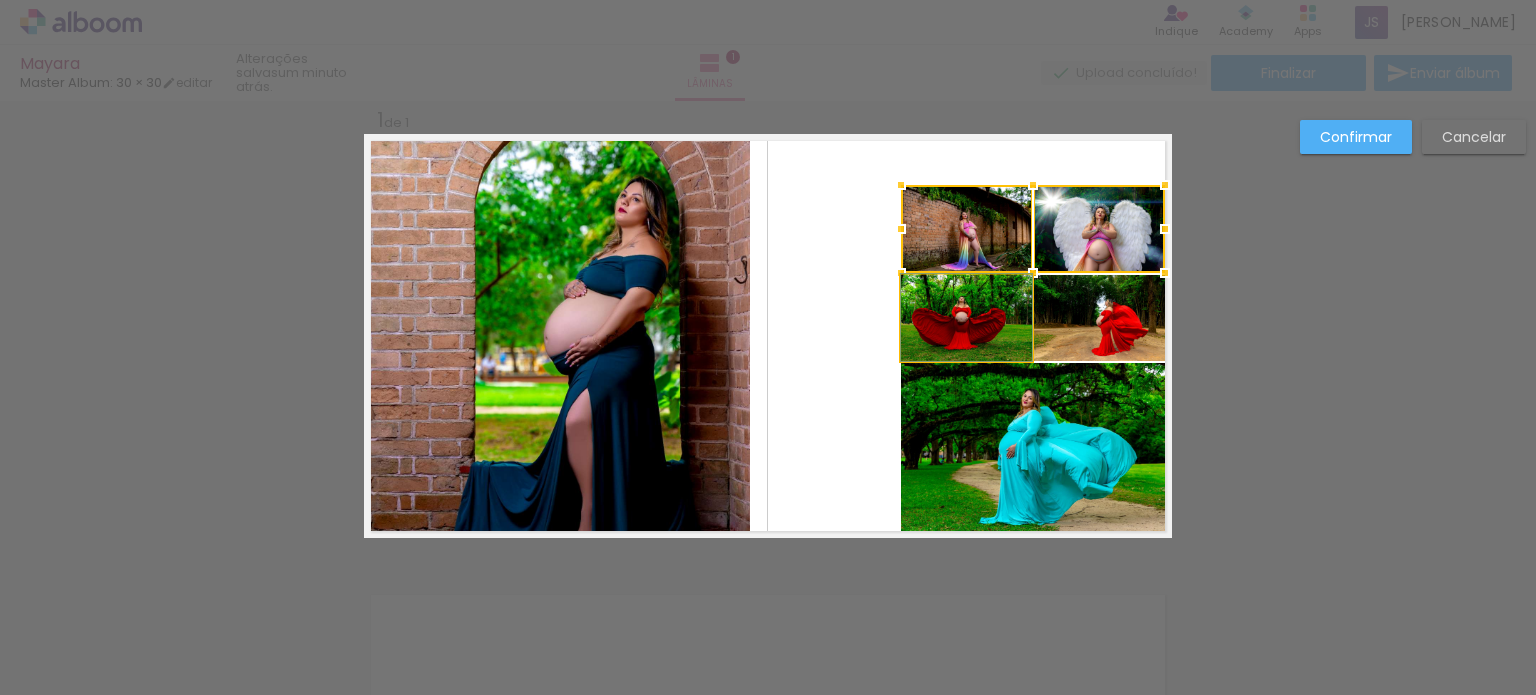 drag, startPoint x: 964, startPoint y: 312, endPoint x: 1042, endPoint y: 309, distance: 78.05767 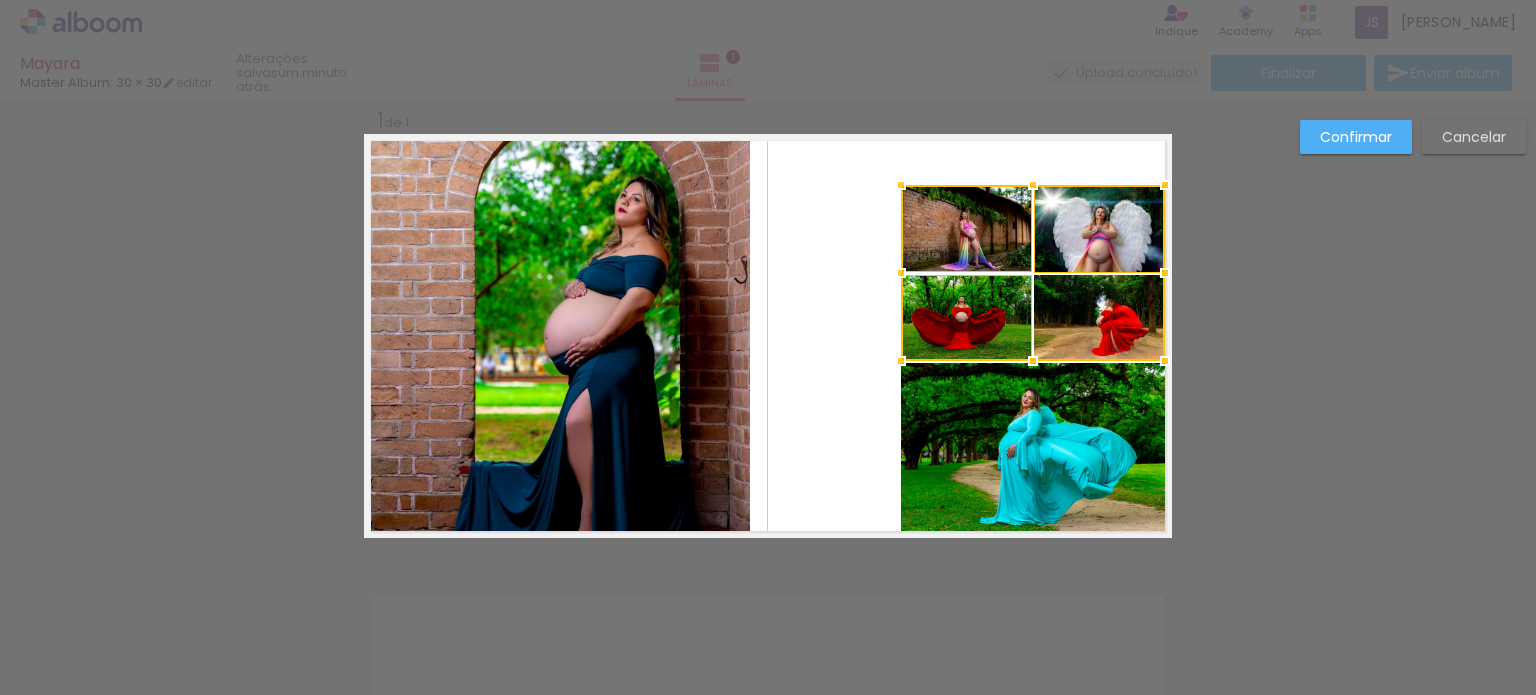 click at bounding box center [1033, 273] 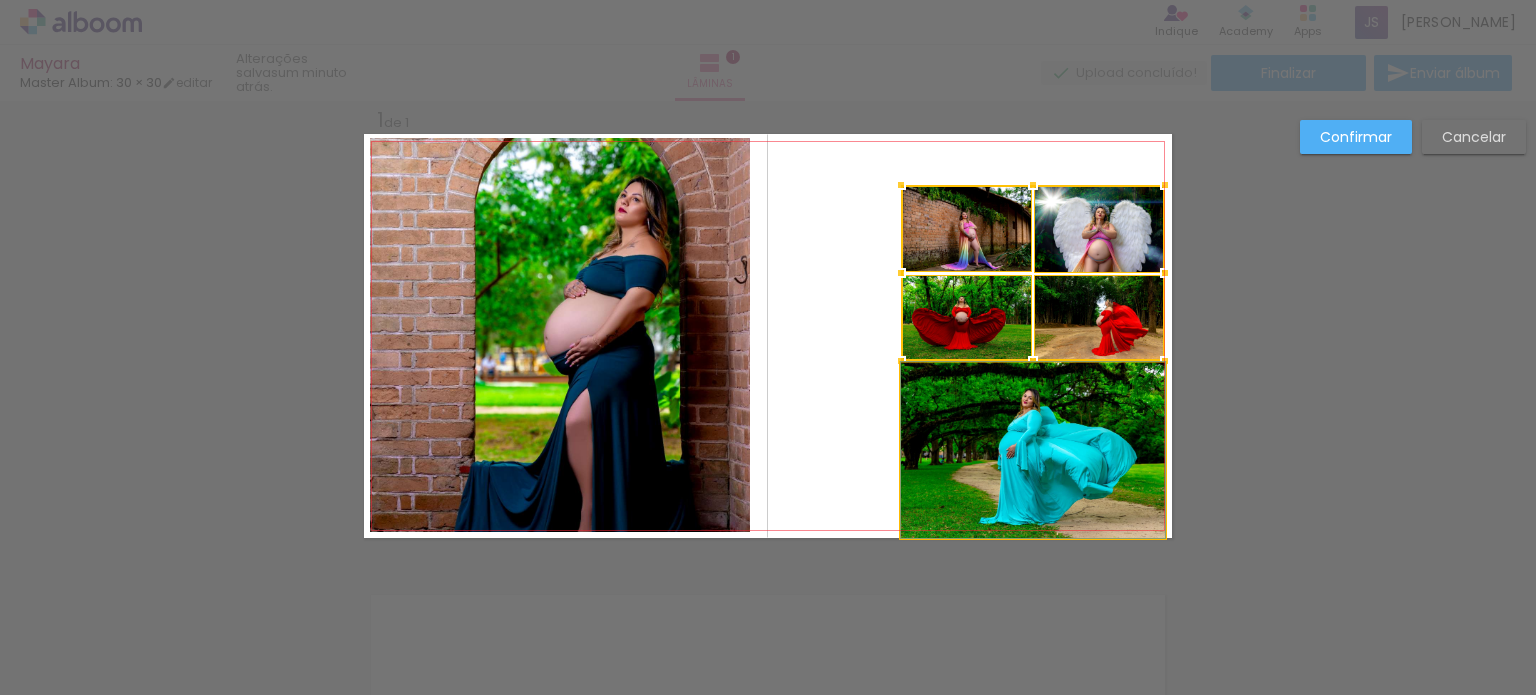 click 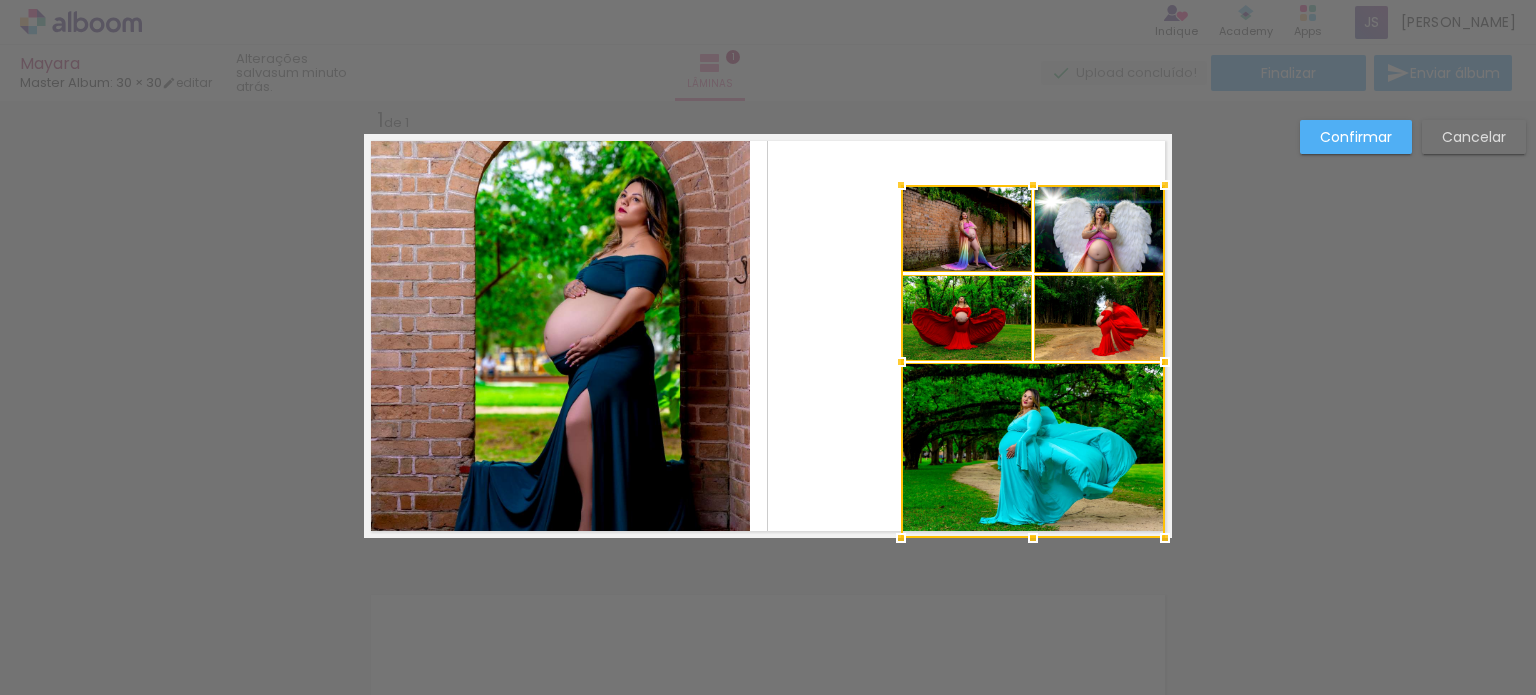 click at bounding box center [1033, 361] 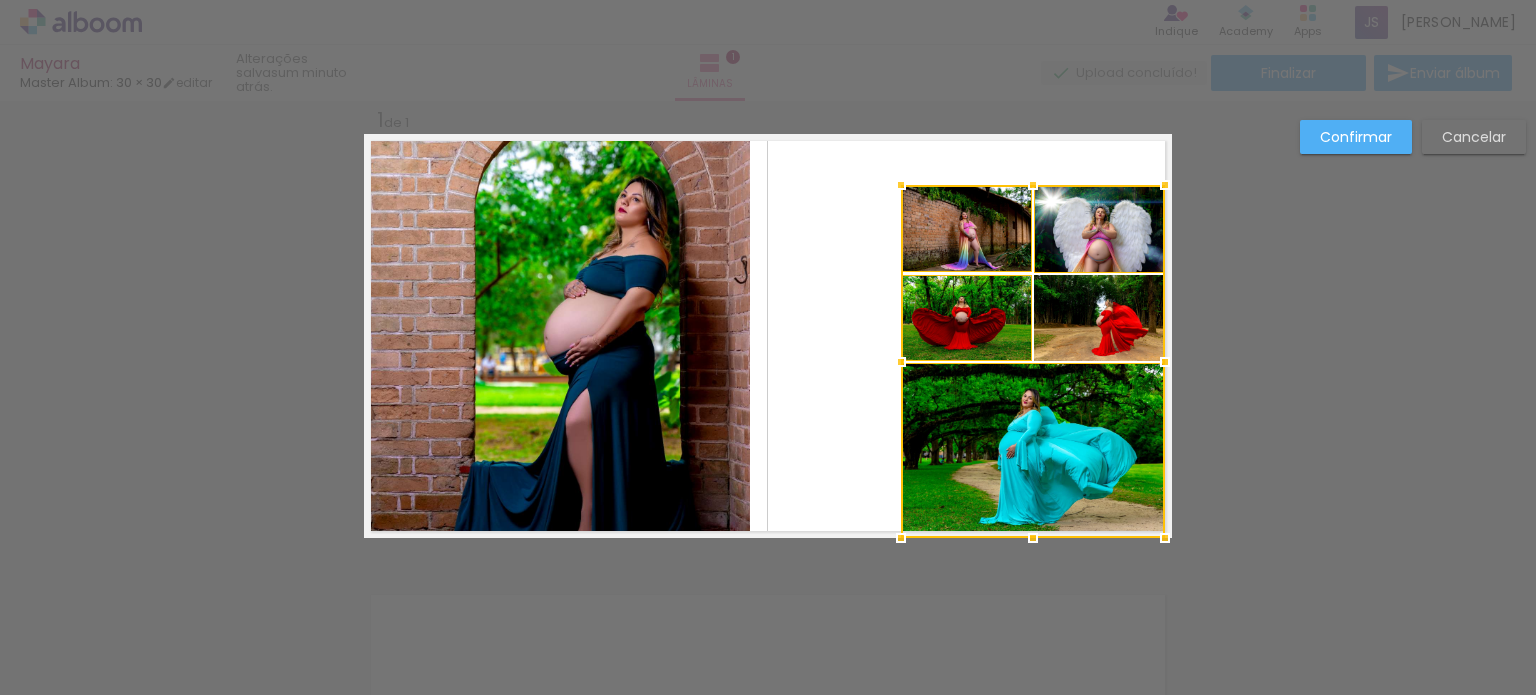click at bounding box center (1033, 361) 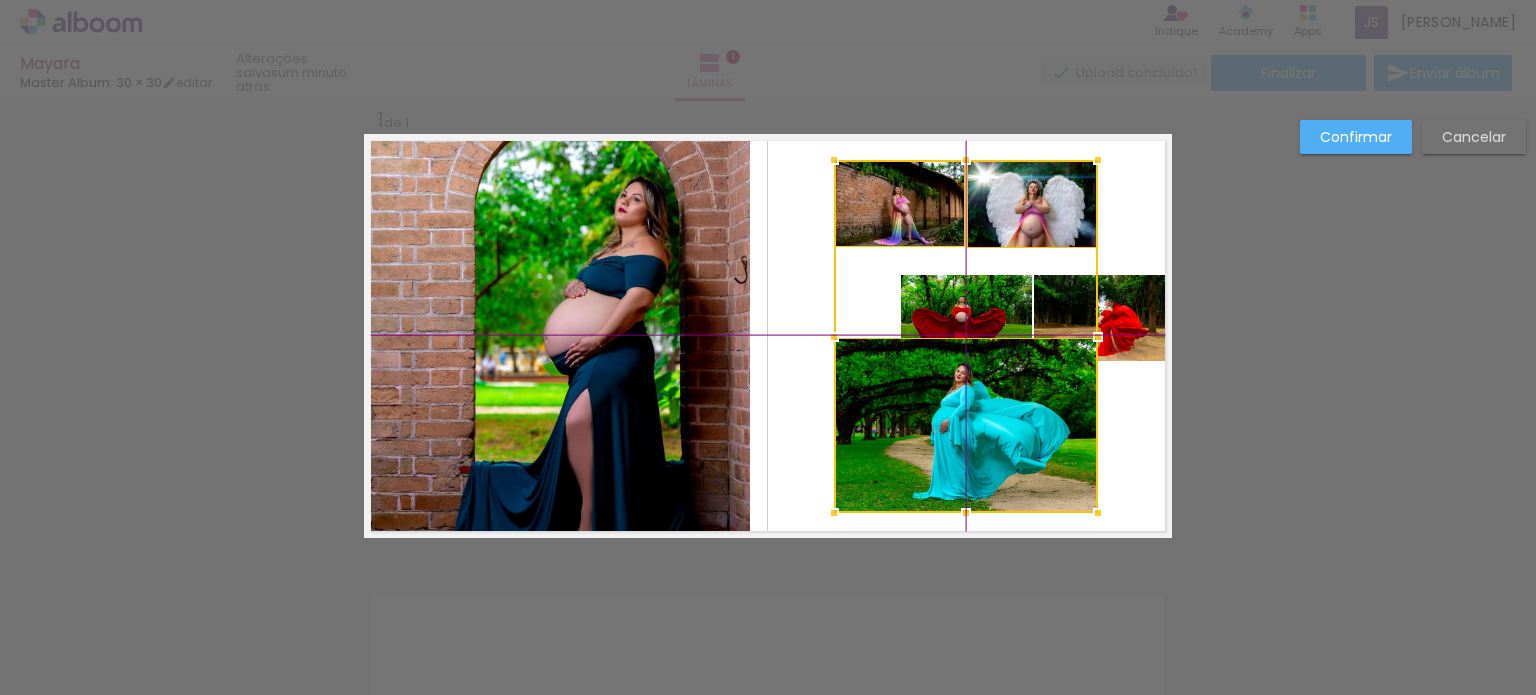 drag, startPoint x: 1046, startPoint y: 331, endPoint x: 952, endPoint y: 315, distance: 95.35198 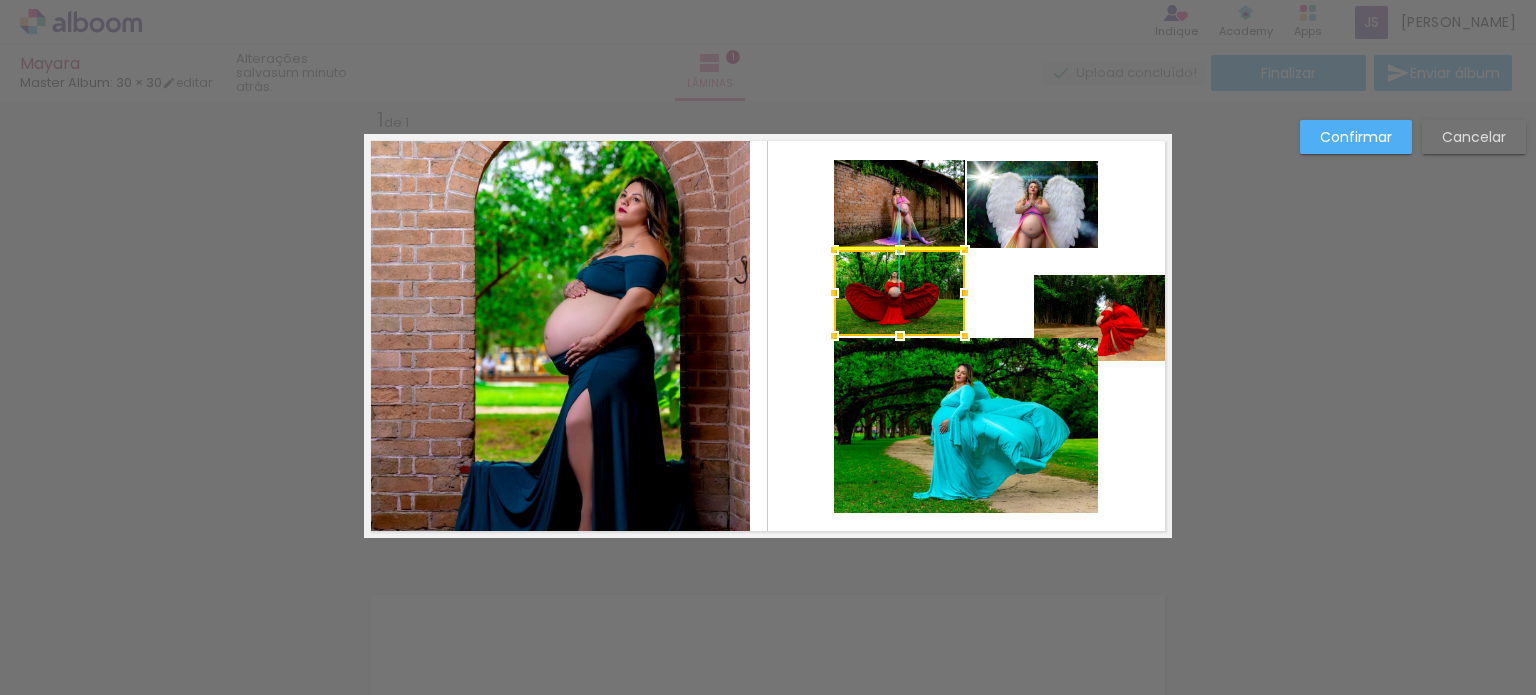drag, startPoint x: 949, startPoint y: 302, endPoint x: 886, endPoint y: 273, distance: 69.354164 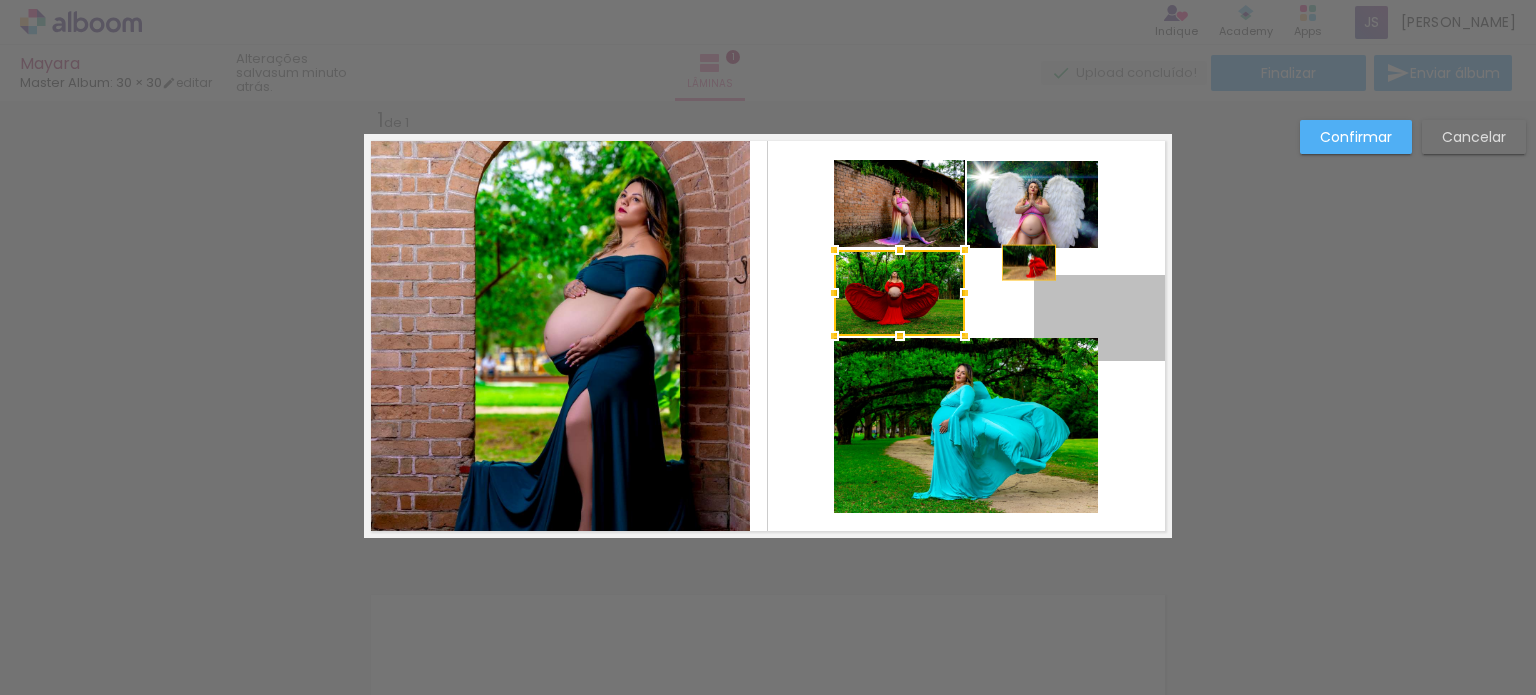 drag, startPoint x: 1116, startPoint y: 305, endPoint x: 1020, endPoint y: 259, distance: 106.451866 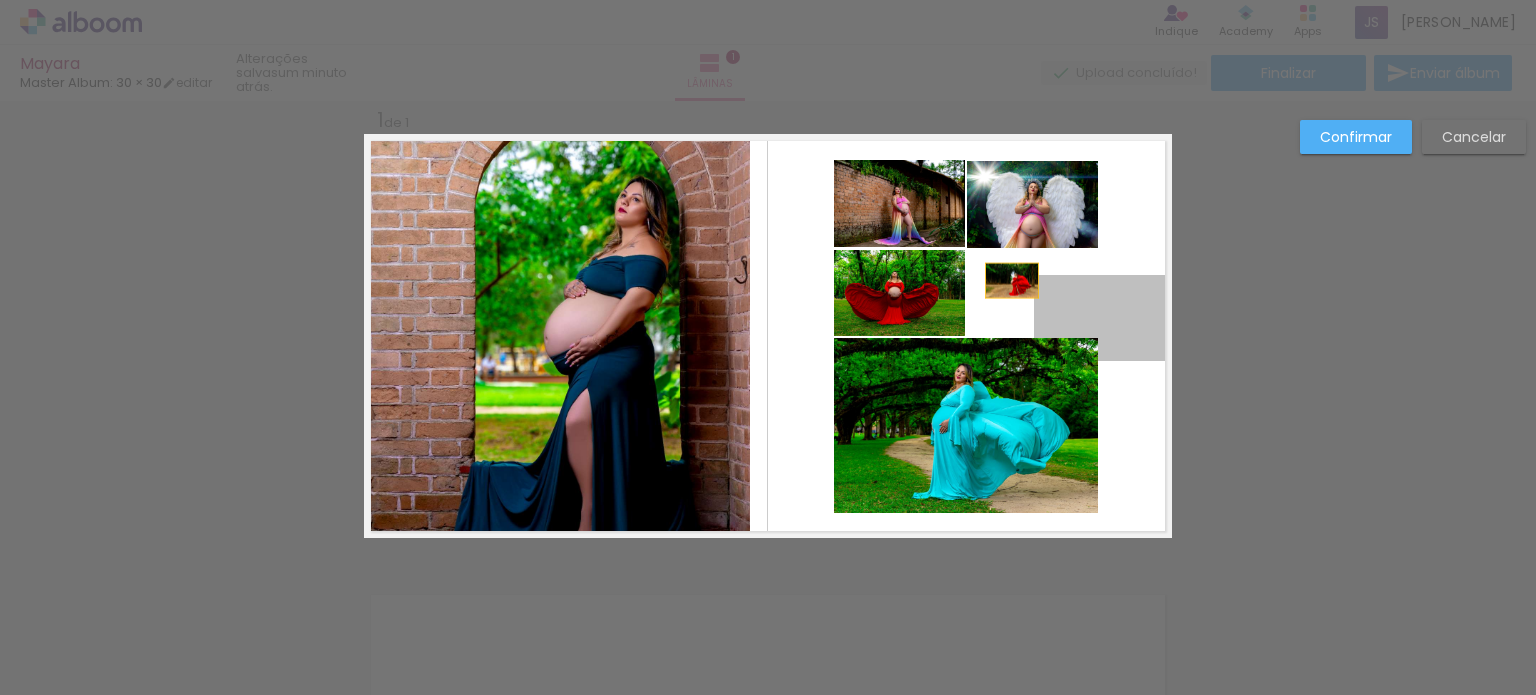 drag, startPoint x: 1080, startPoint y: 302, endPoint x: 1004, endPoint y: 280, distance: 79.12016 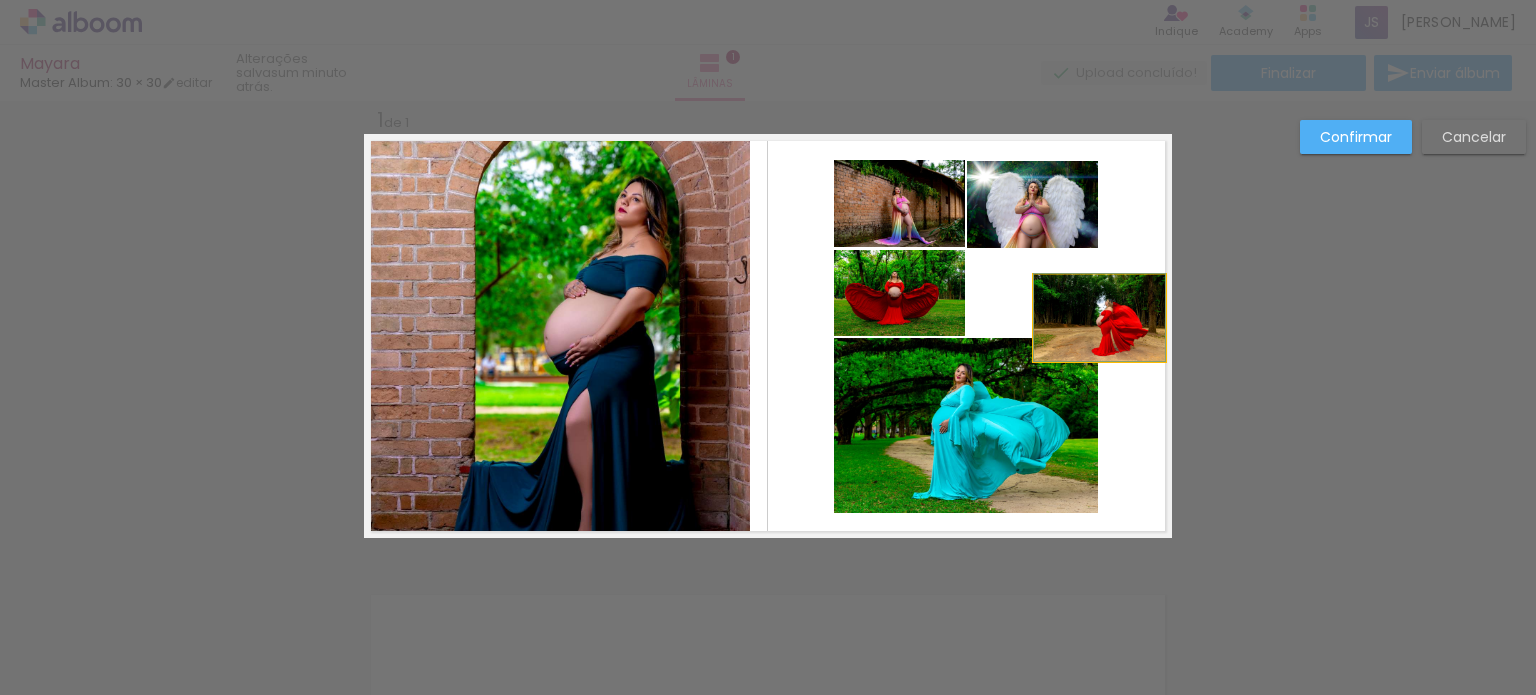 drag, startPoint x: 1080, startPoint y: 304, endPoint x: 1017, endPoint y: 278, distance: 68.154236 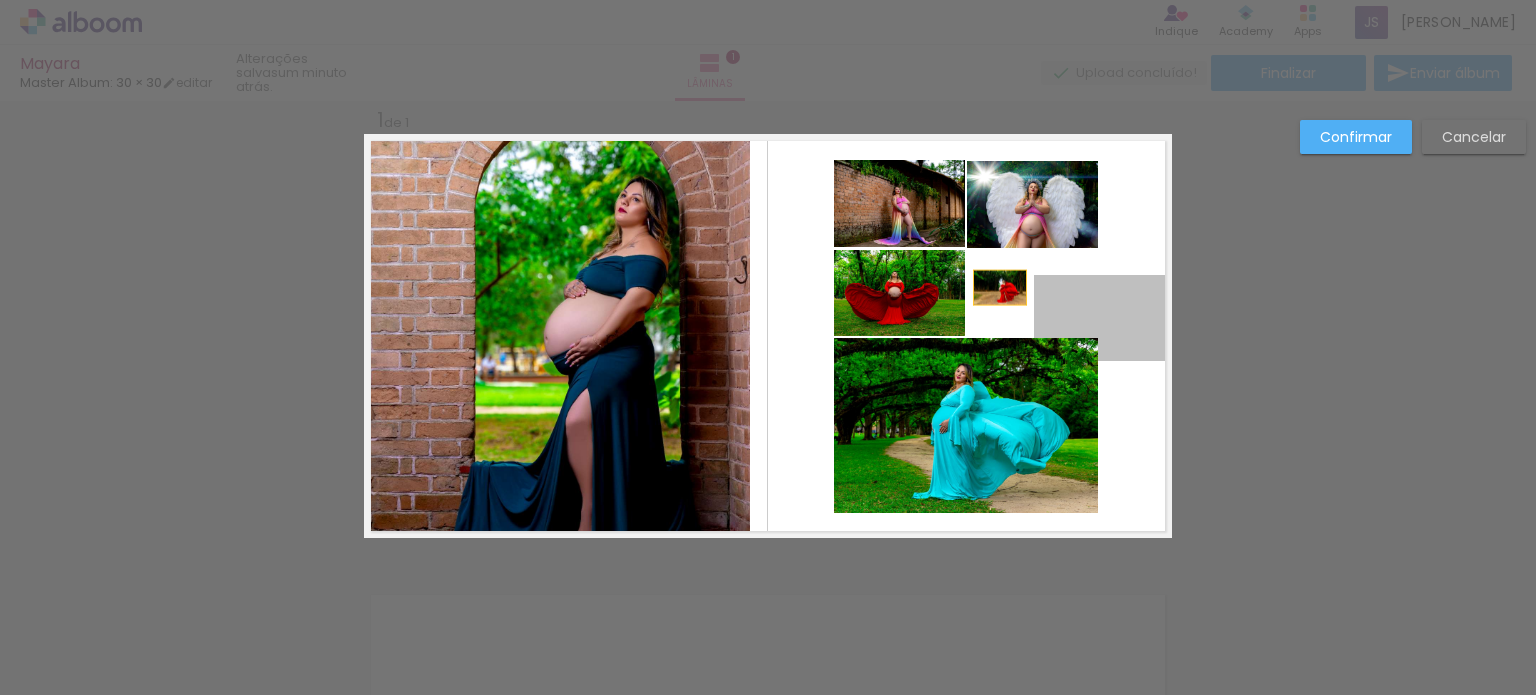 drag, startPoint x: 1068, startPoint y: 304, endPoint x: 984, endPoint y: 283, distance: 86.58522 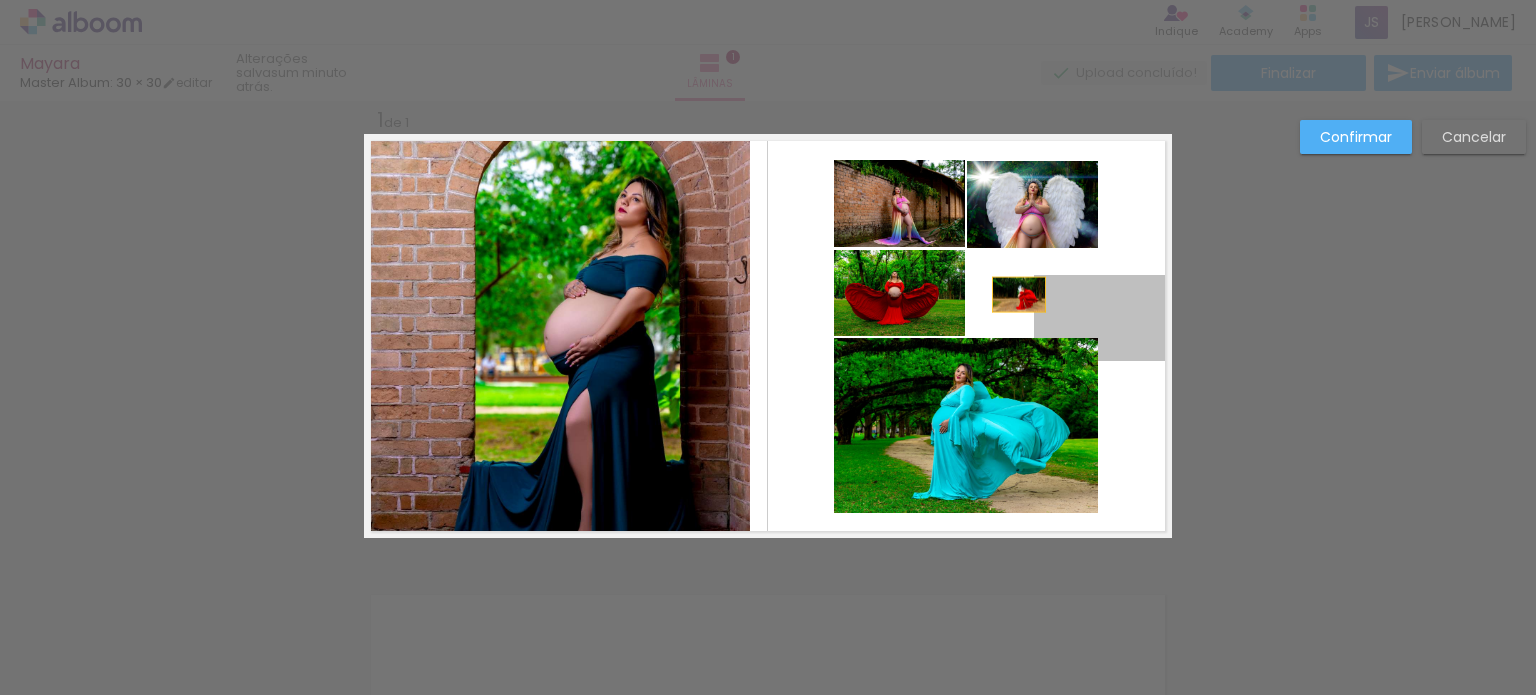 drag, startPoint x: 1080, startPoint y: 323, endPoint x: 998, endPoint y: 293, distance: 87.31552 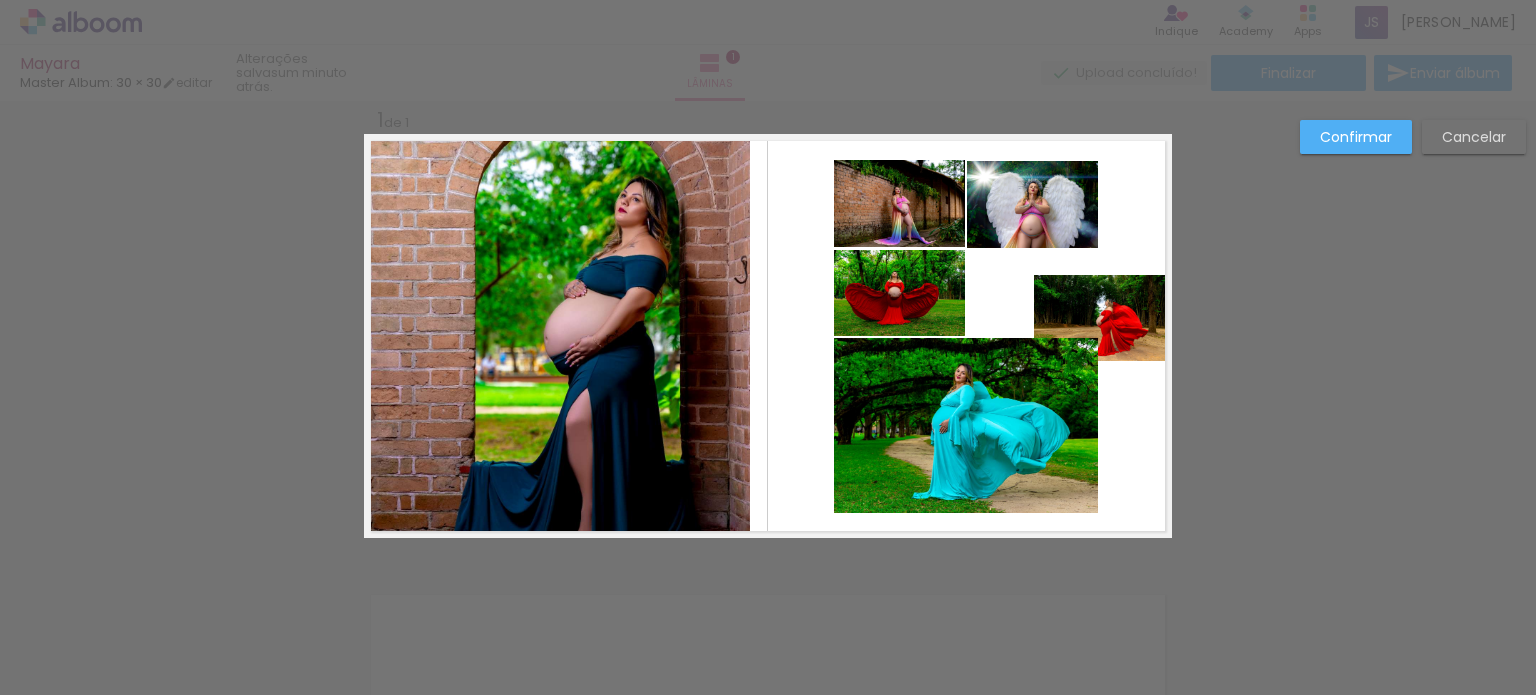 click on "Confirmar Cancelar" at bounding box center (768, 554) 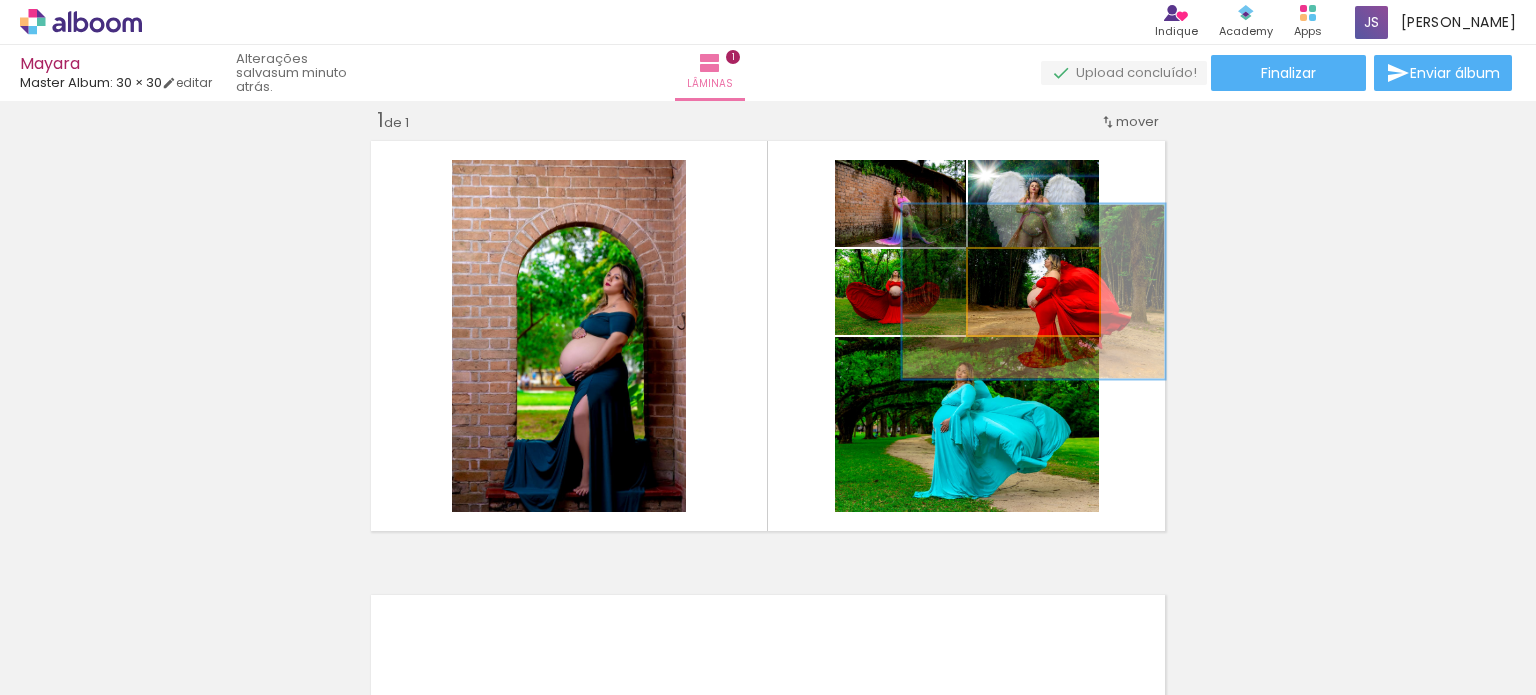 drag, startPoint x: 1001, startPoint y: 267, endPoint x: 1068, endPoint y: 267, distance: 67 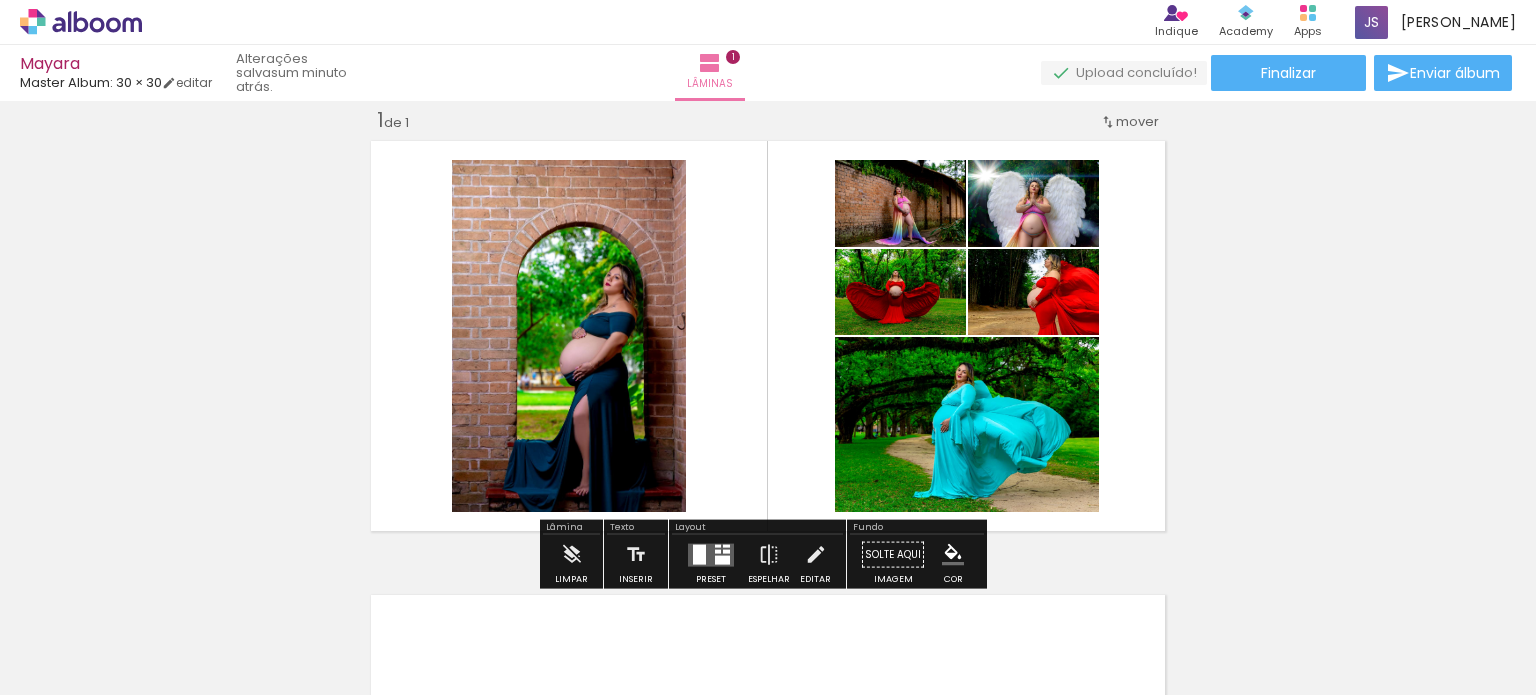 click 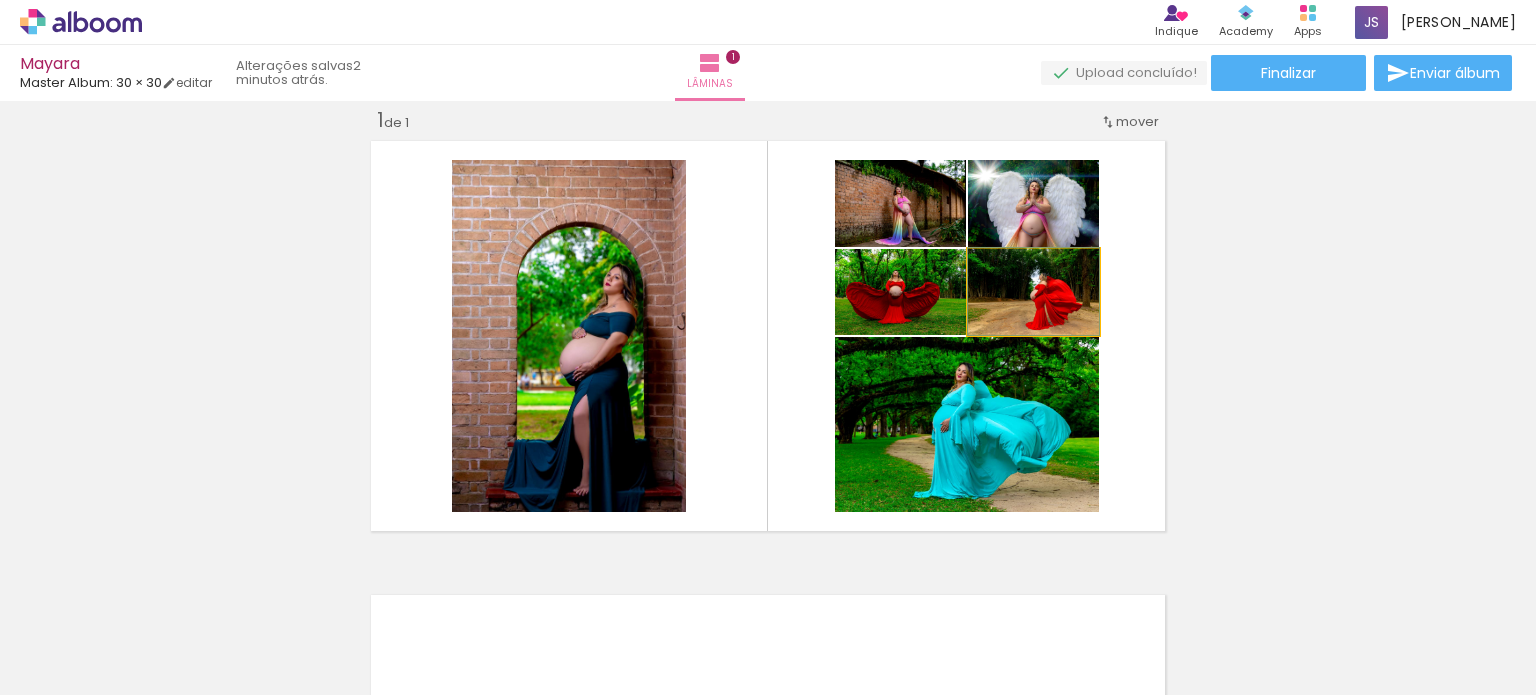 drag, startPoint x: 1045, startPoint y: 263, endPoint x: 935, endPoint y: 263, distance: 110 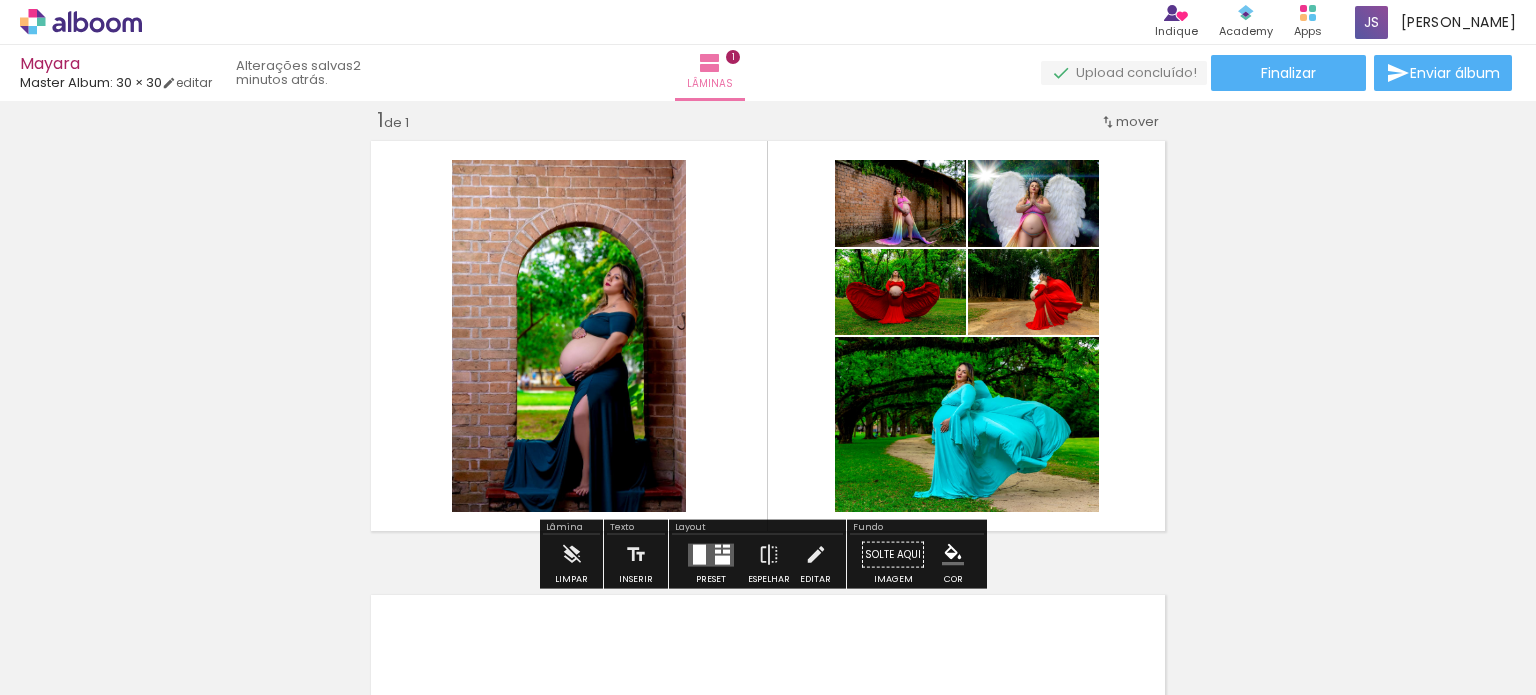 click on "Inserir lâmina 1  de 1" at bounding box center [768, 537] 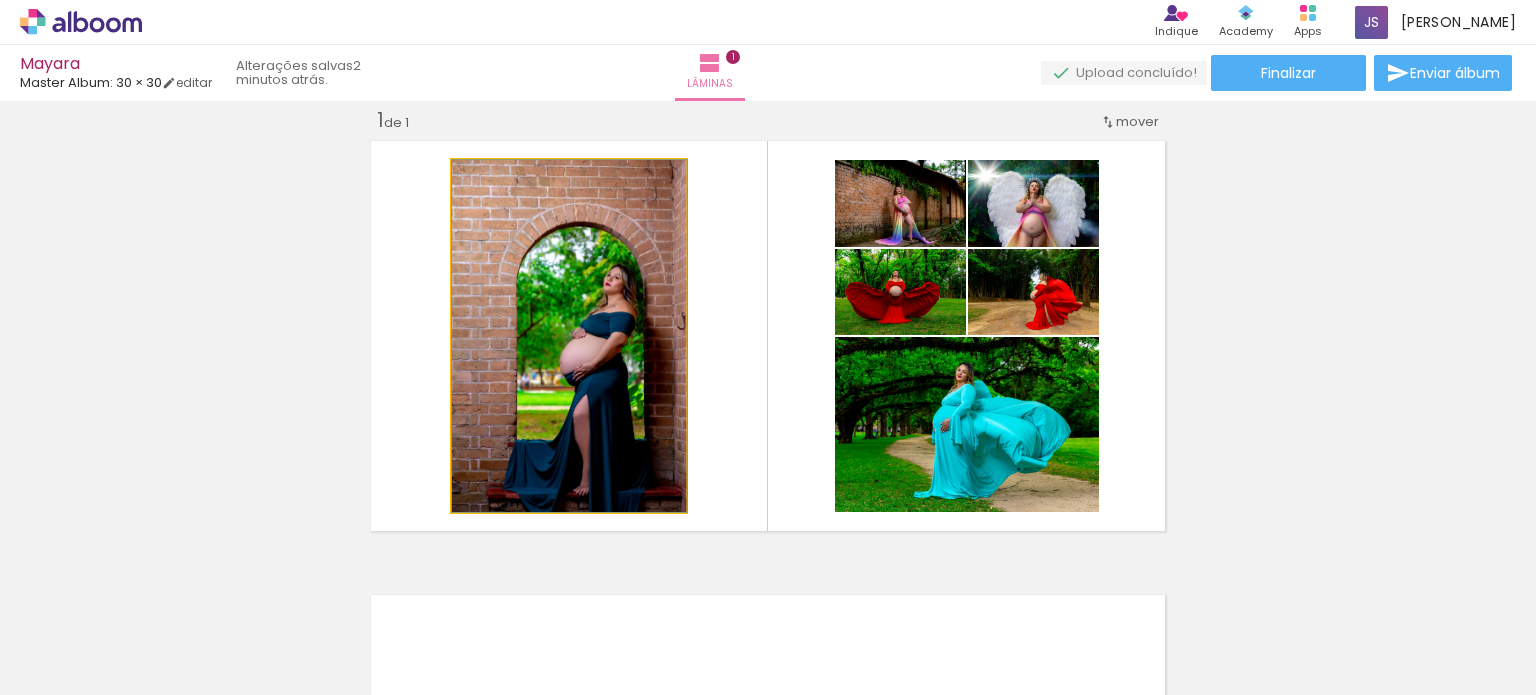 click 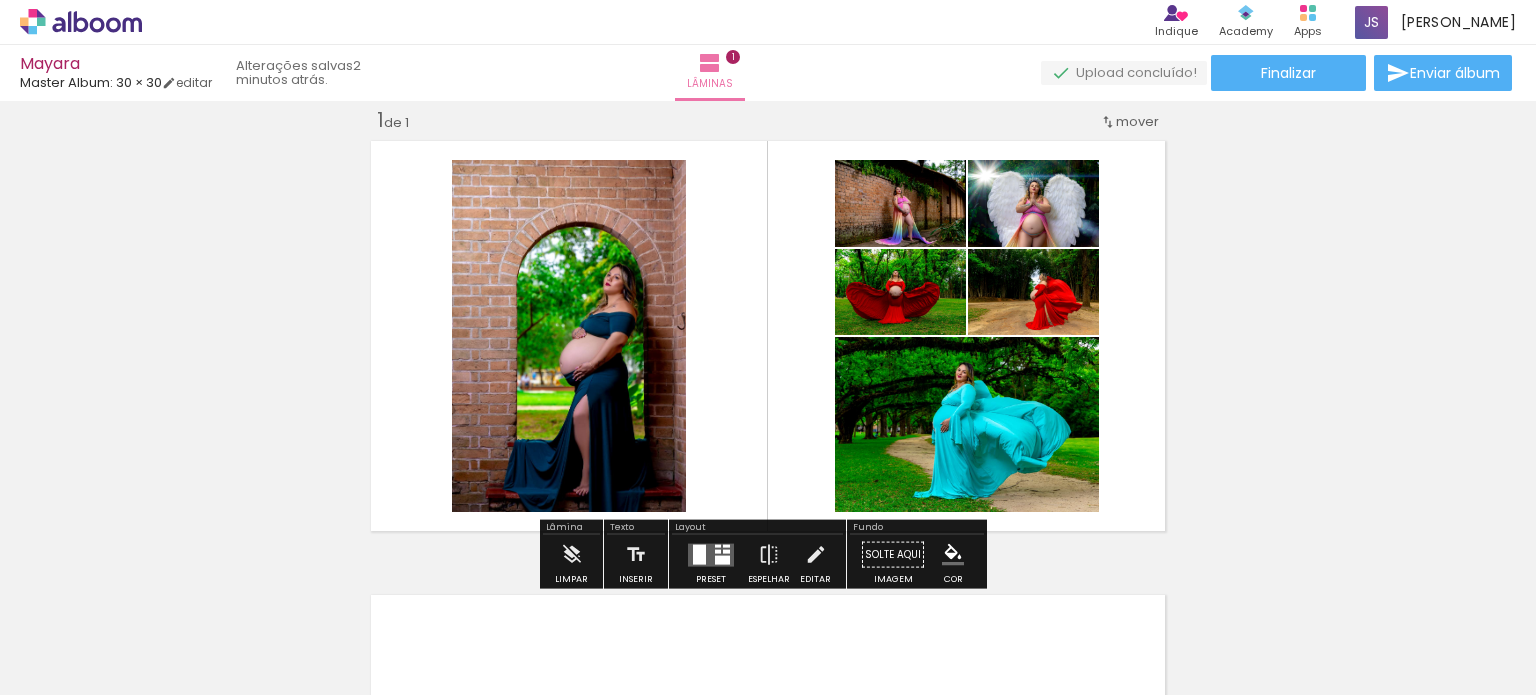 click at bounding box center [0, 0] 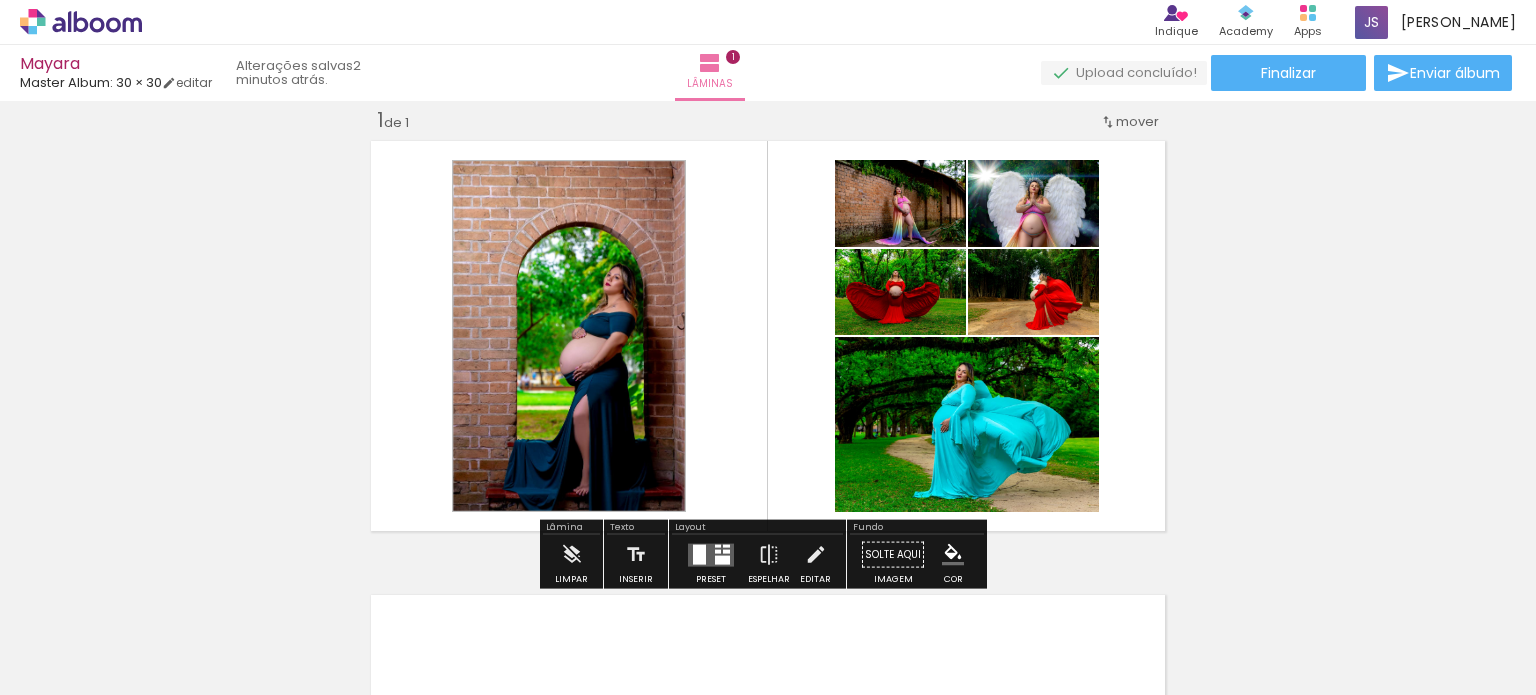 click at bounding box center [0, 0] 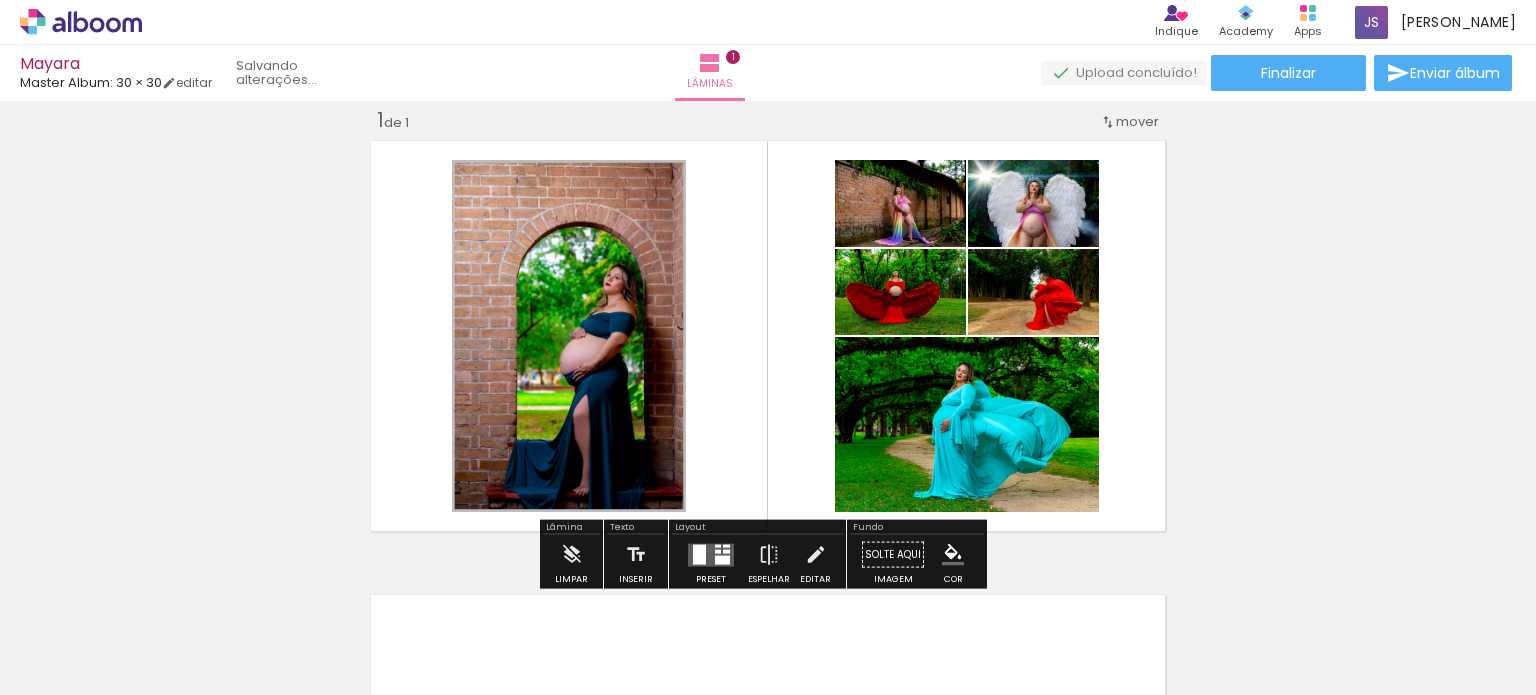 click at bounding box center [0, 0] 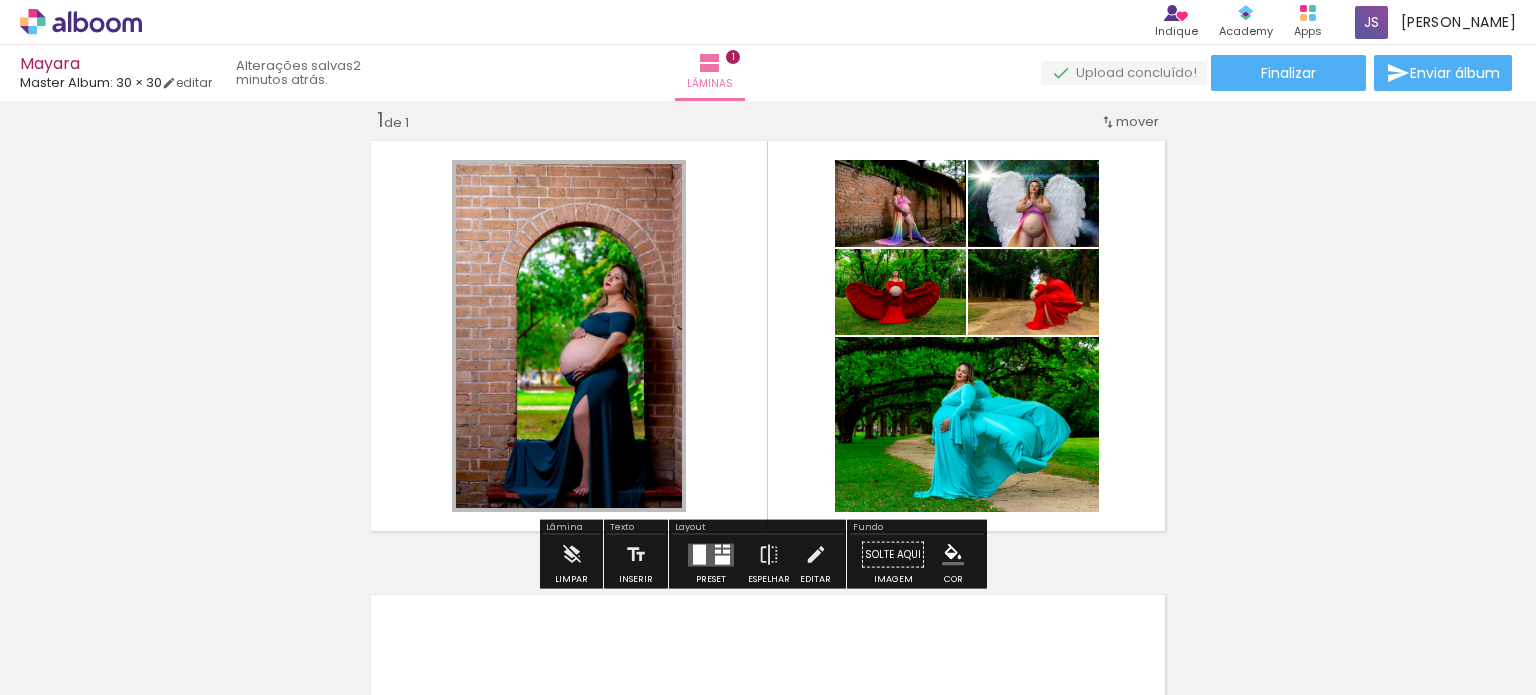 click at bounding box center (0, 0) 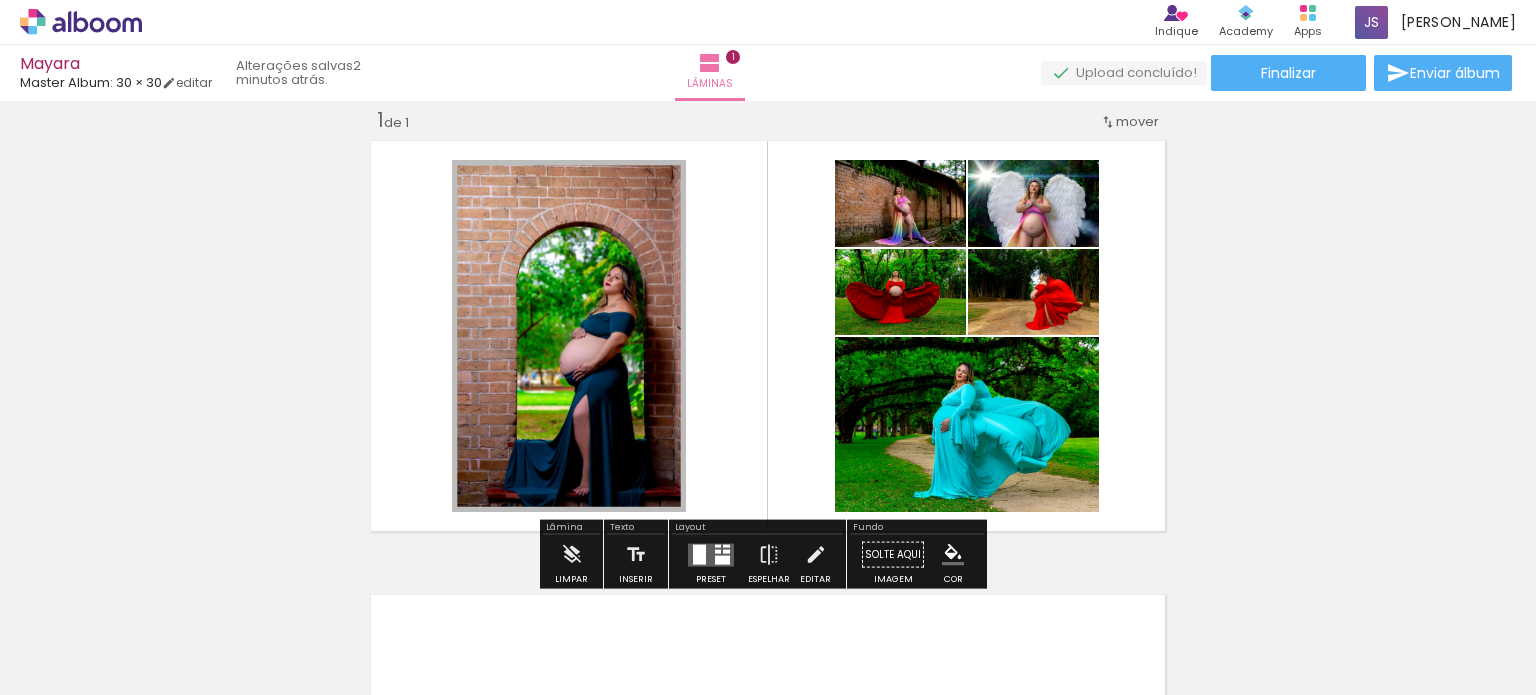 click at bounding box center (0, 0) 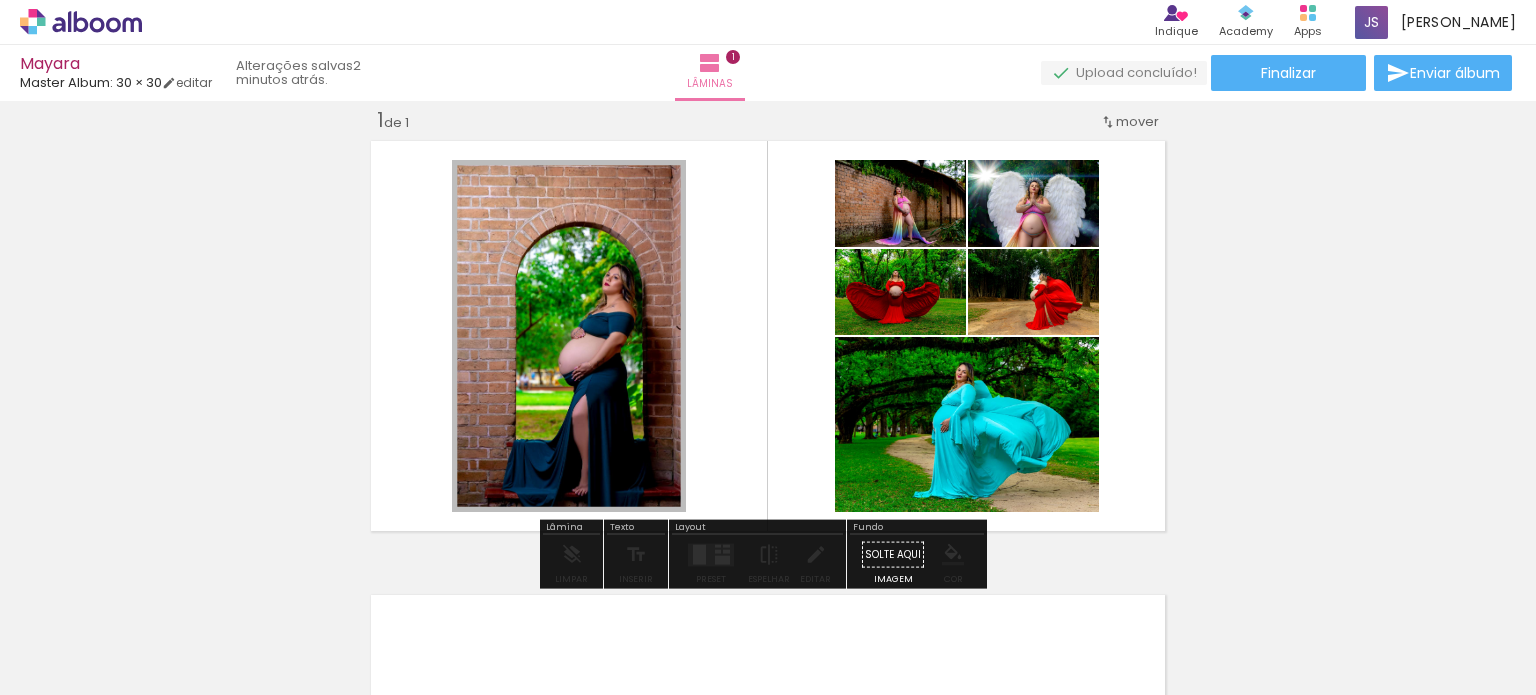 drag, startPoint x: 504, startPoint y: 203, endPoint x: 436, endPoint y: 206, distance: 68.06615 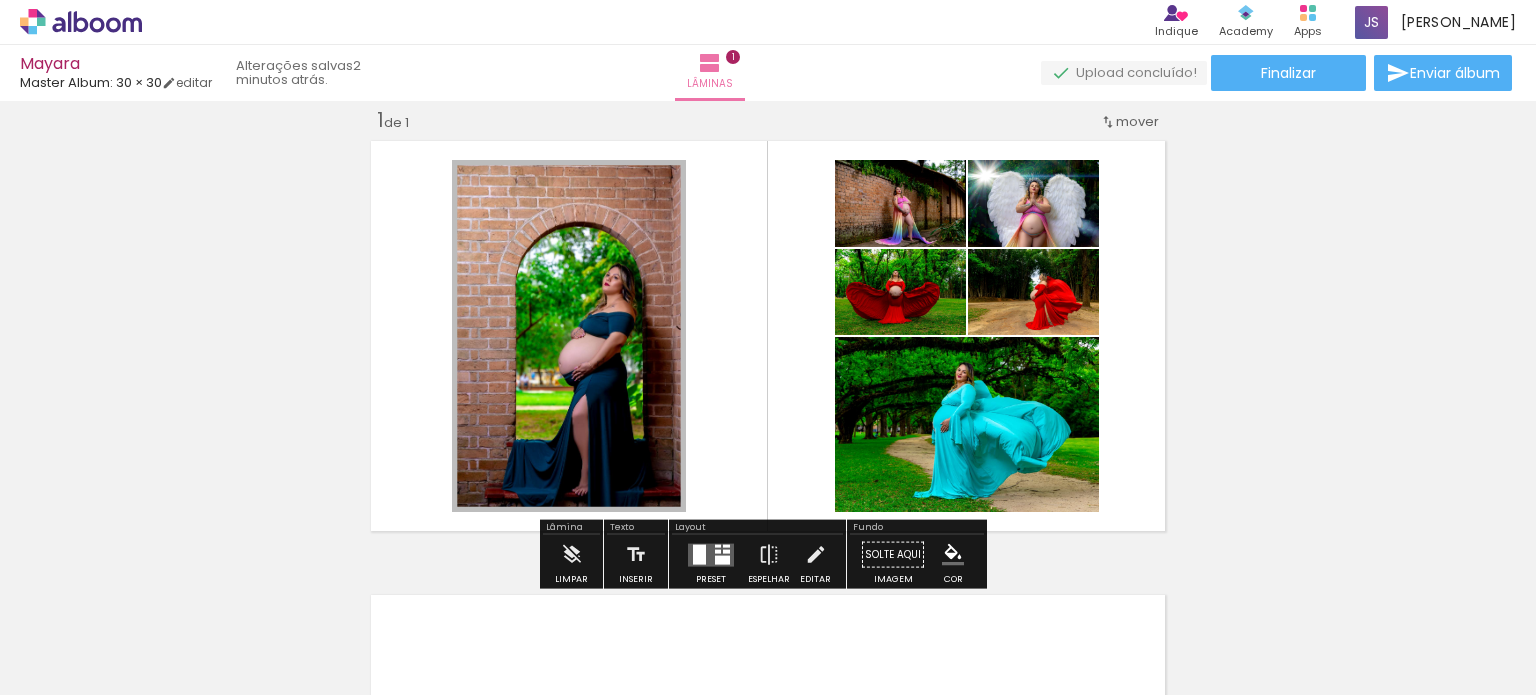 click on "#1e88e5" at bounding box center (0, 0) 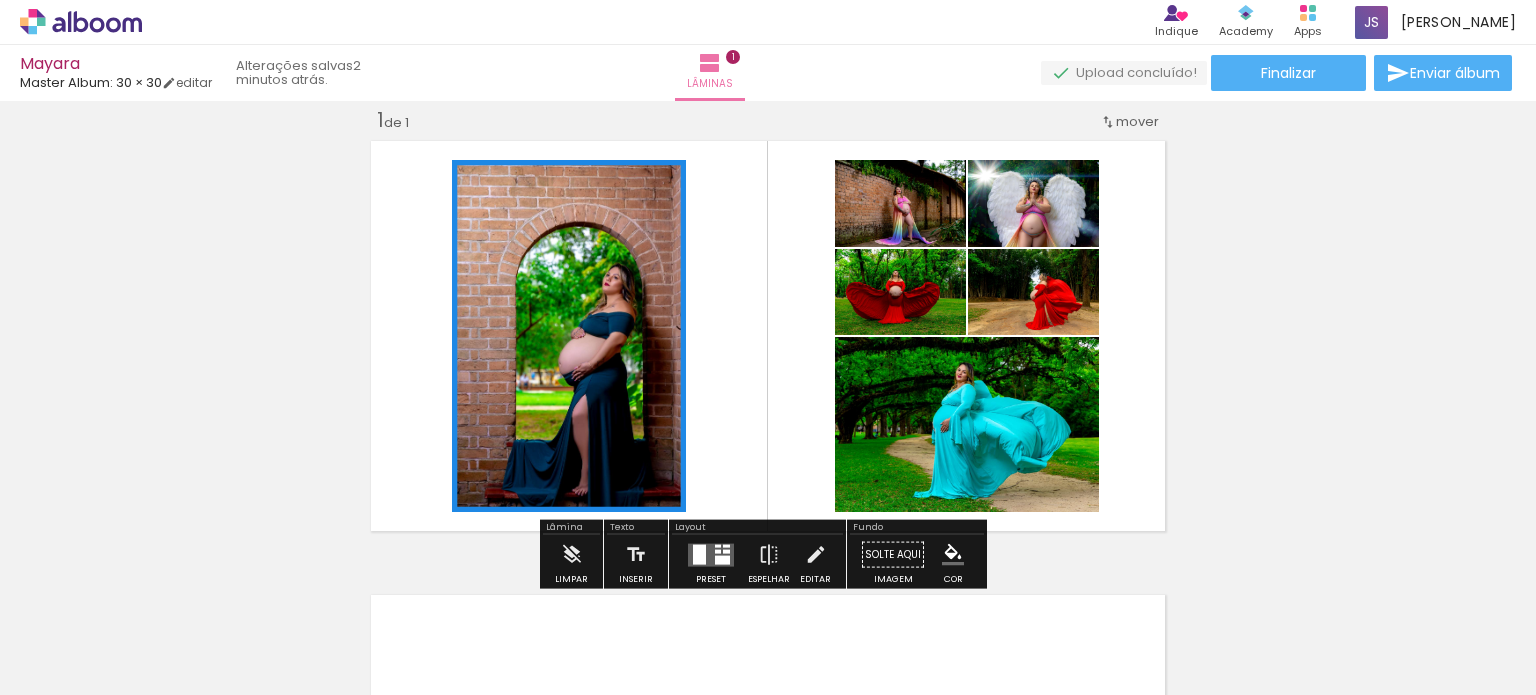 click at bounding box center (768, 336) 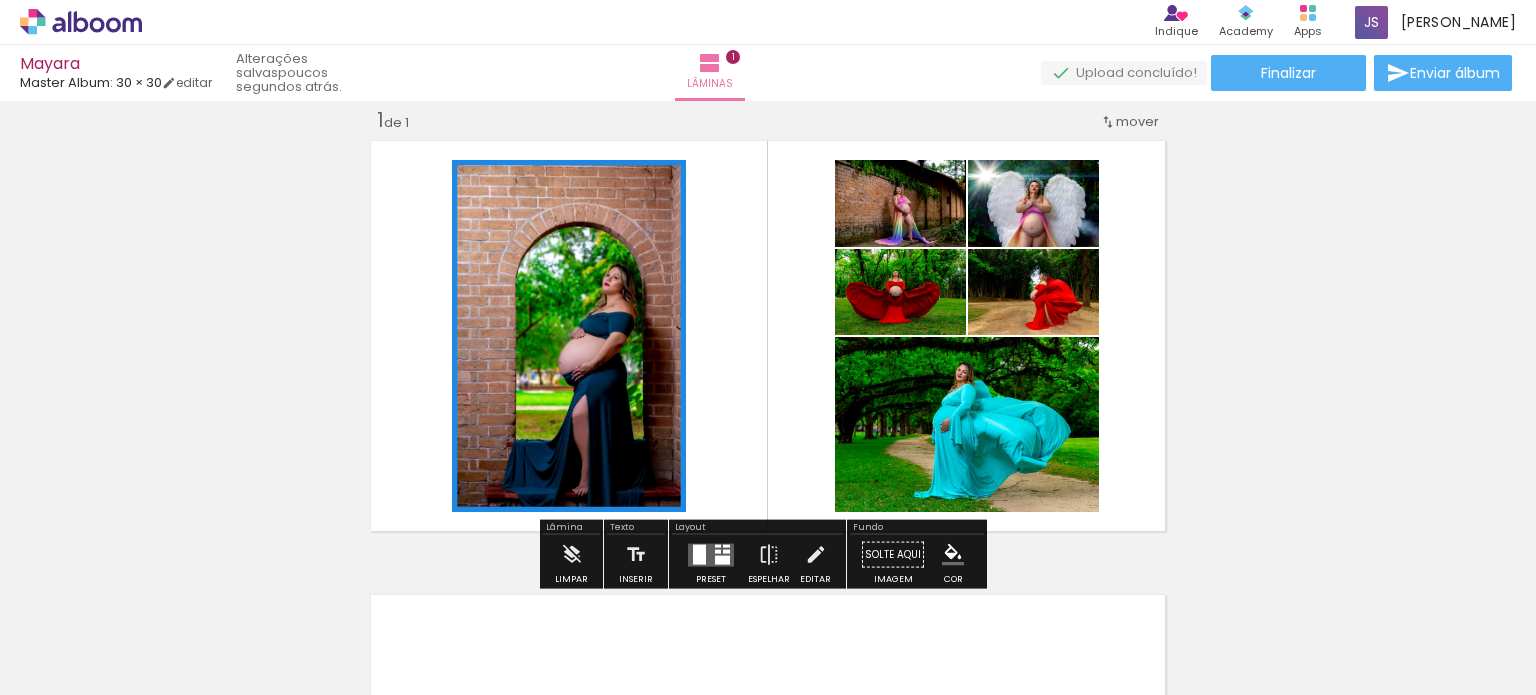 click 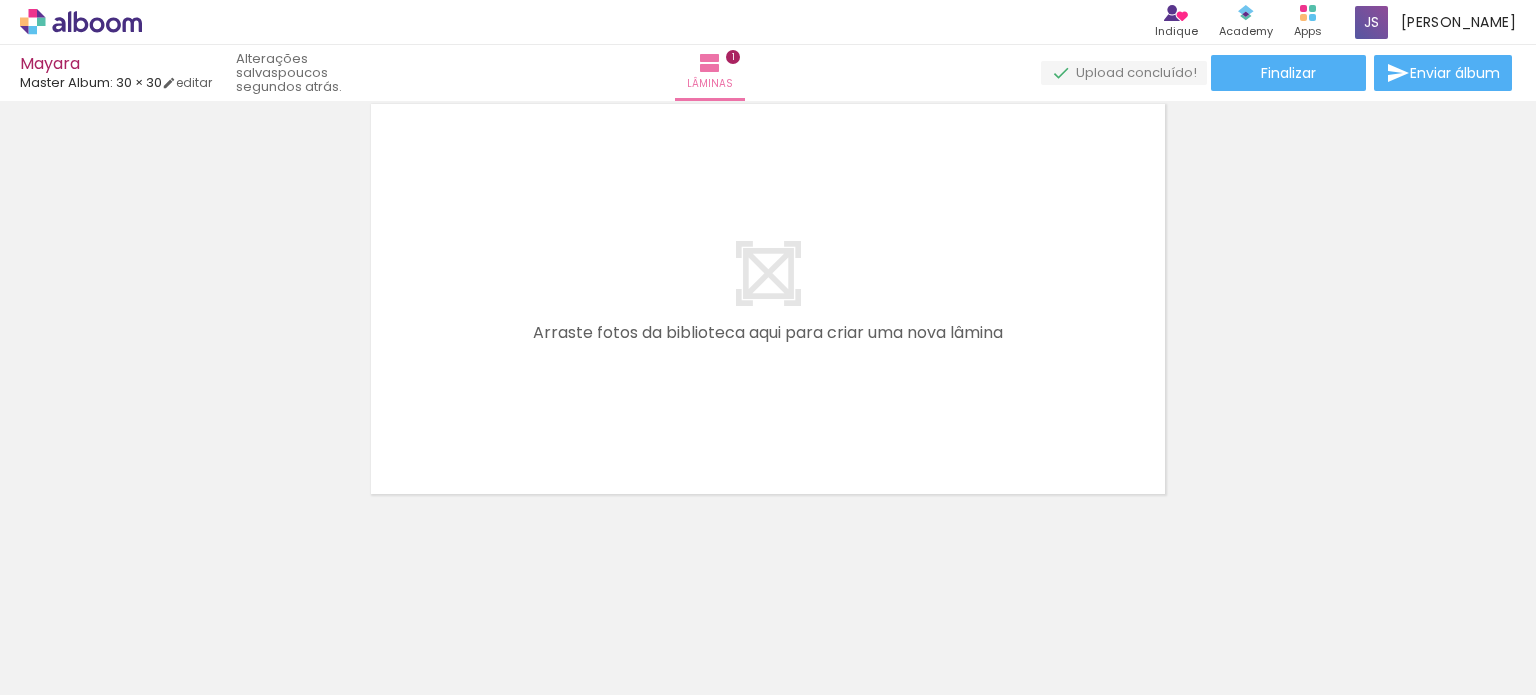 scroll, scrollTop: 183, scrollLeft: 0, axis: vertical 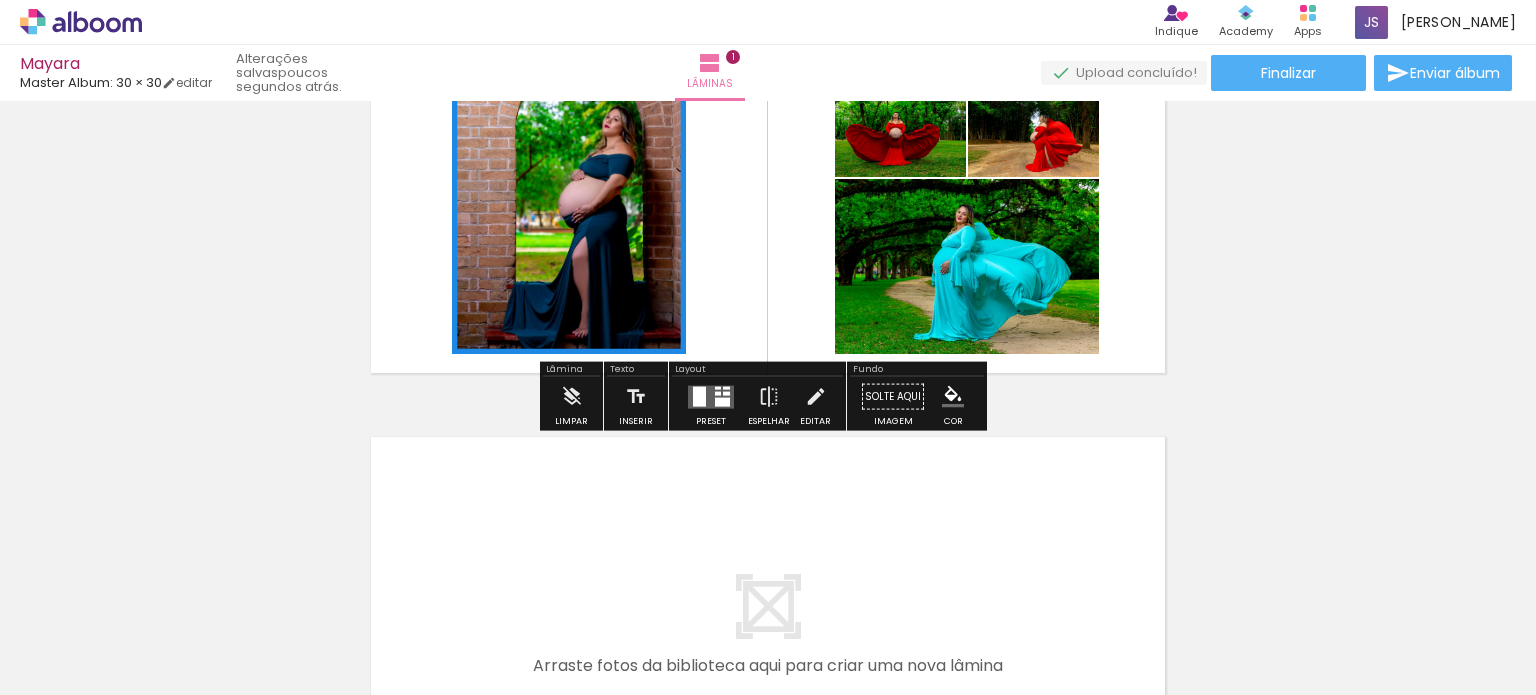 click 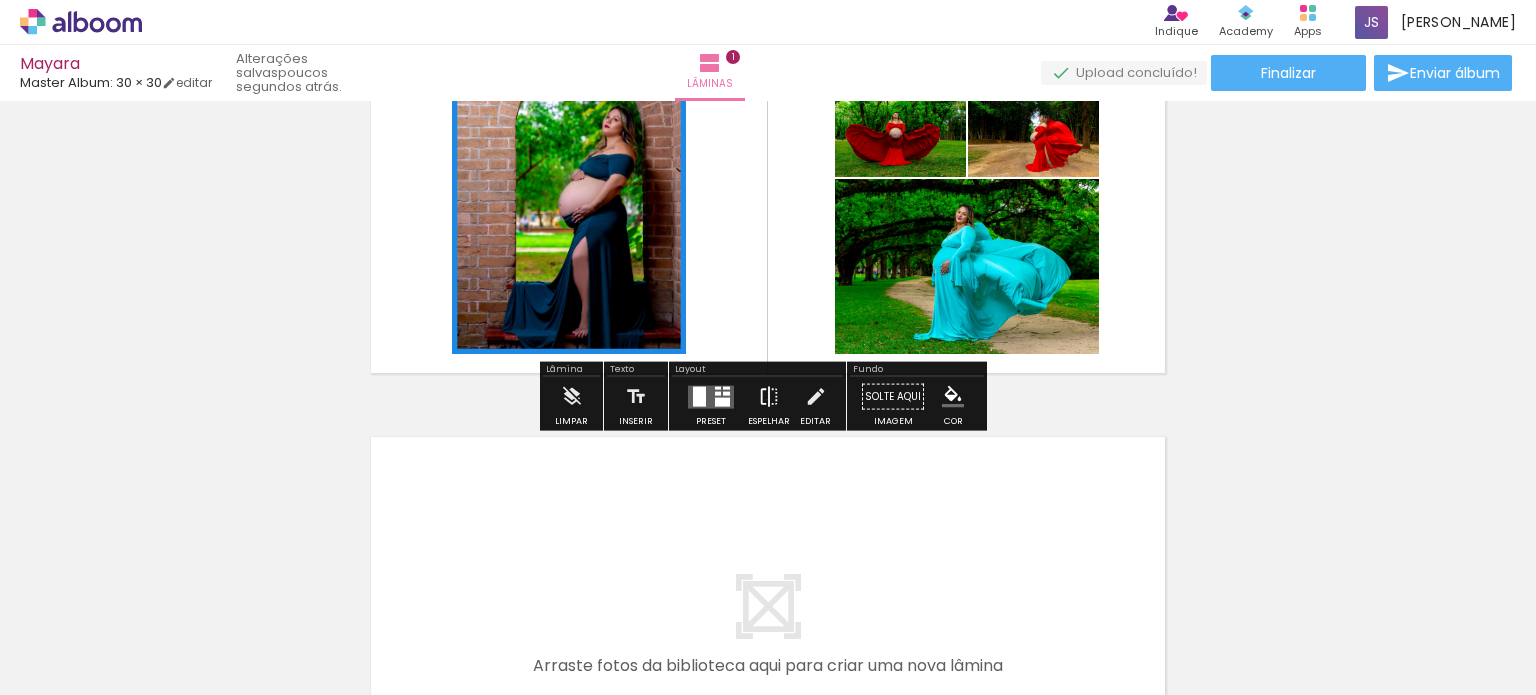 click at bounding box center (769, 397) 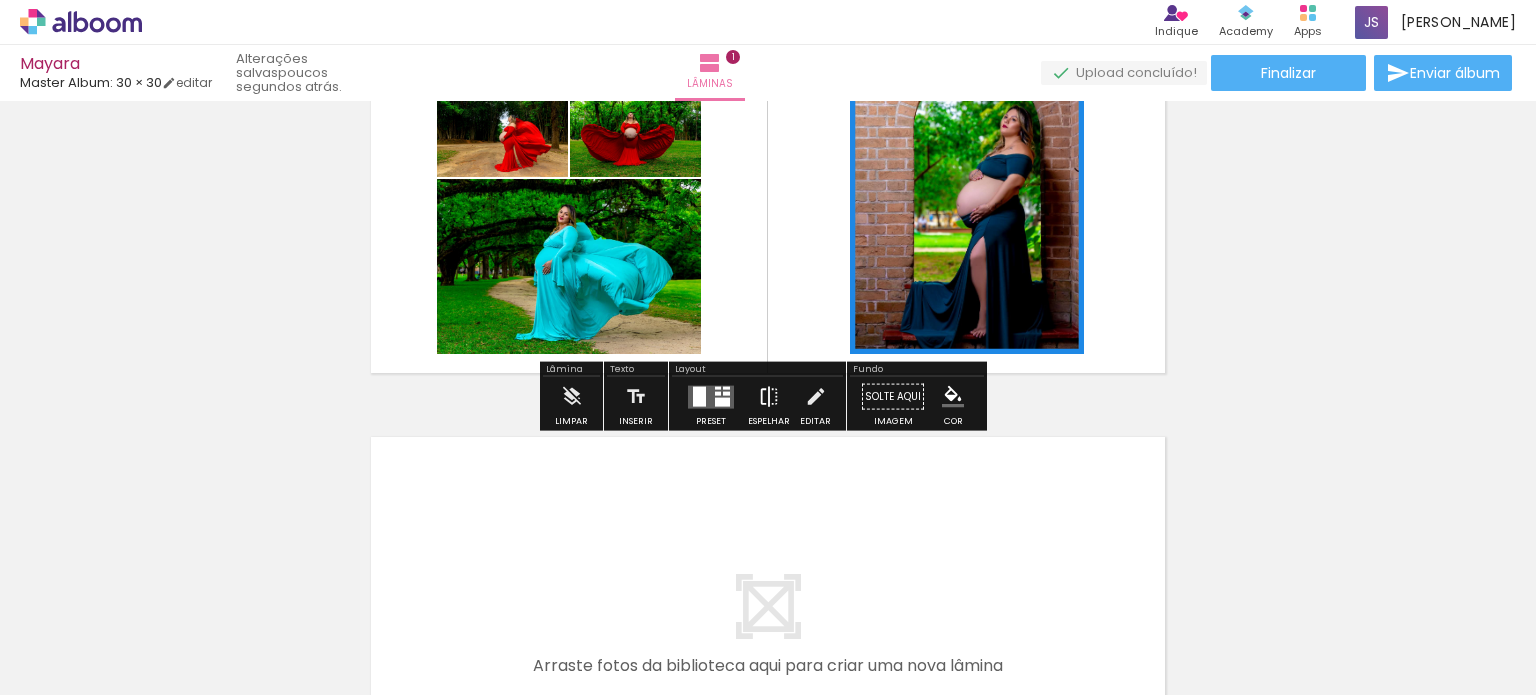 click at bounding box center [769, 397] 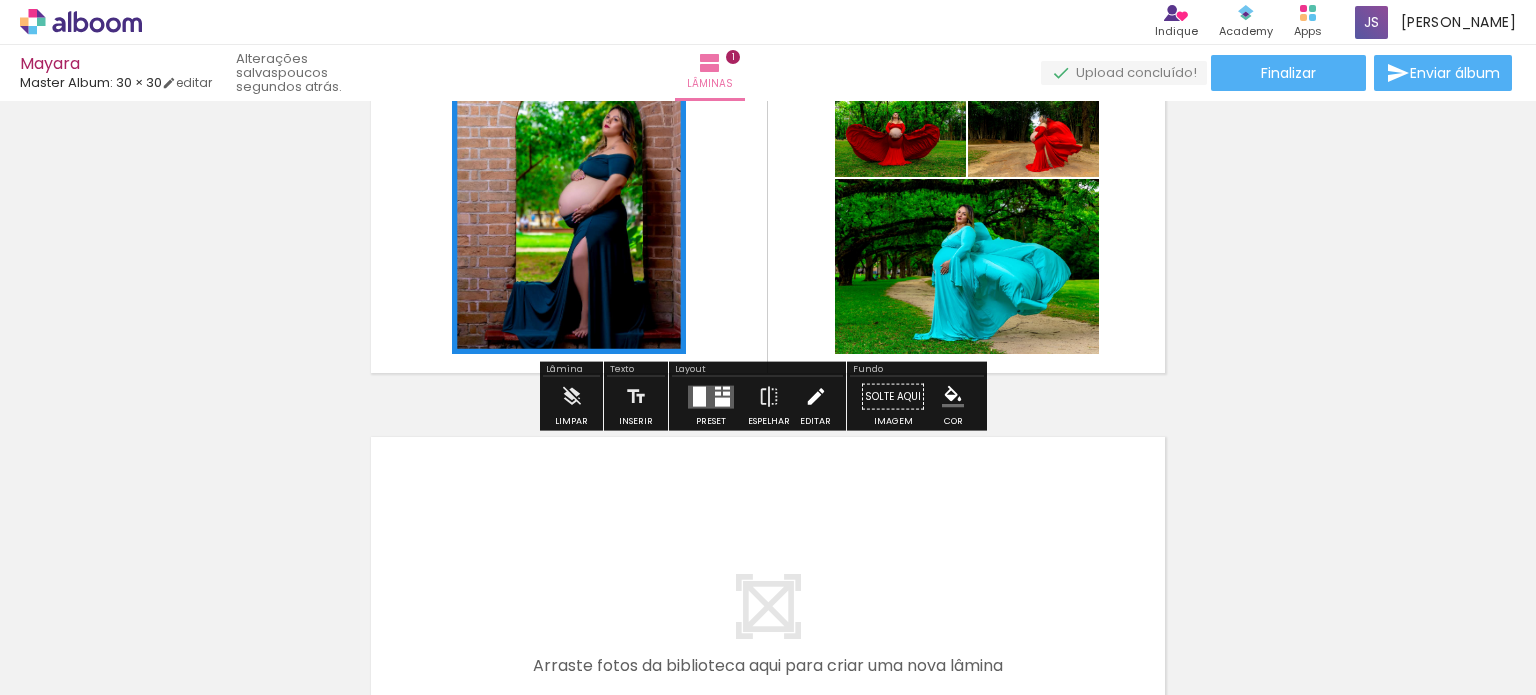 click at bounding box center [816, 397] 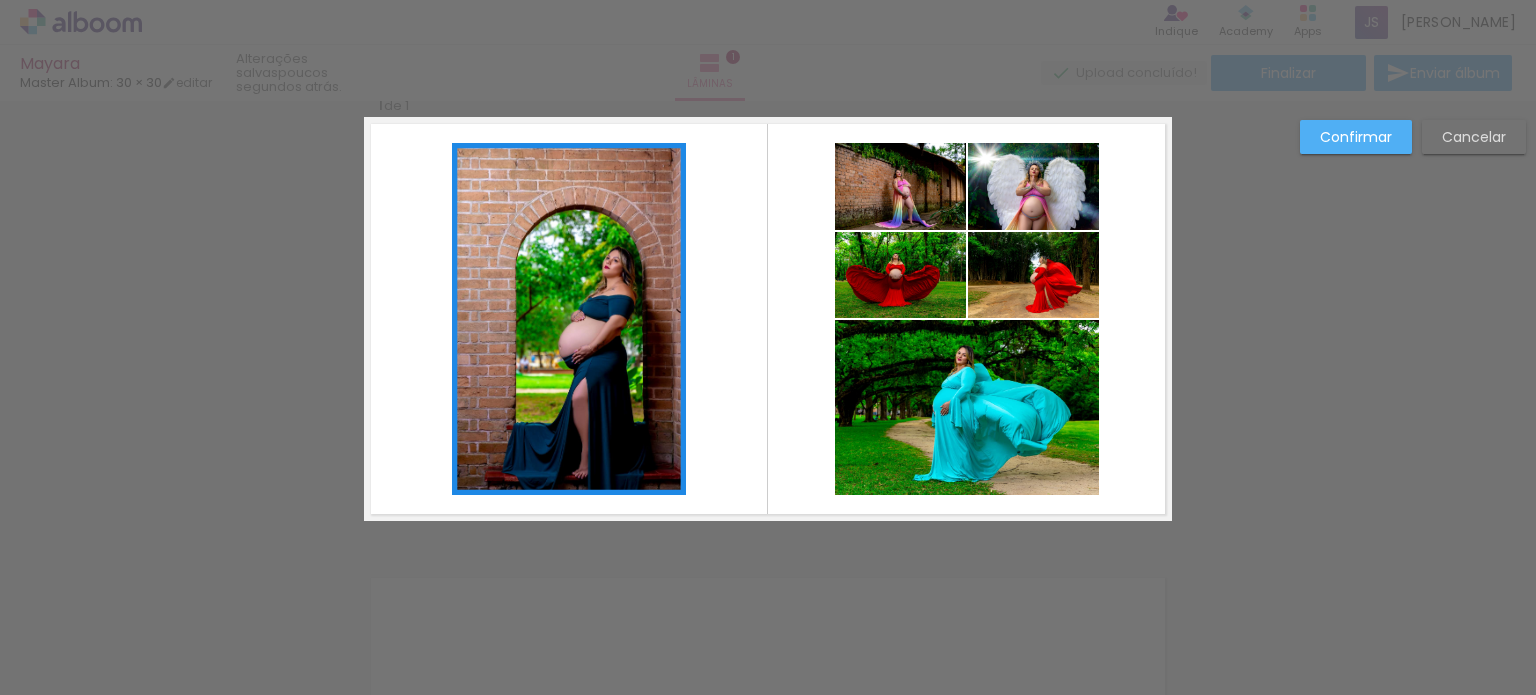 scroll, scrollTop: 25, scrollLeft: 0, axis: vertical 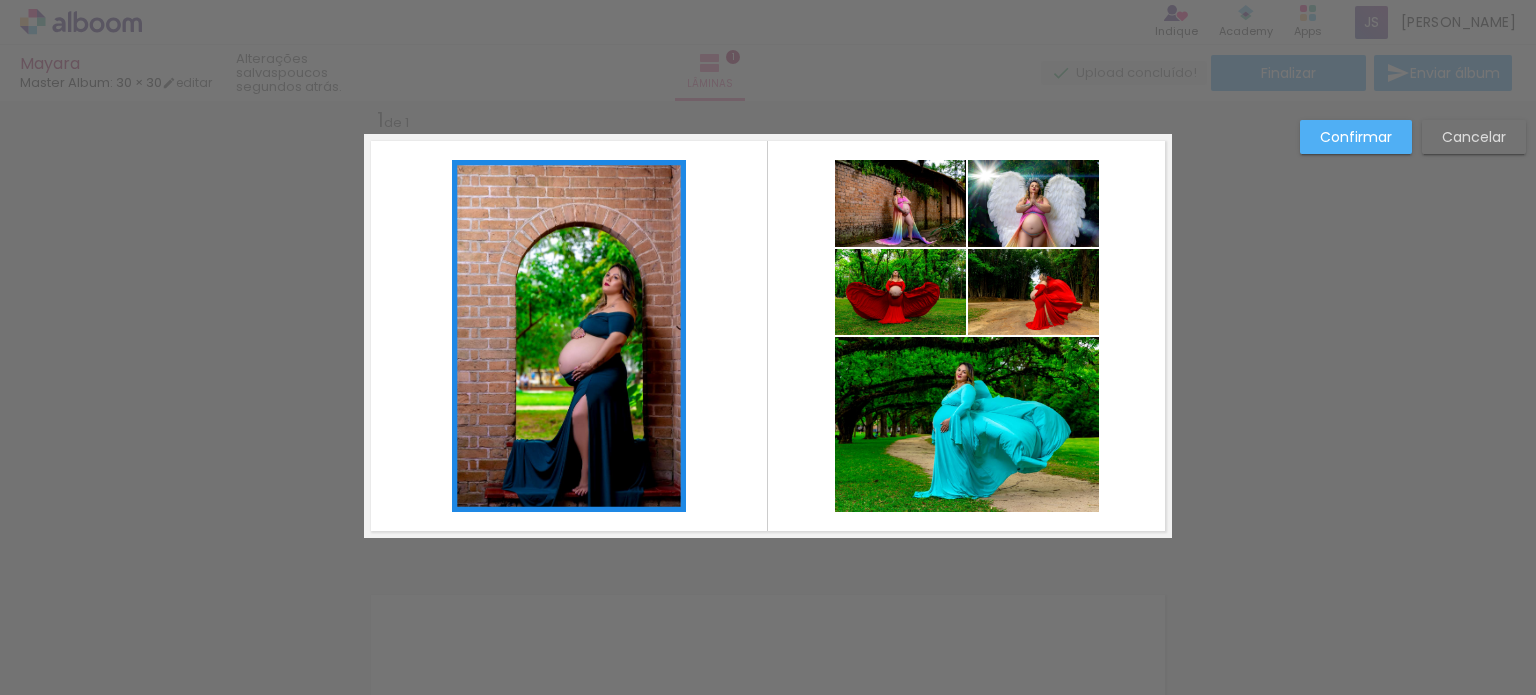 click 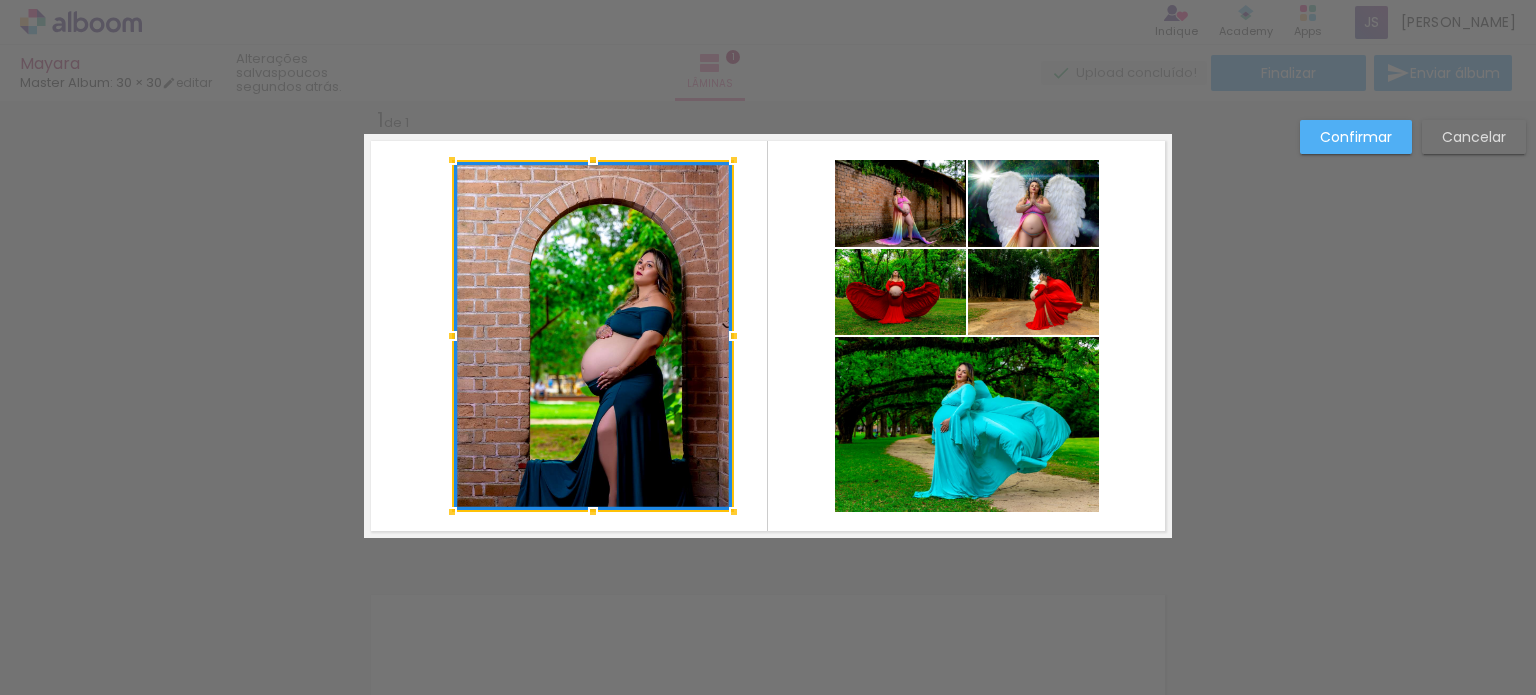 drag, startPoint x: 681, startPoint y: 335, endPoint x: 726, endPoint y: 341, distance: 45.39824 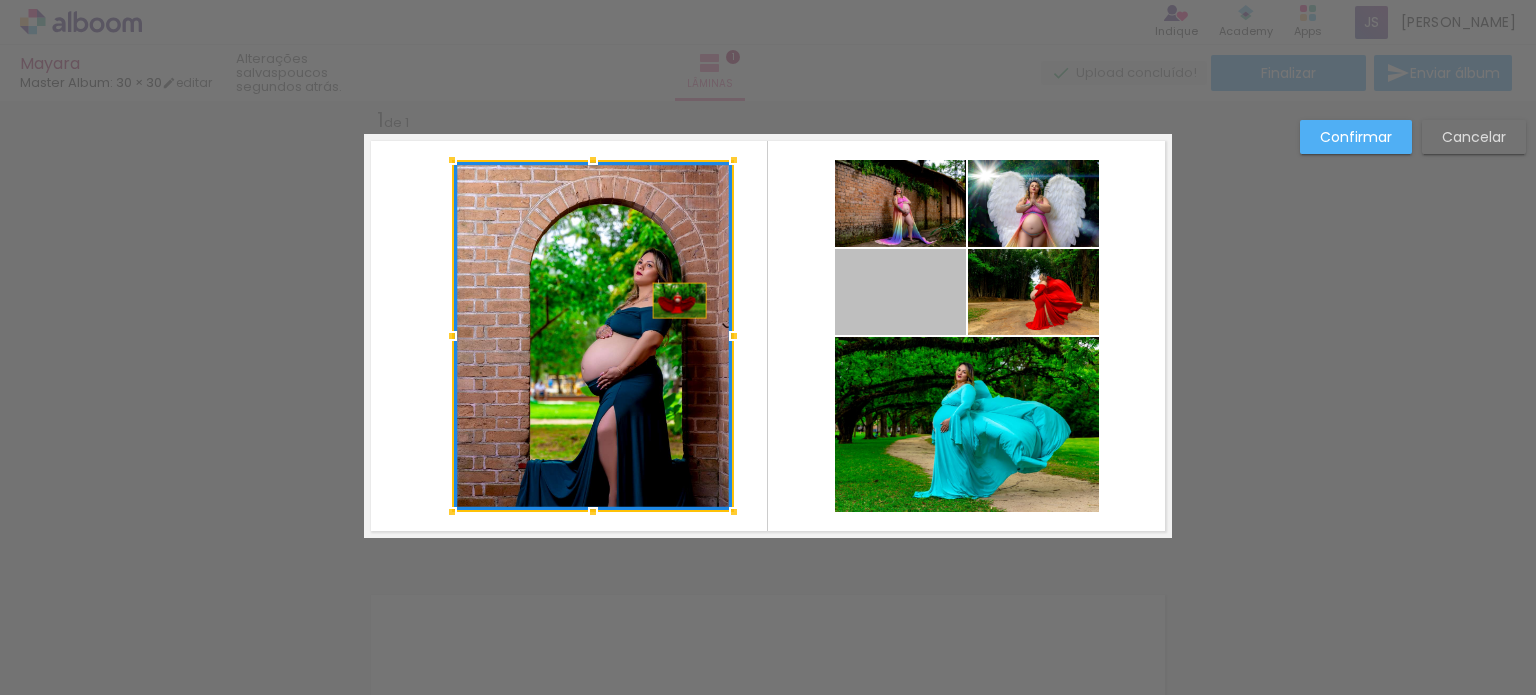 drag, startPoint x: 865, startPoint y: 292, endPoint x: 627, endPoint y: 307, distance: 238.47221 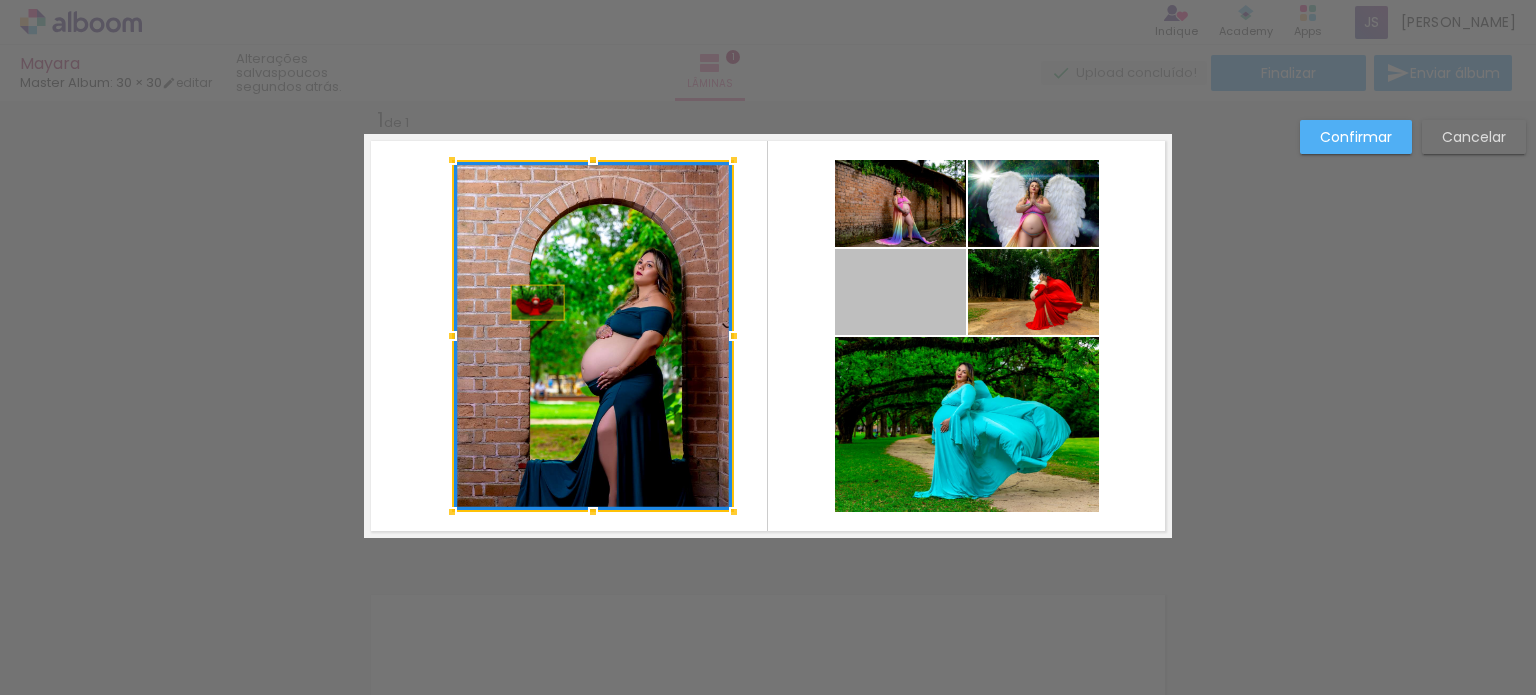 drag, startPoint x: 868, startPoint y: 302, endPoint x: 519, endPoint y: 302, distance: 349 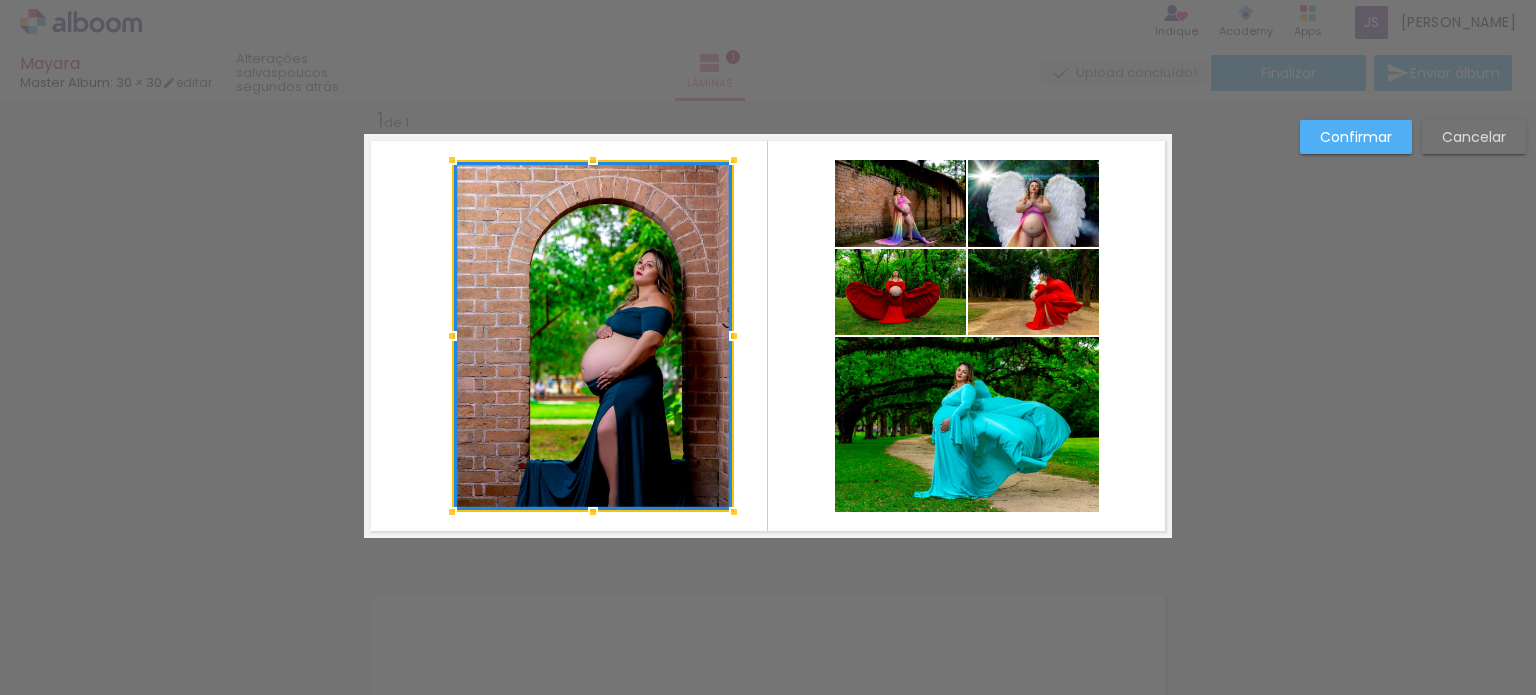 click at bounding box center (593, 336) 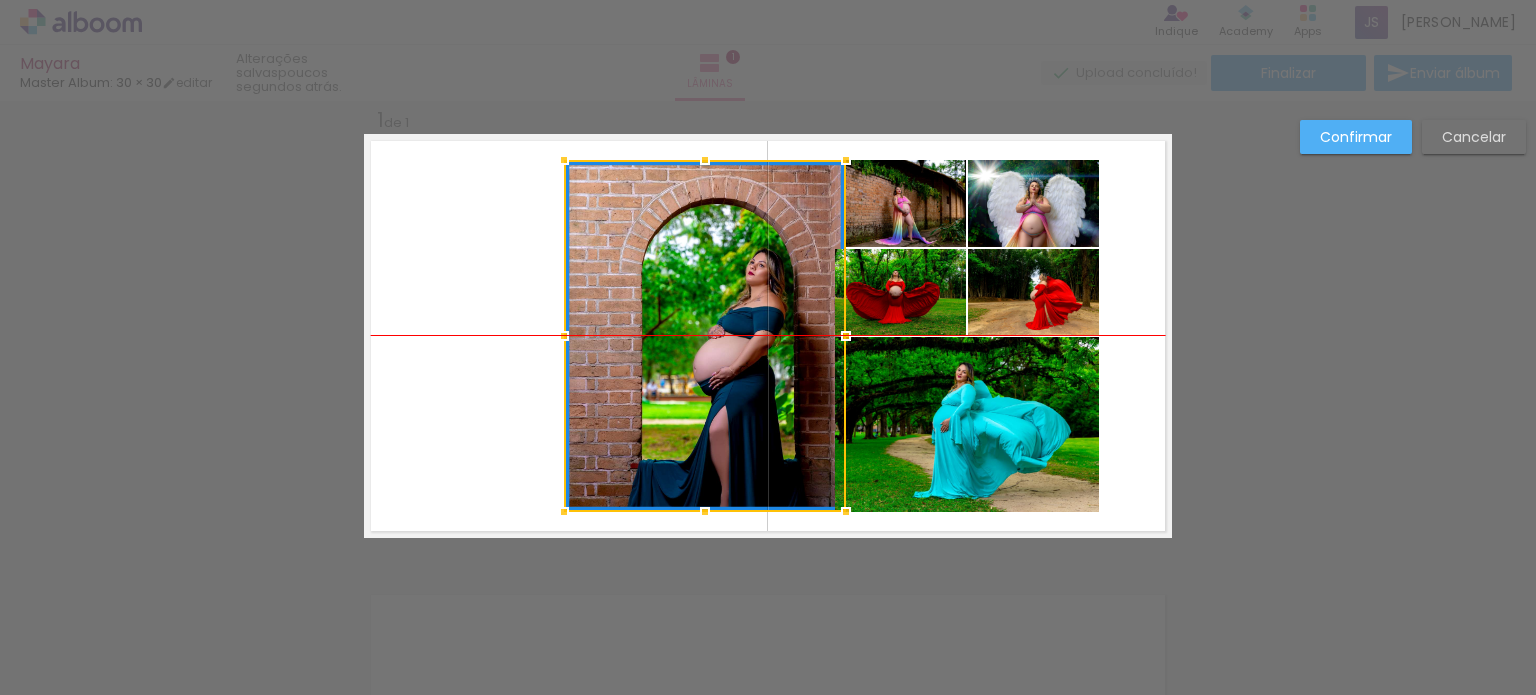 drag, startPoint x: 591, startPoint y: 369, endPoint x: 687, endPoint y: 365, distance: 96.0833 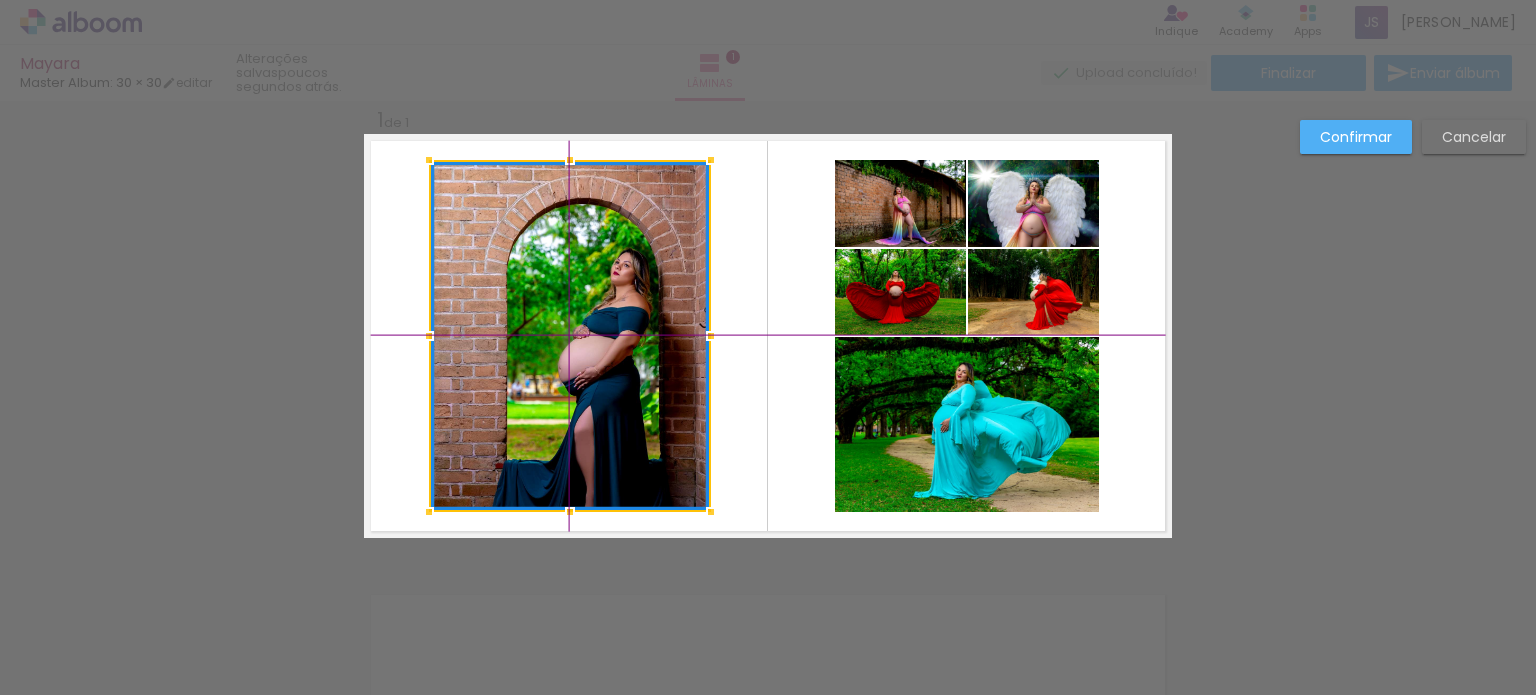 drag, startPoint x: 685, startPoint y: 368, endPoint x: 524, endPoint y: 395, distance: 163.24828 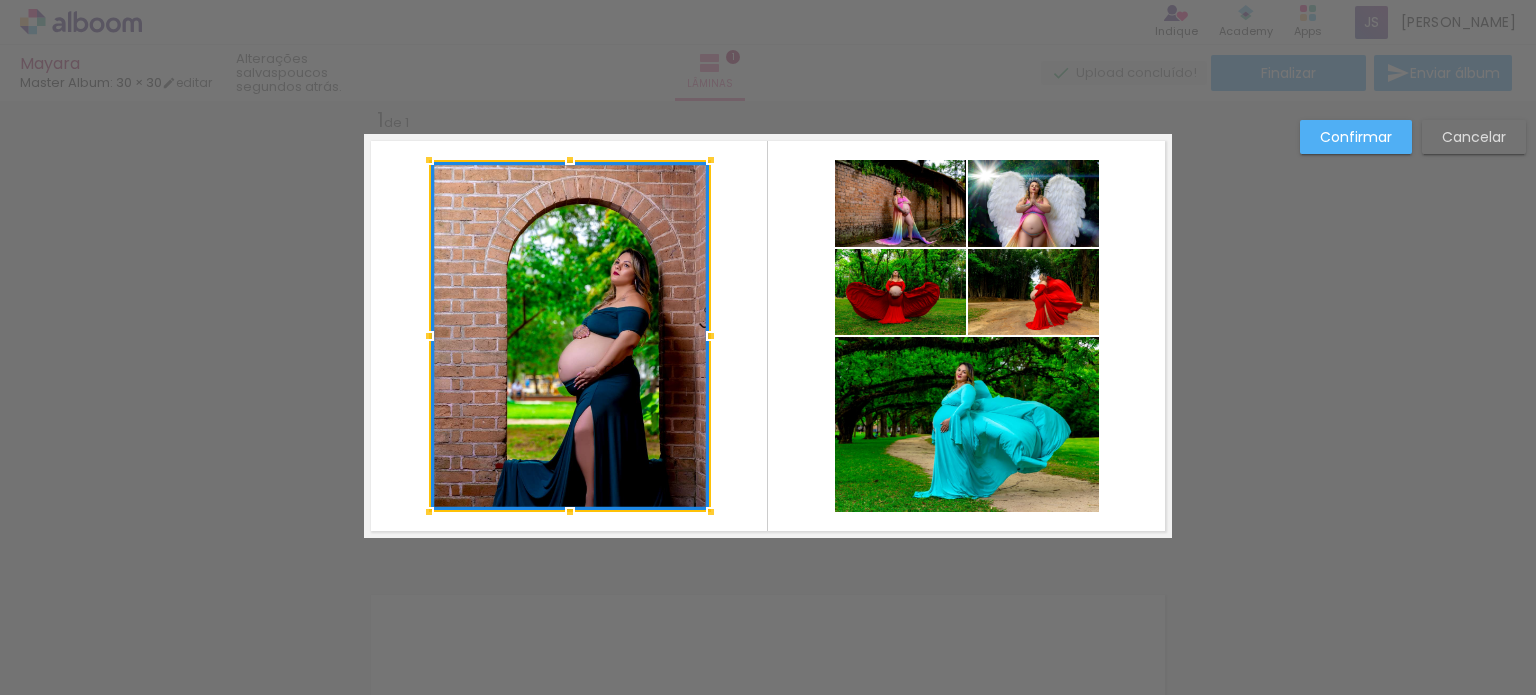click at bounding box center (570, 336) 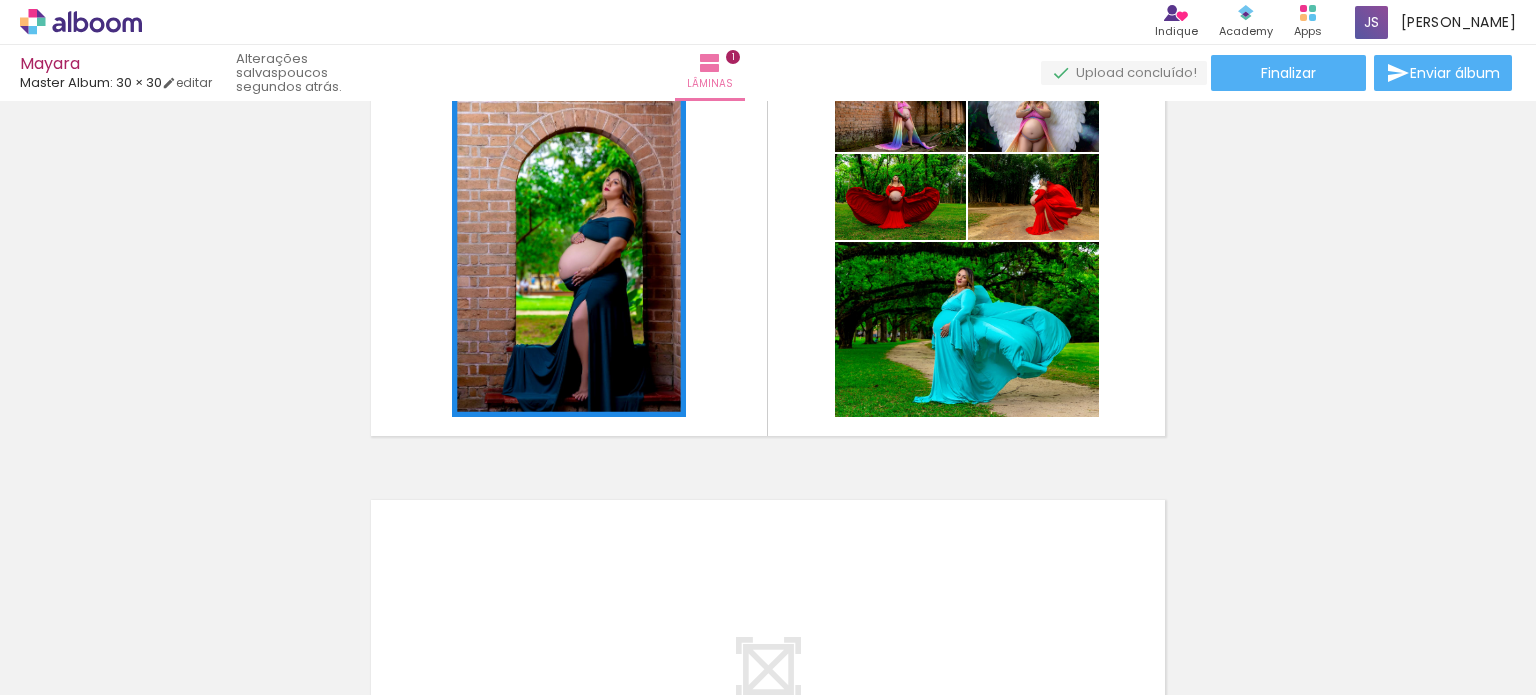 scroll, scrollTop: 25, scrollLeft: 0, axis: vertical 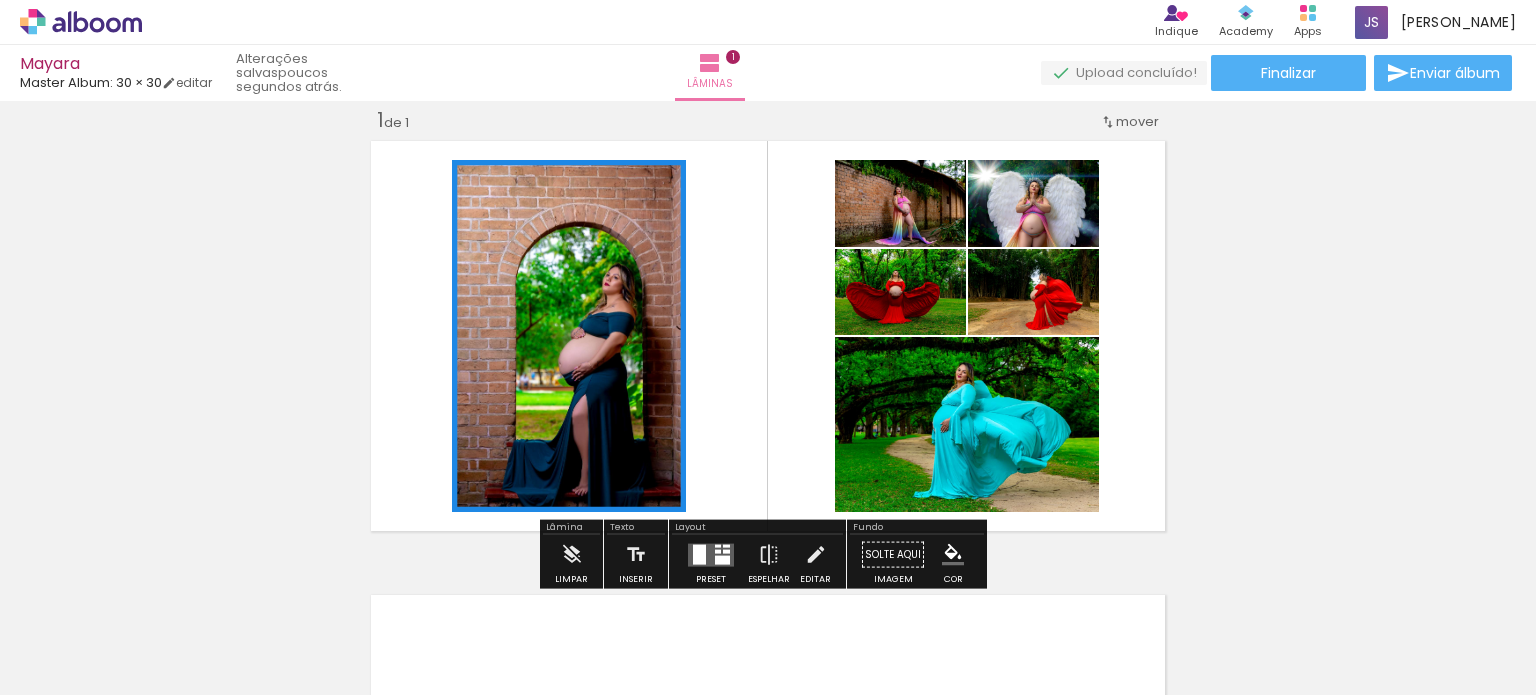 click 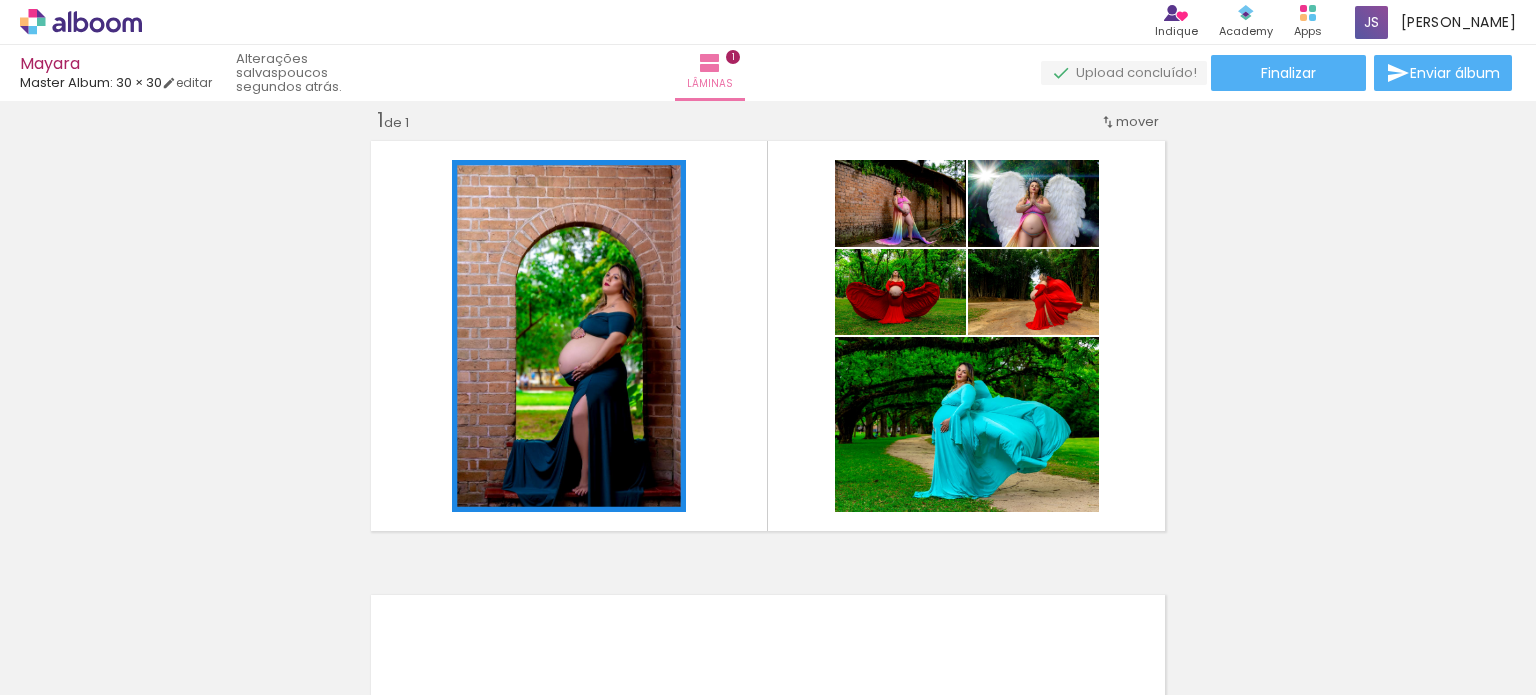 click at bounding box center (200, 628) 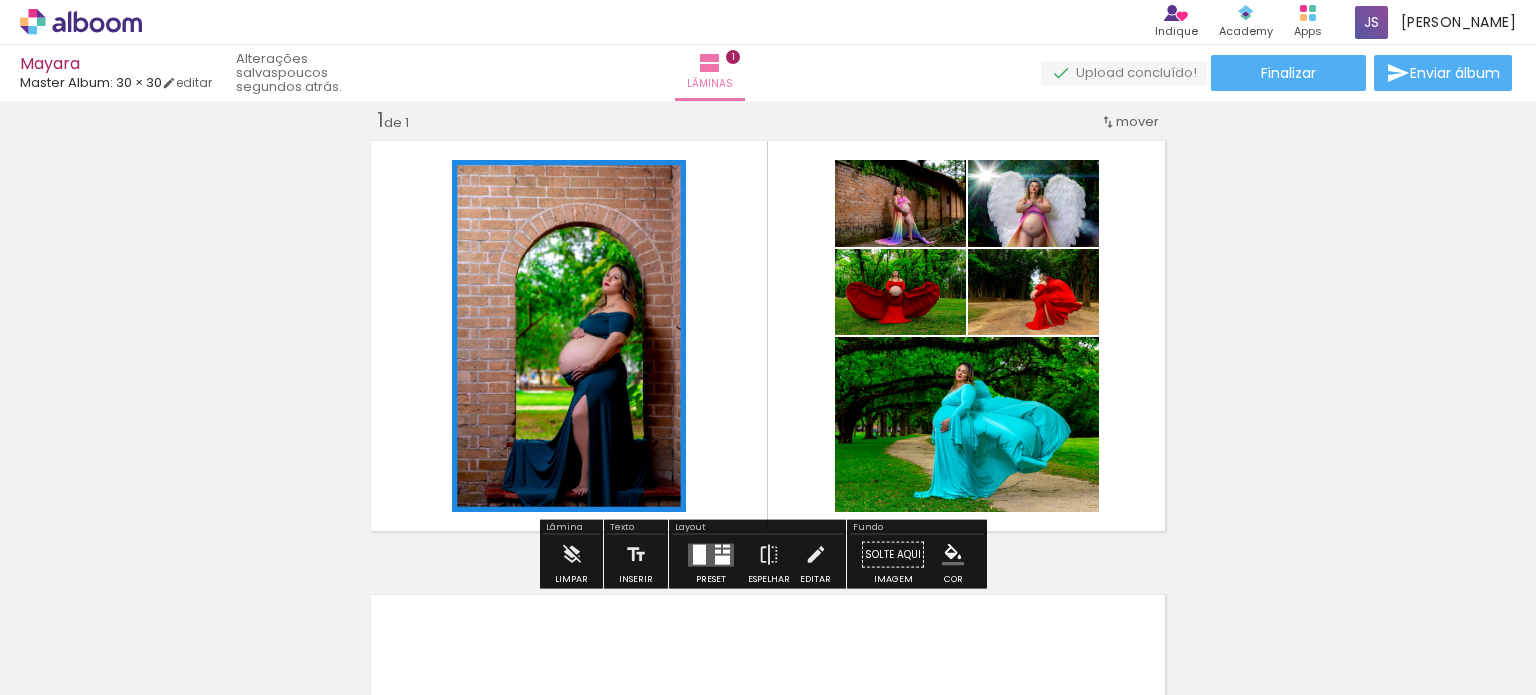 click 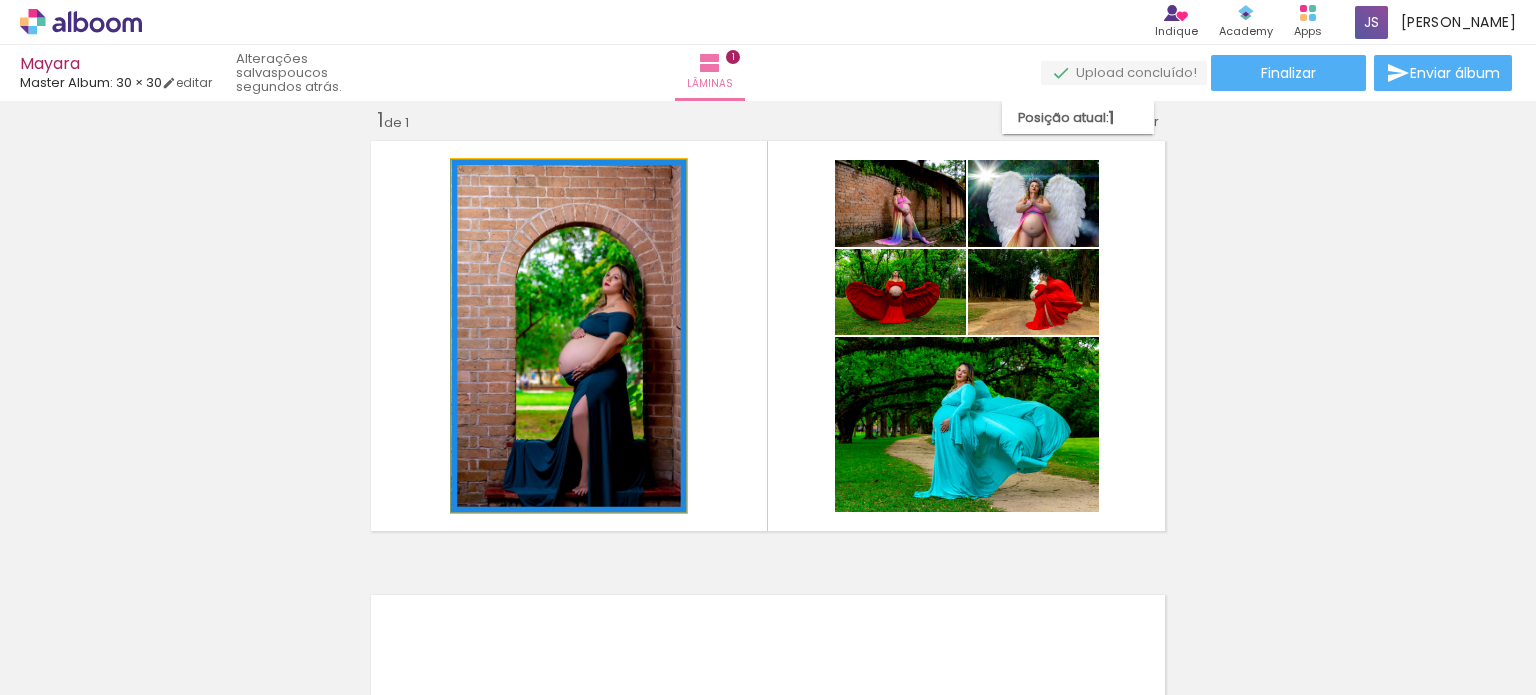 click 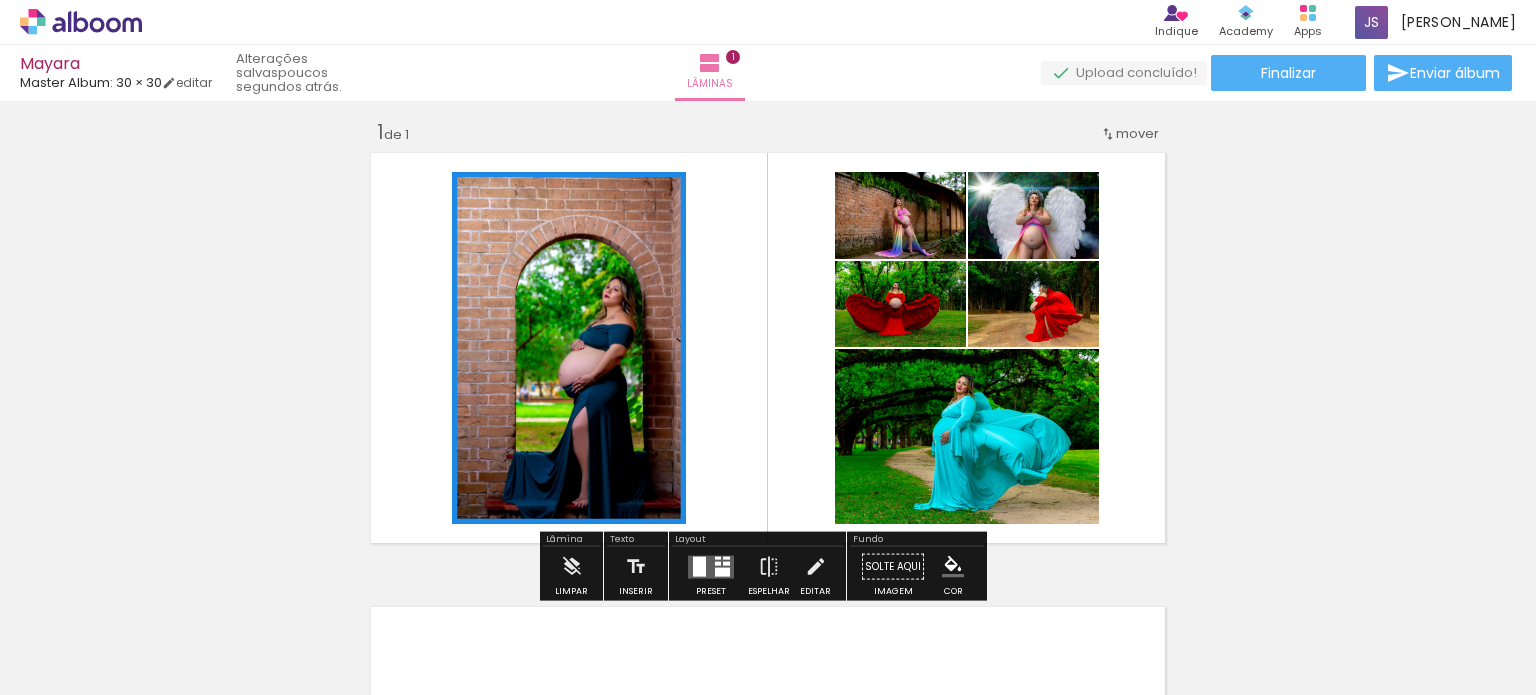 scroll, scrollTop: 0, scrollLeft: 0, axis: both 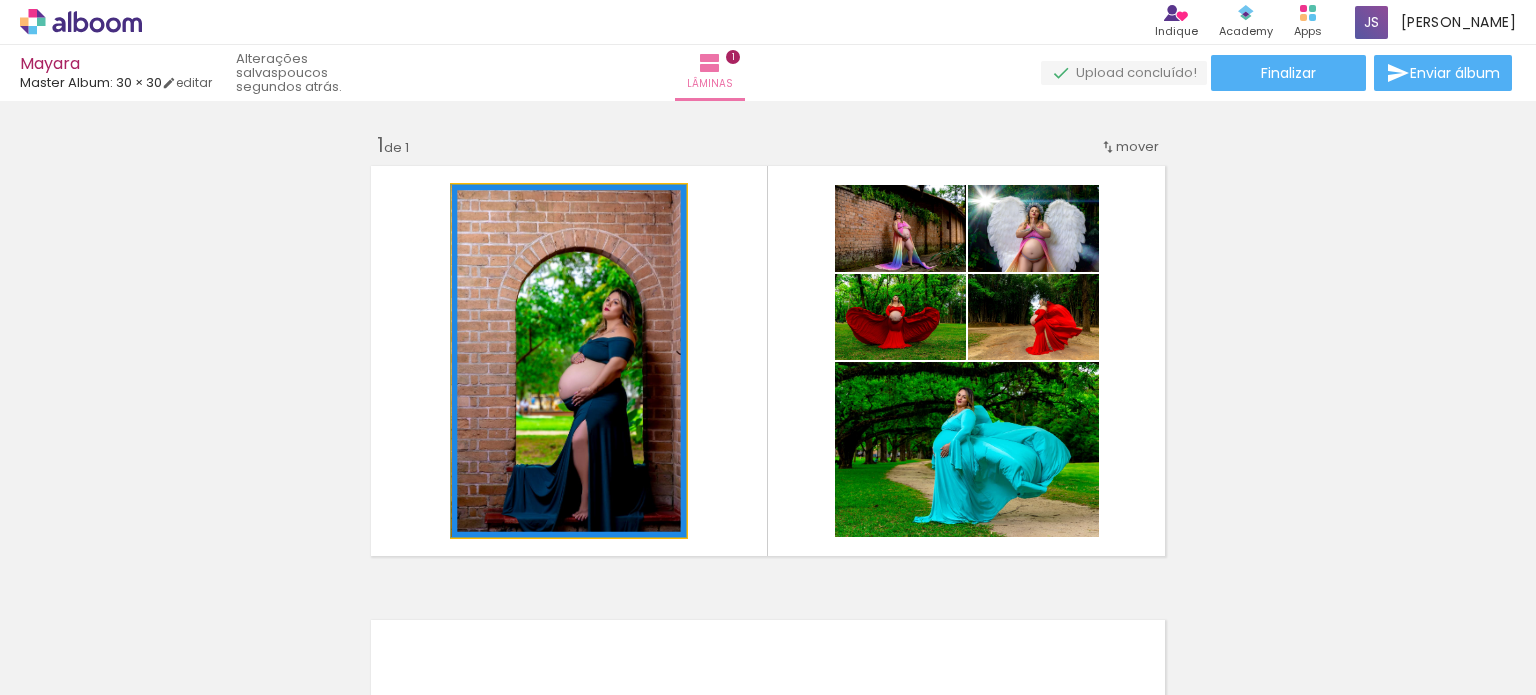 click 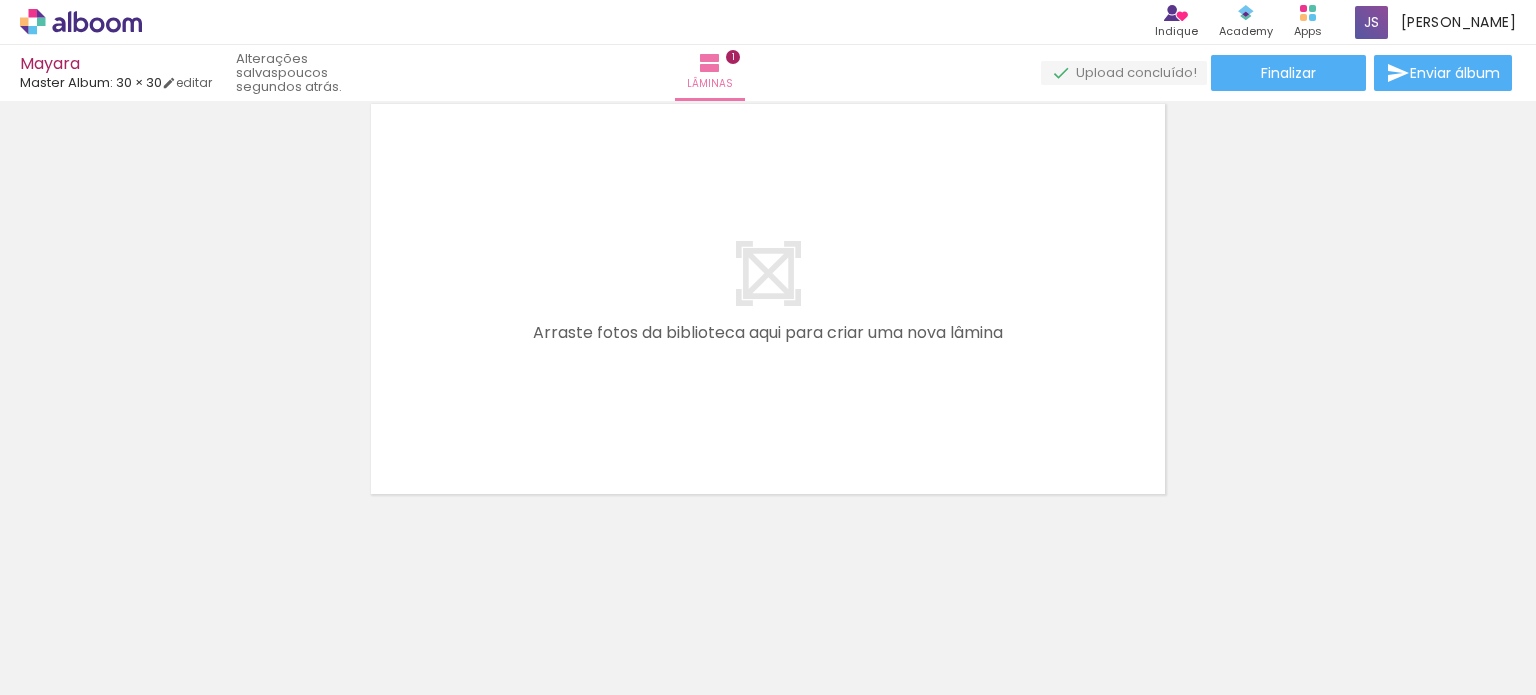 scroll, scrollTop: 0, scrollLeft: 0, axis: both 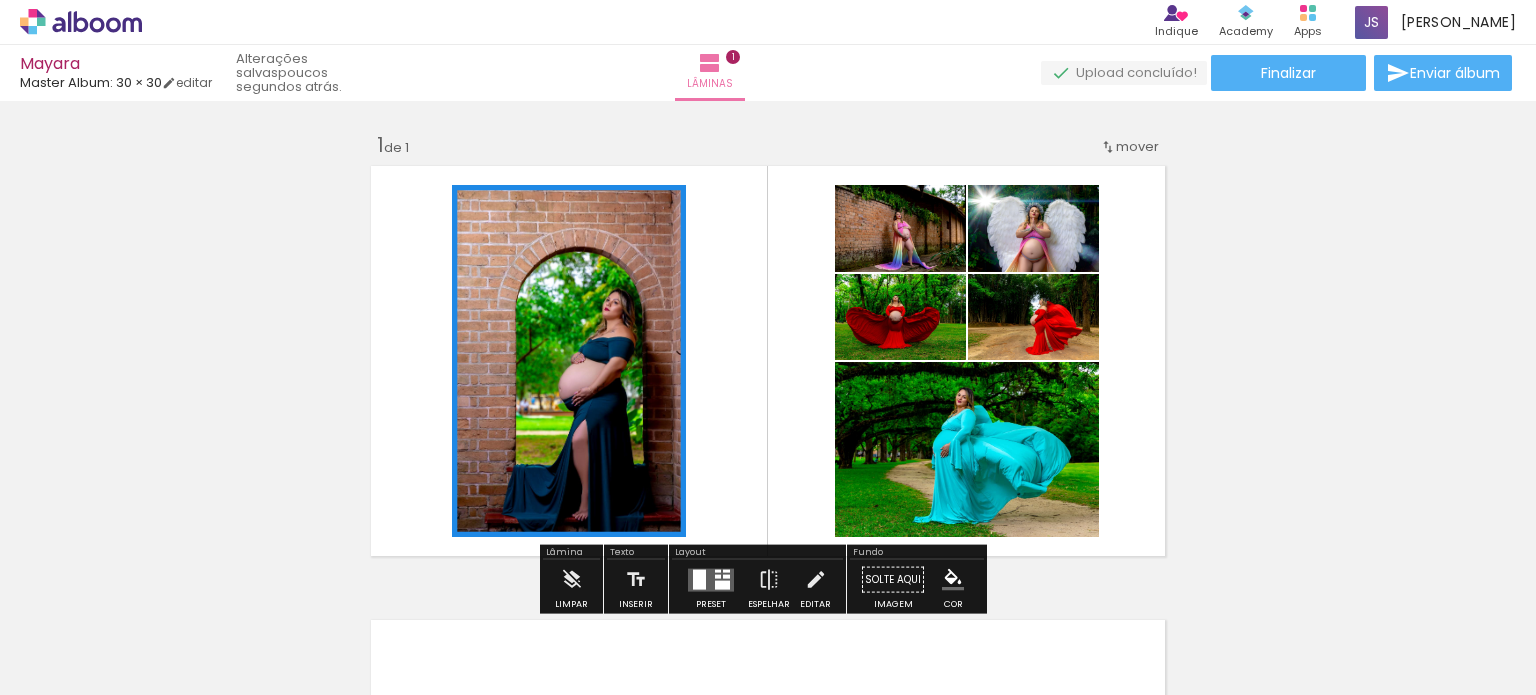 click 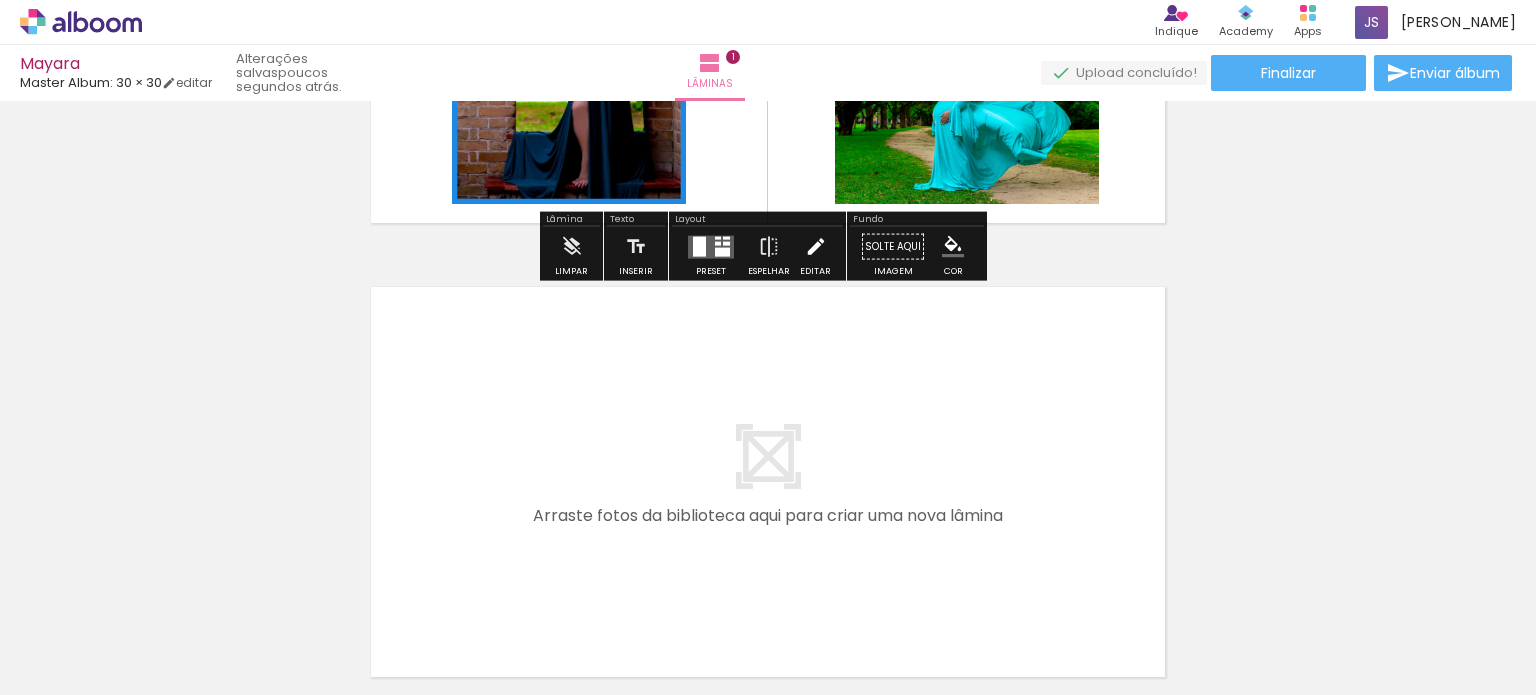 click on "Editar" at bounding box center (815, 271) 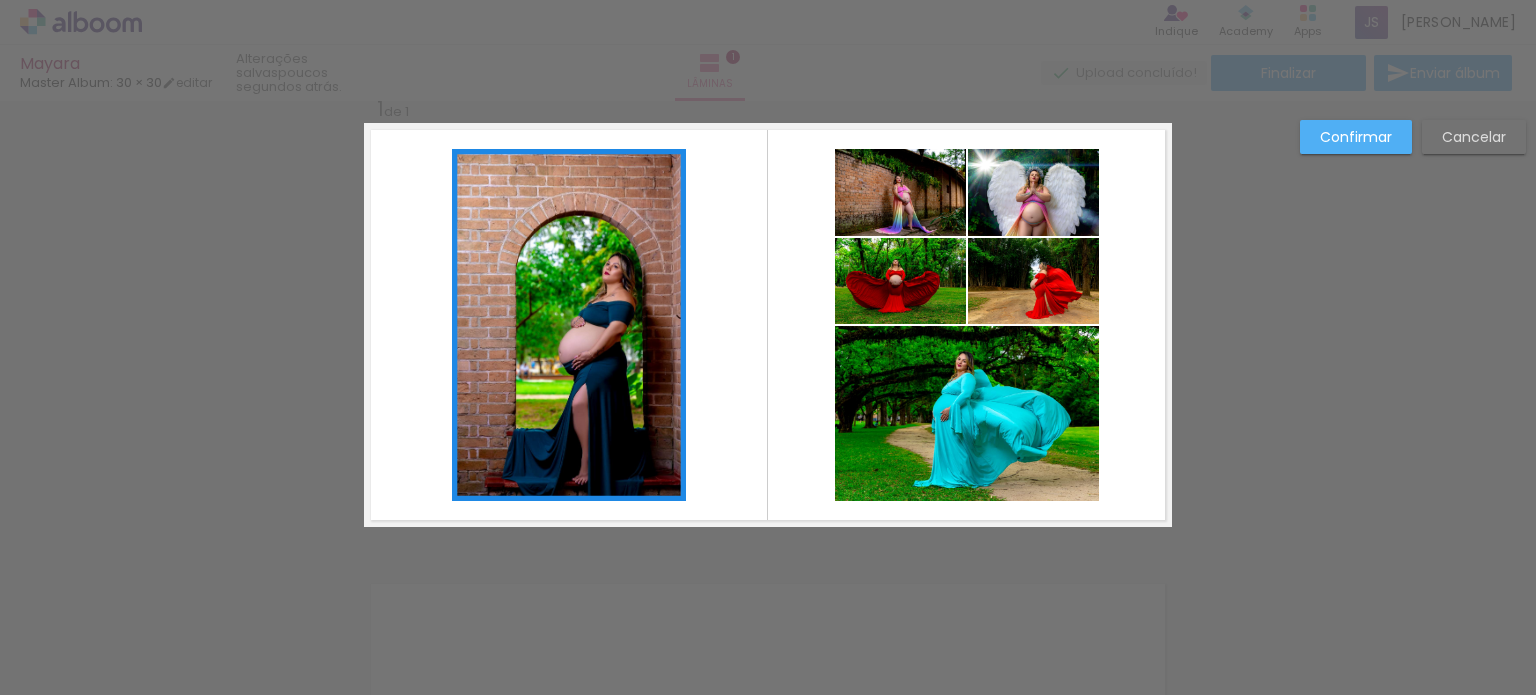 scroll, scrollTop: 25, scrollLeft: 0, axis: vertical 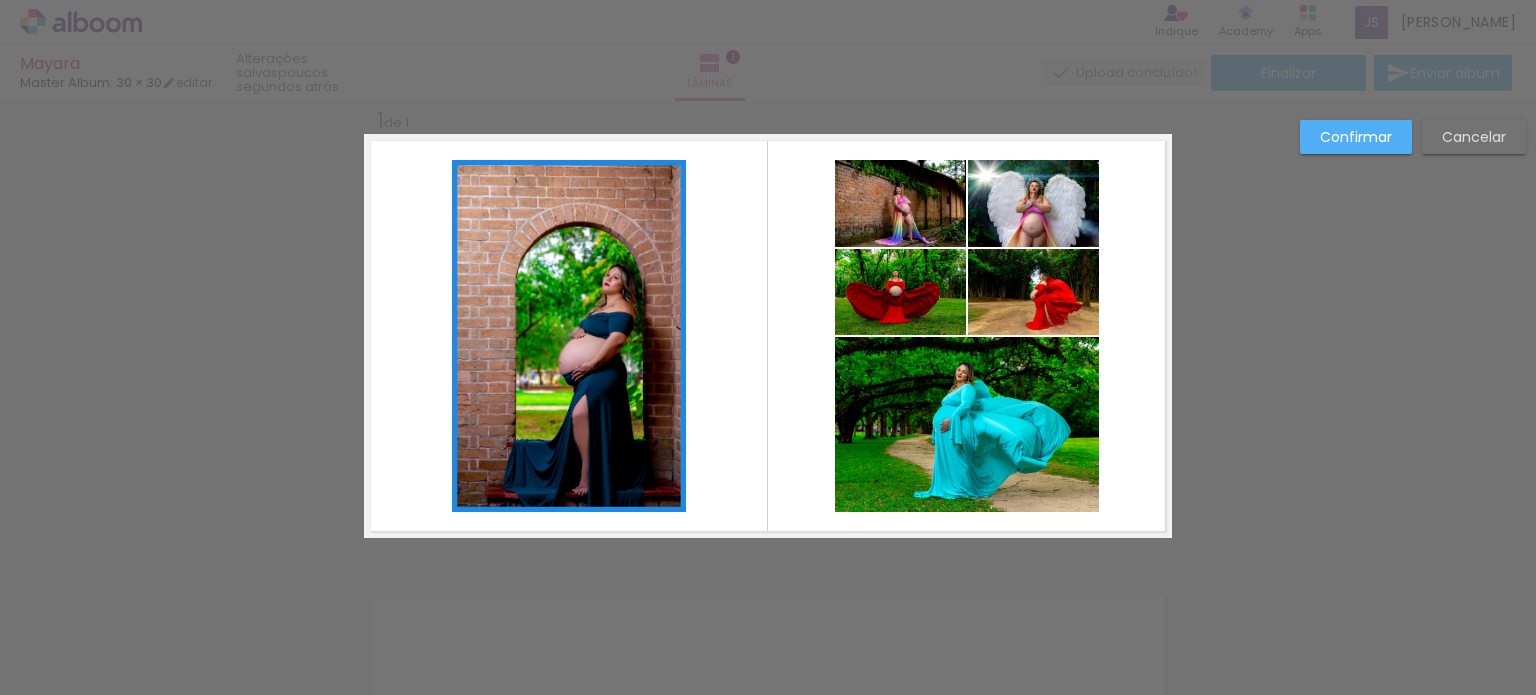 click 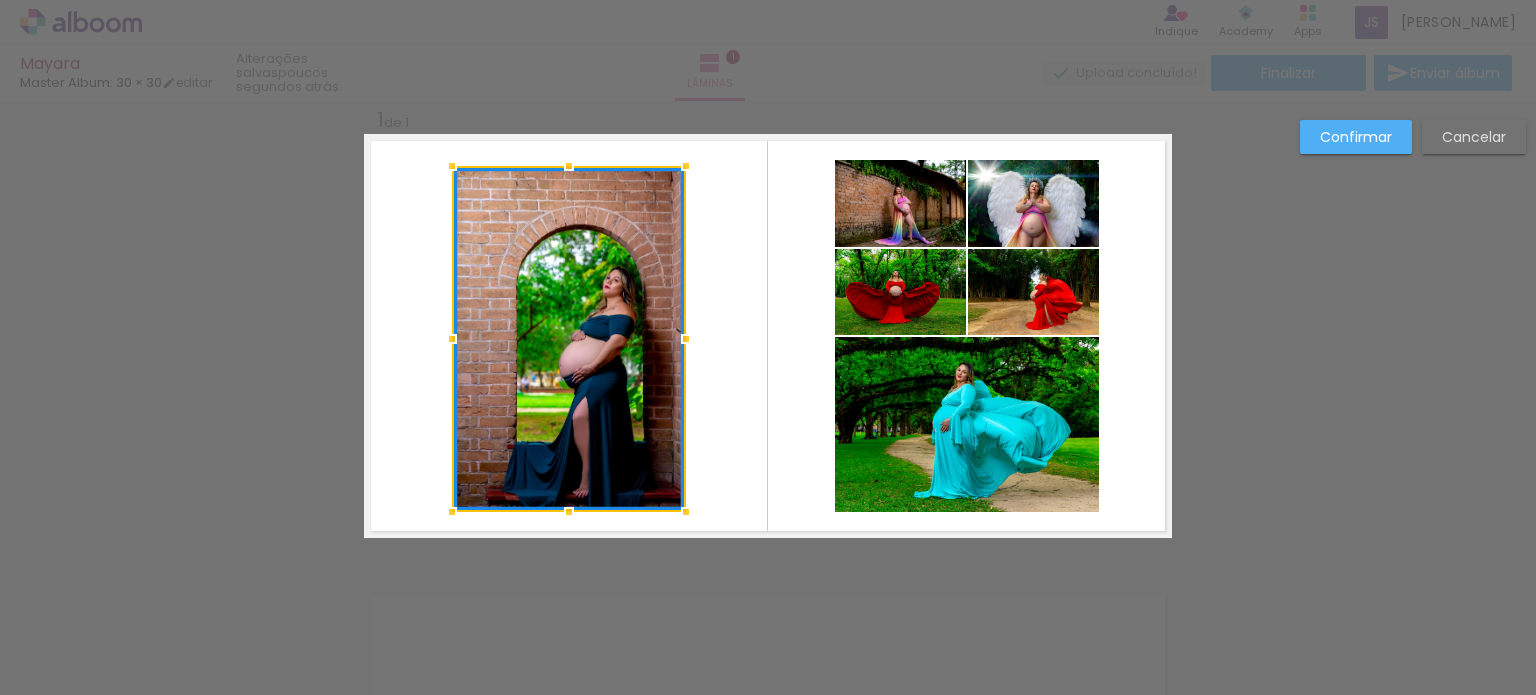 drag, startPoint x: 564, startPoint y: 155, endPoint x: 588, endPoint y: 94, distance: 65.551506 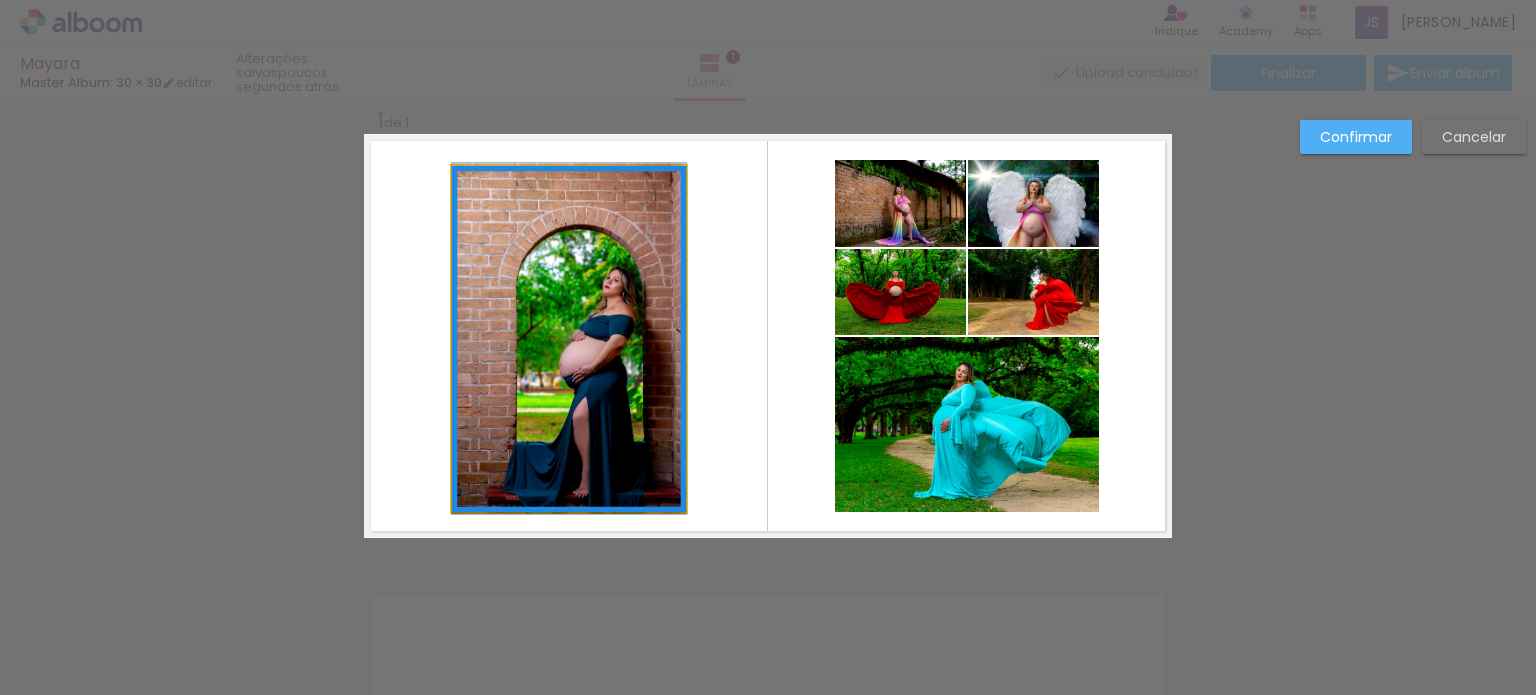 click 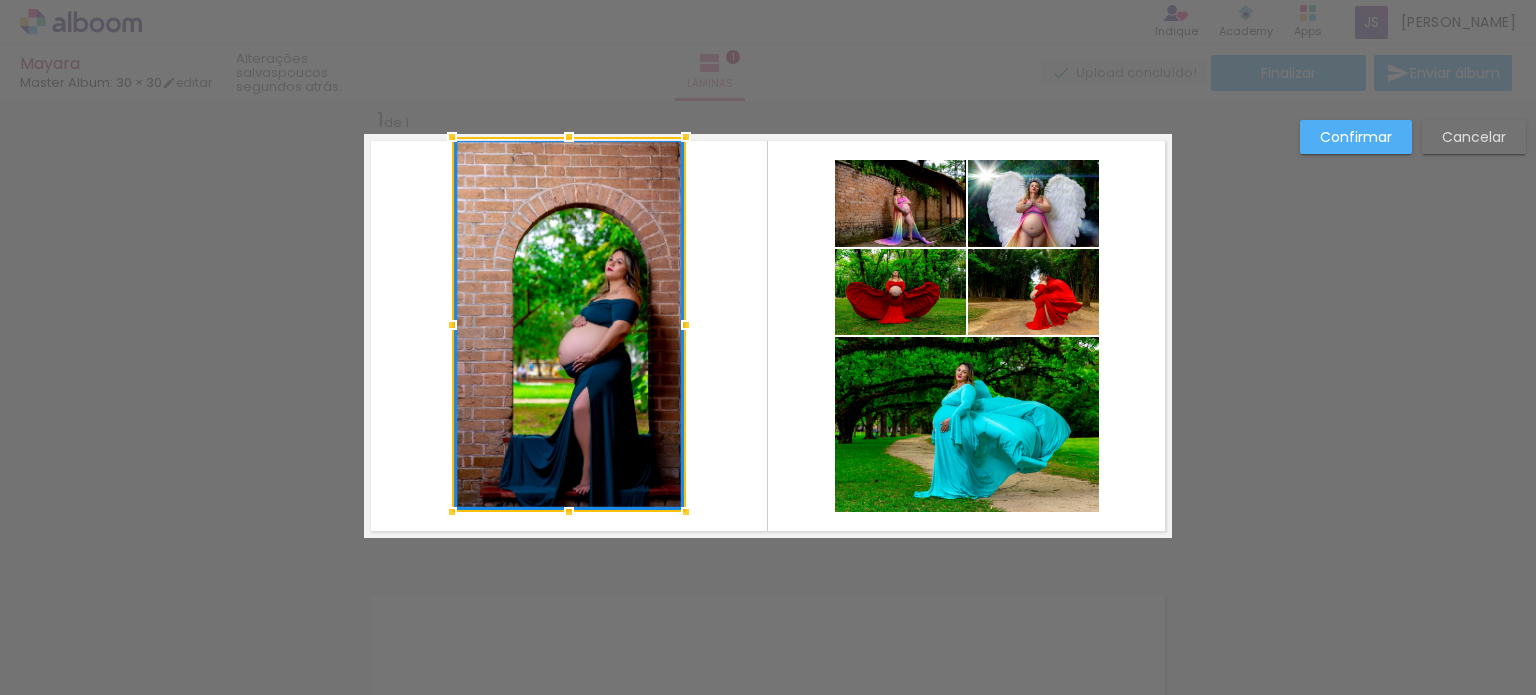 drag, startPoint x: 564, startPoint y: 165, endPoint x: 573, endPoint y: 175, distance: 13.453624 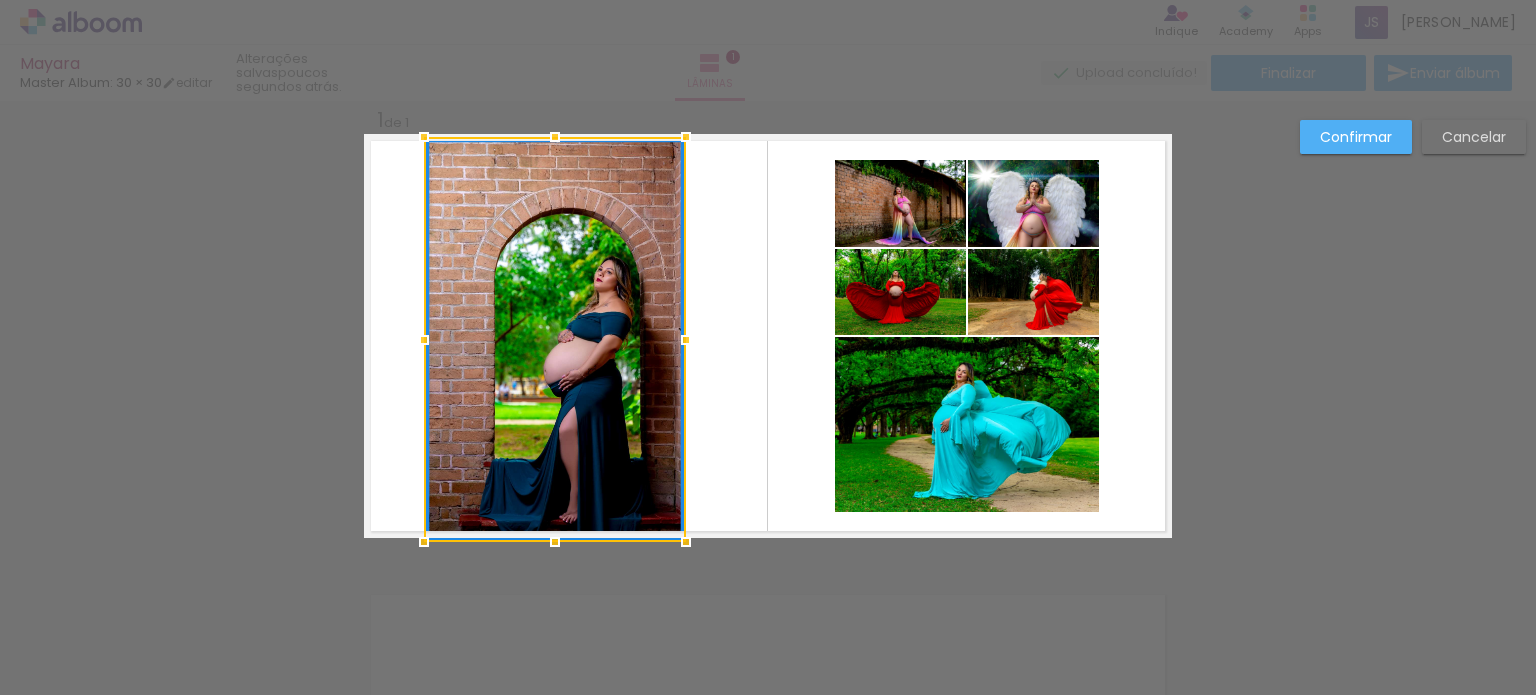 drag, startPoint x: 442, startPoint y: 507, endPoint x: 414, endPoint y: 536, distance: 40.311287 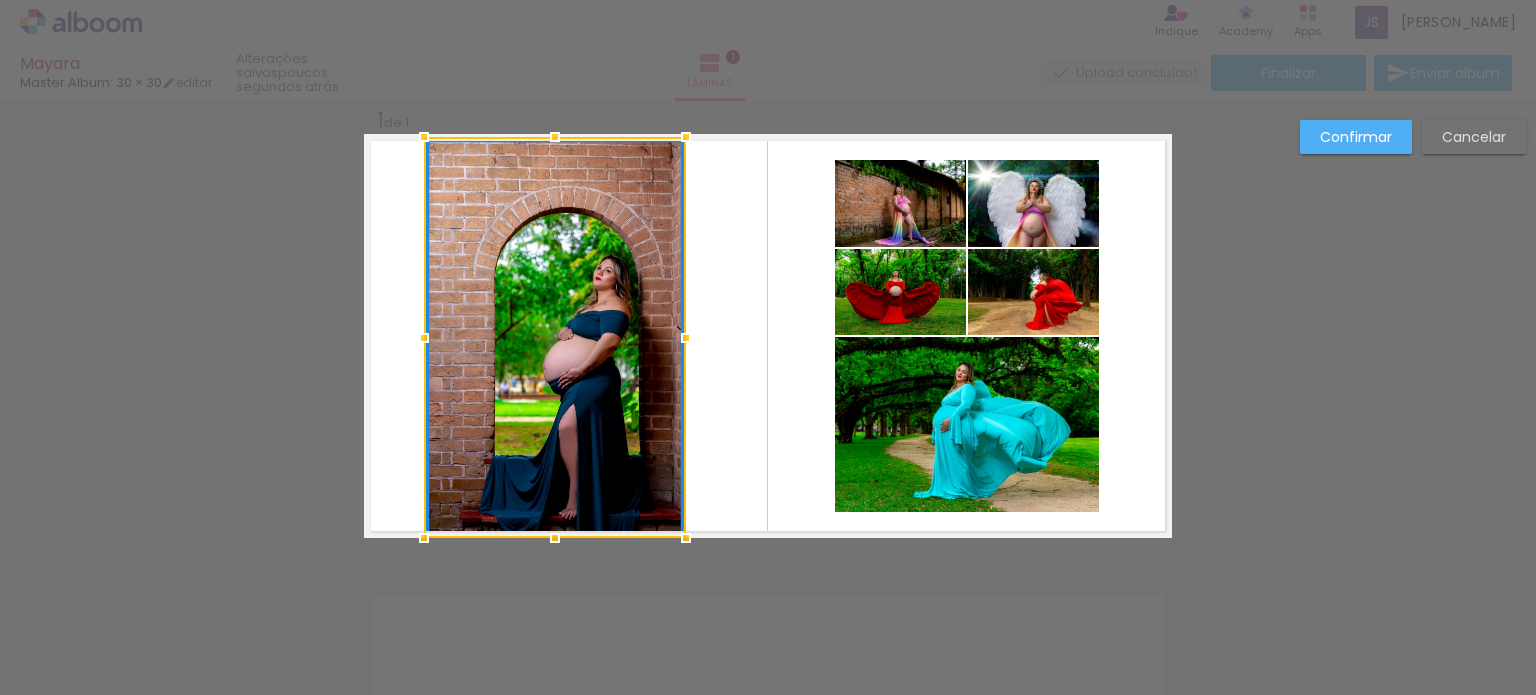 click on "Confirmar Cancelar" at bounding box center (768, 554) 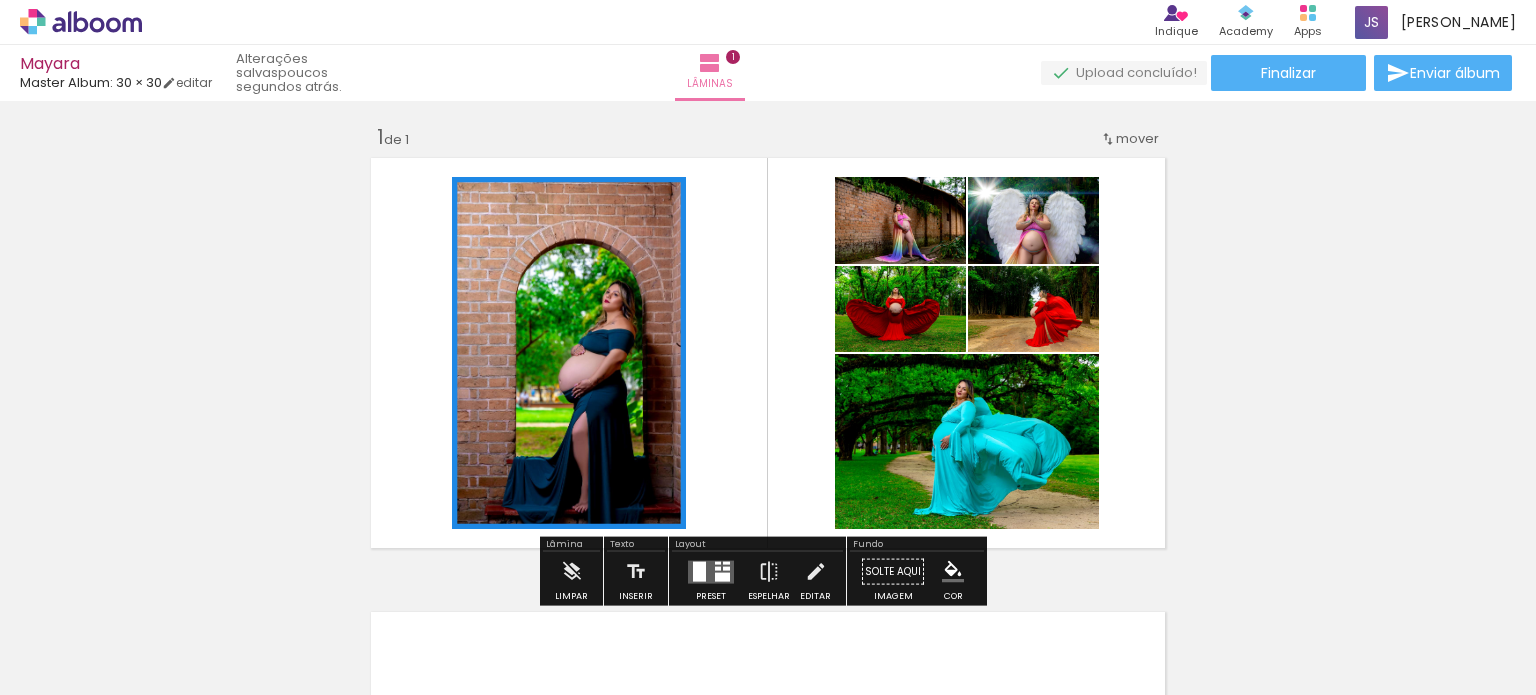 scroll, scrollTop: 0, scrollLeft: 0, axis: both 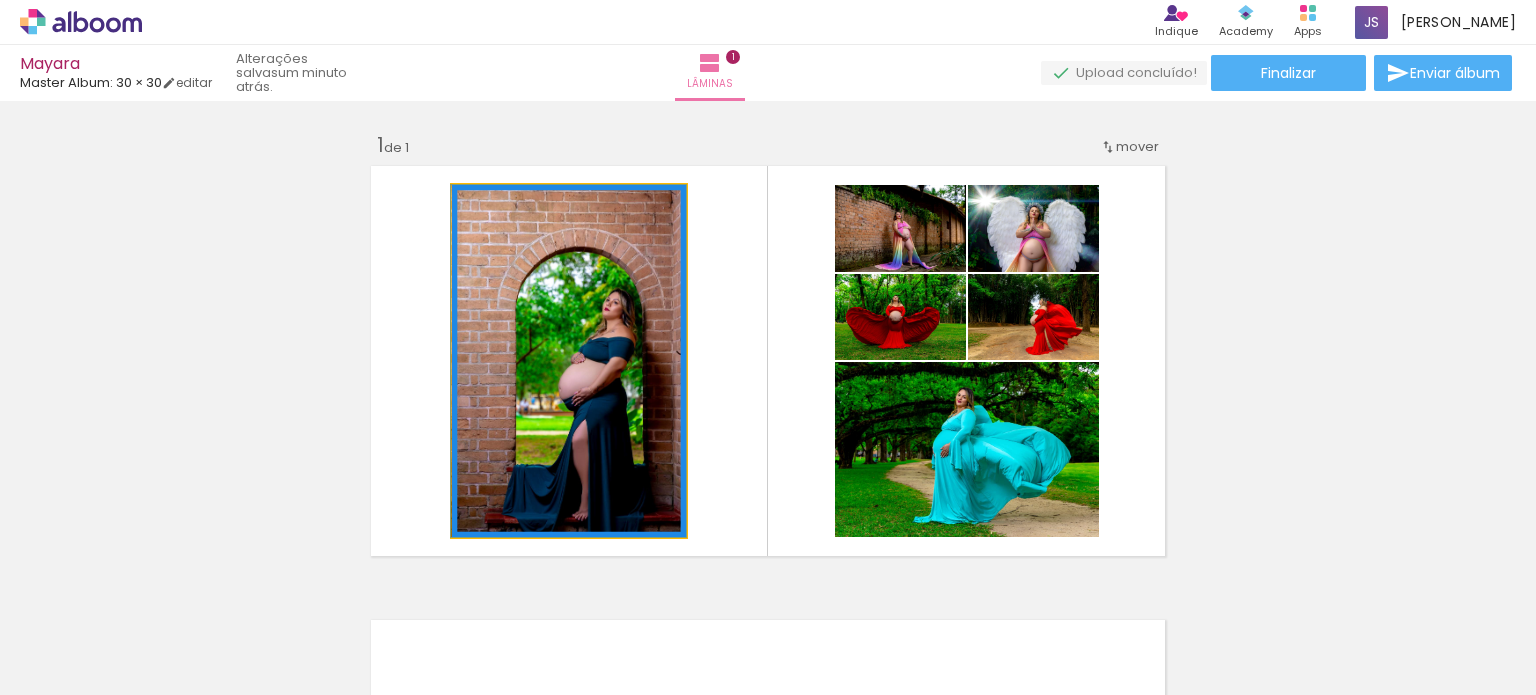 click 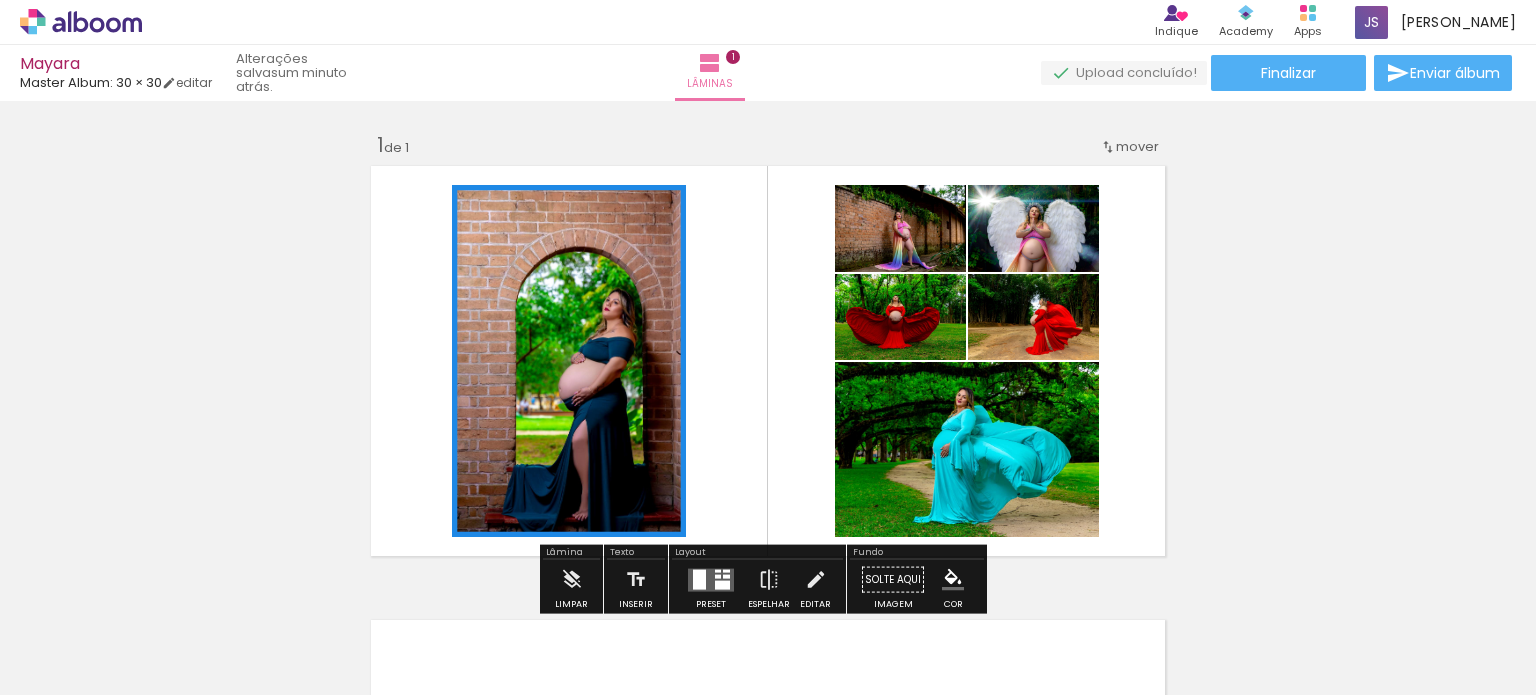 click at bounding box center [854, 206] 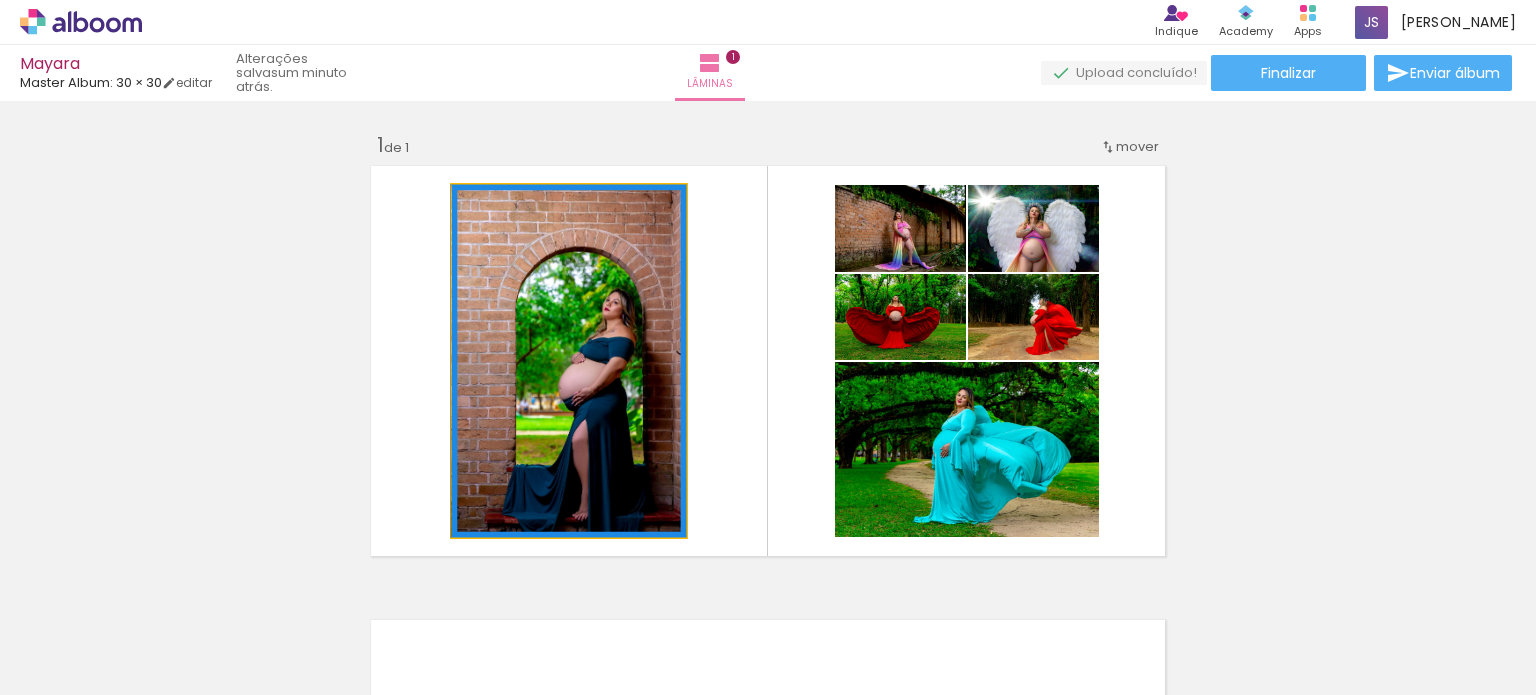 click at bounding box center (473, 206) 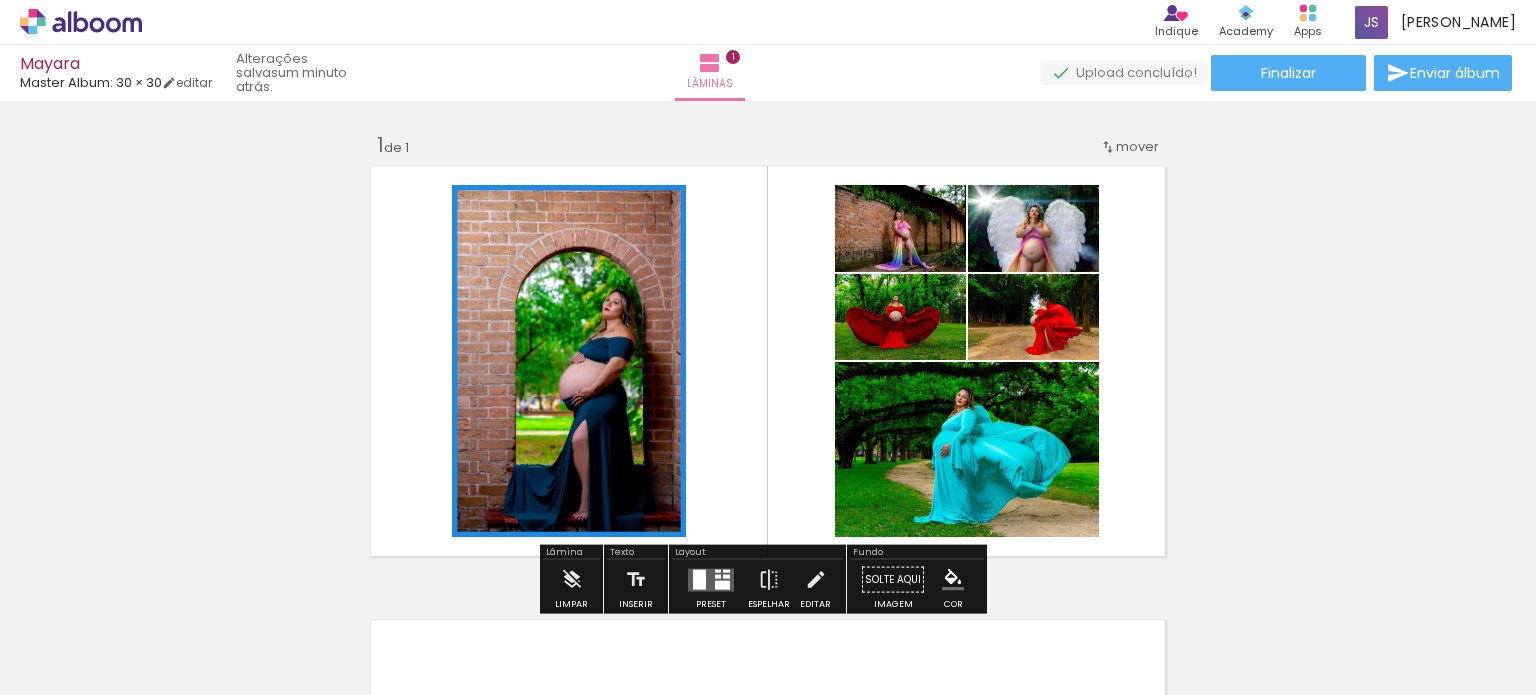 click on "P&B" at bounding box center [0, 0] 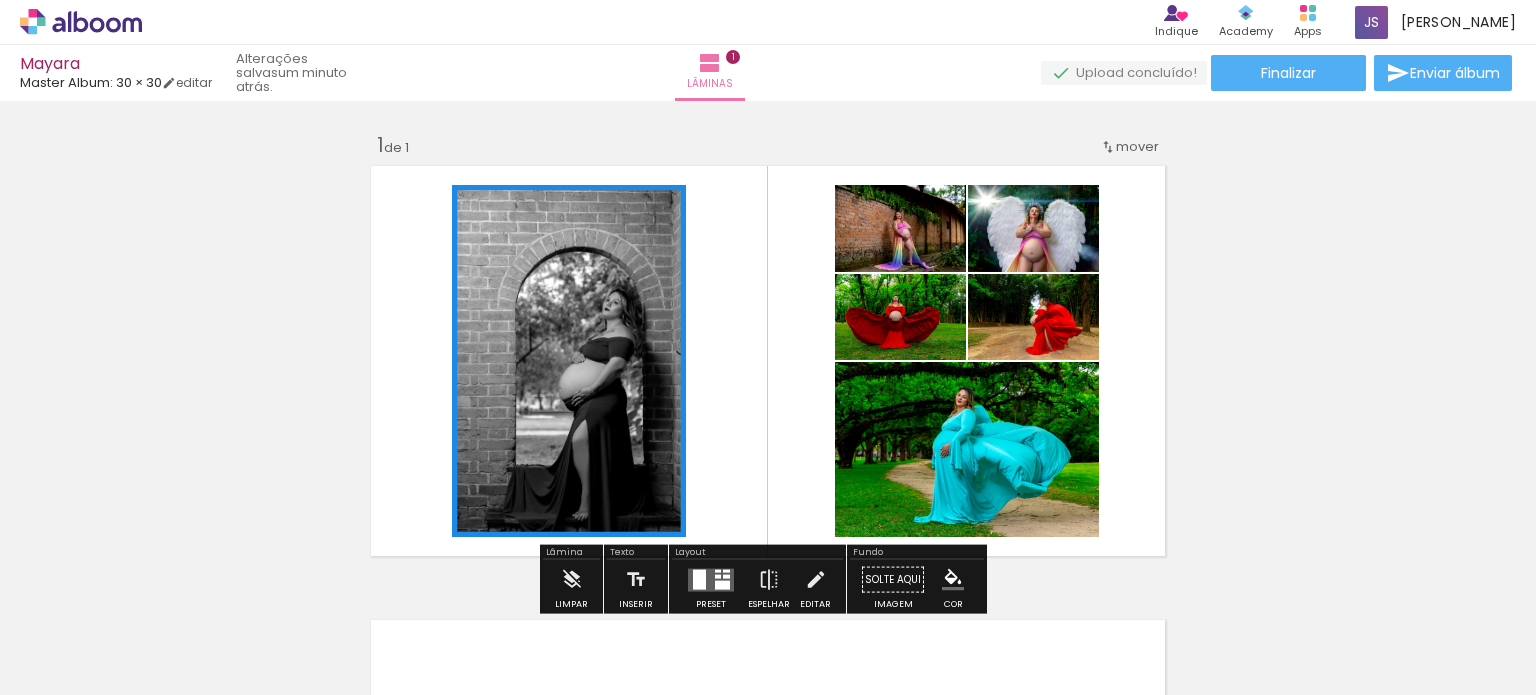 click on "P&B" at bounding box center [0, 0] 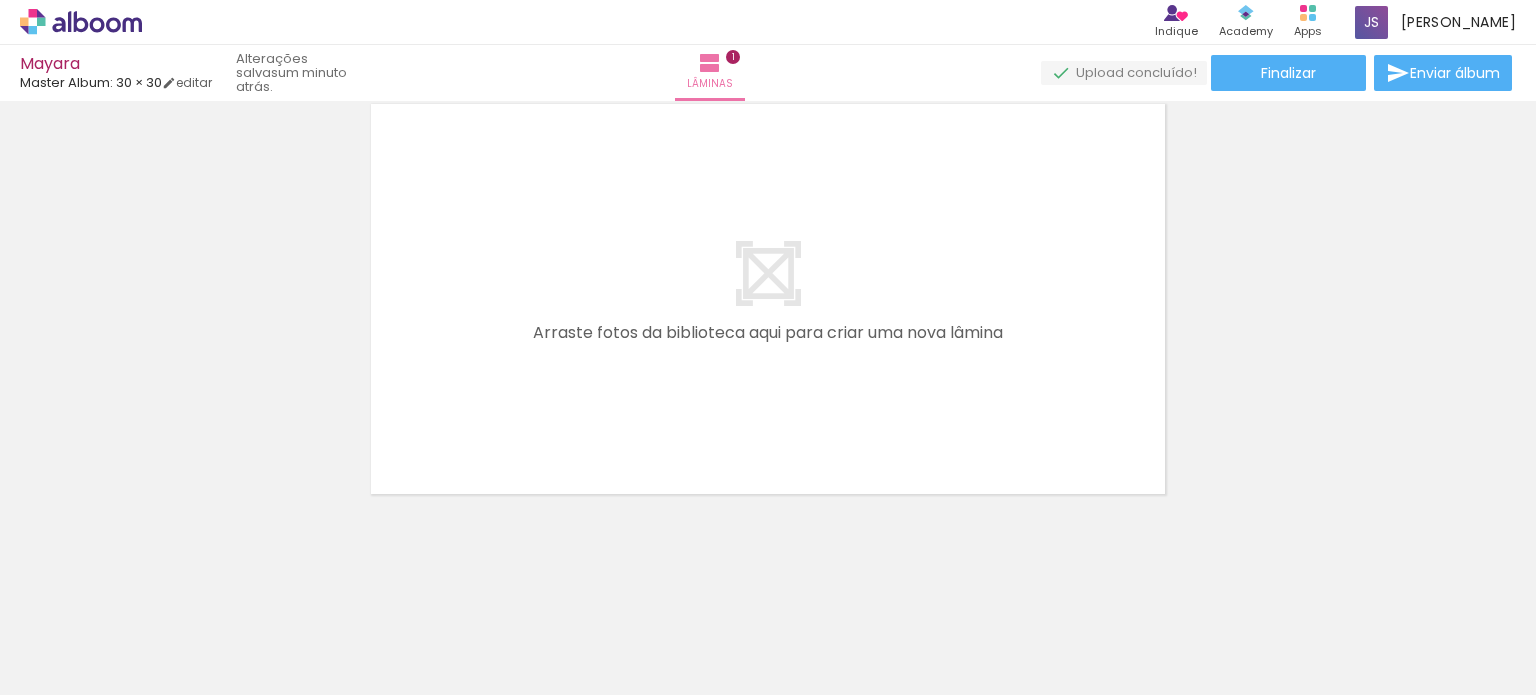 scroll, scrollTop: 183, scrollLeft: 0, axis: vertical 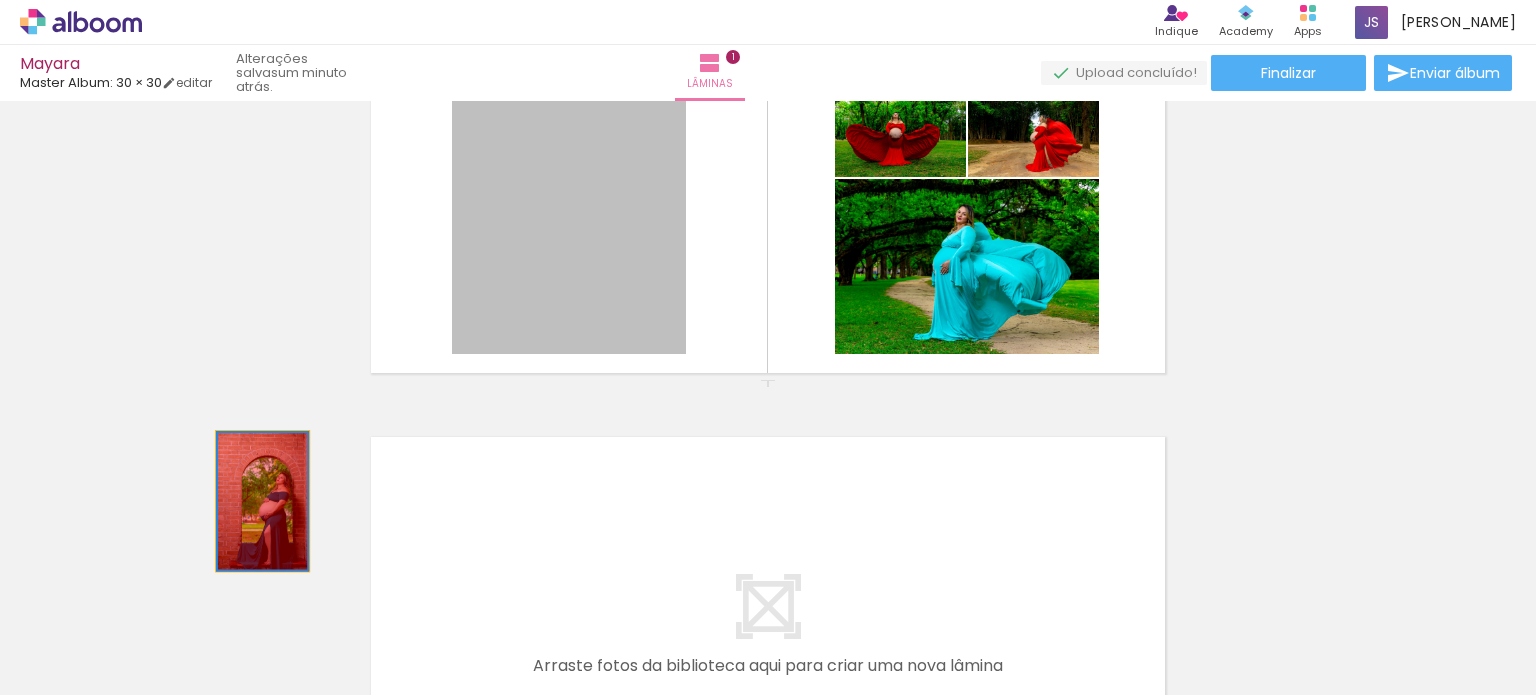 drag, startPoint x: 614, startPoint y: 291, endPoint x: 244, endPoint y: 496, distance: 422.99527 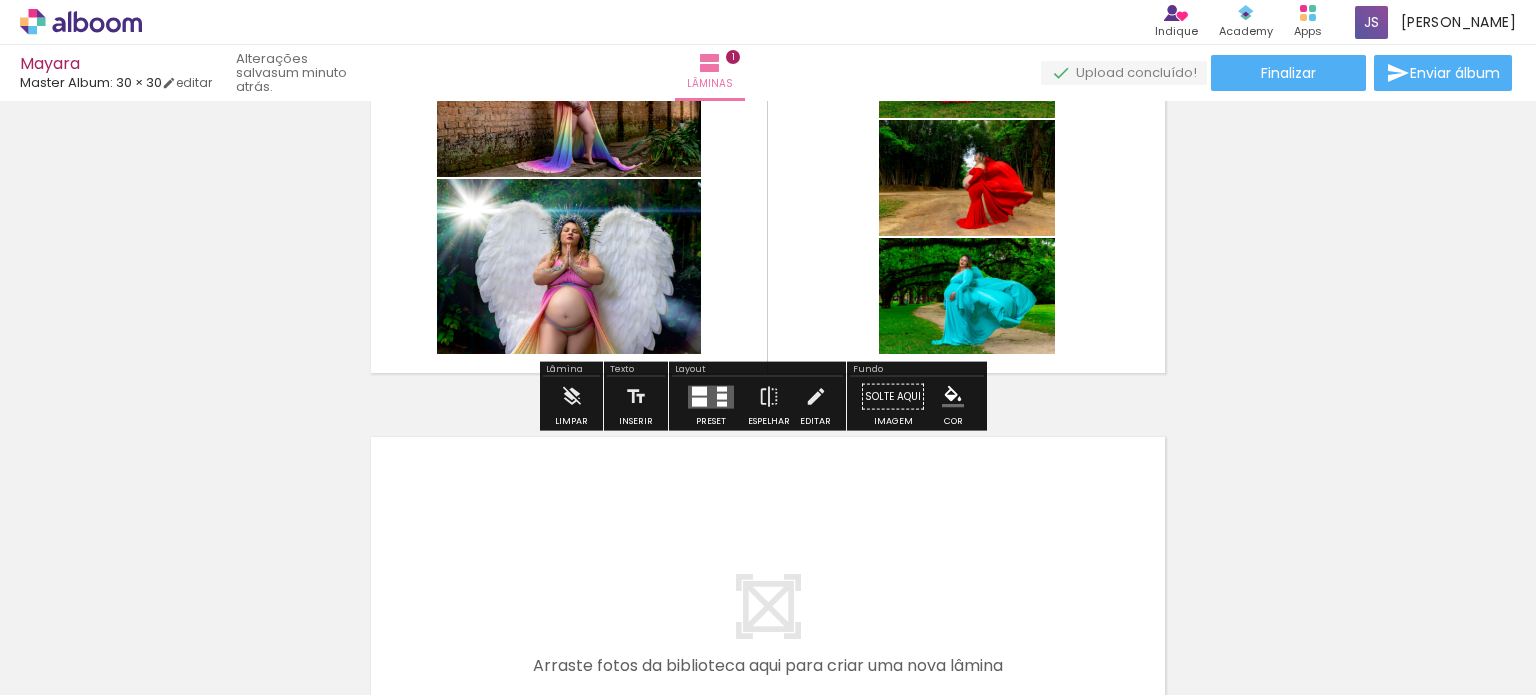 scroll, scrollTop: 0, scrollLeft: 0, axis: both 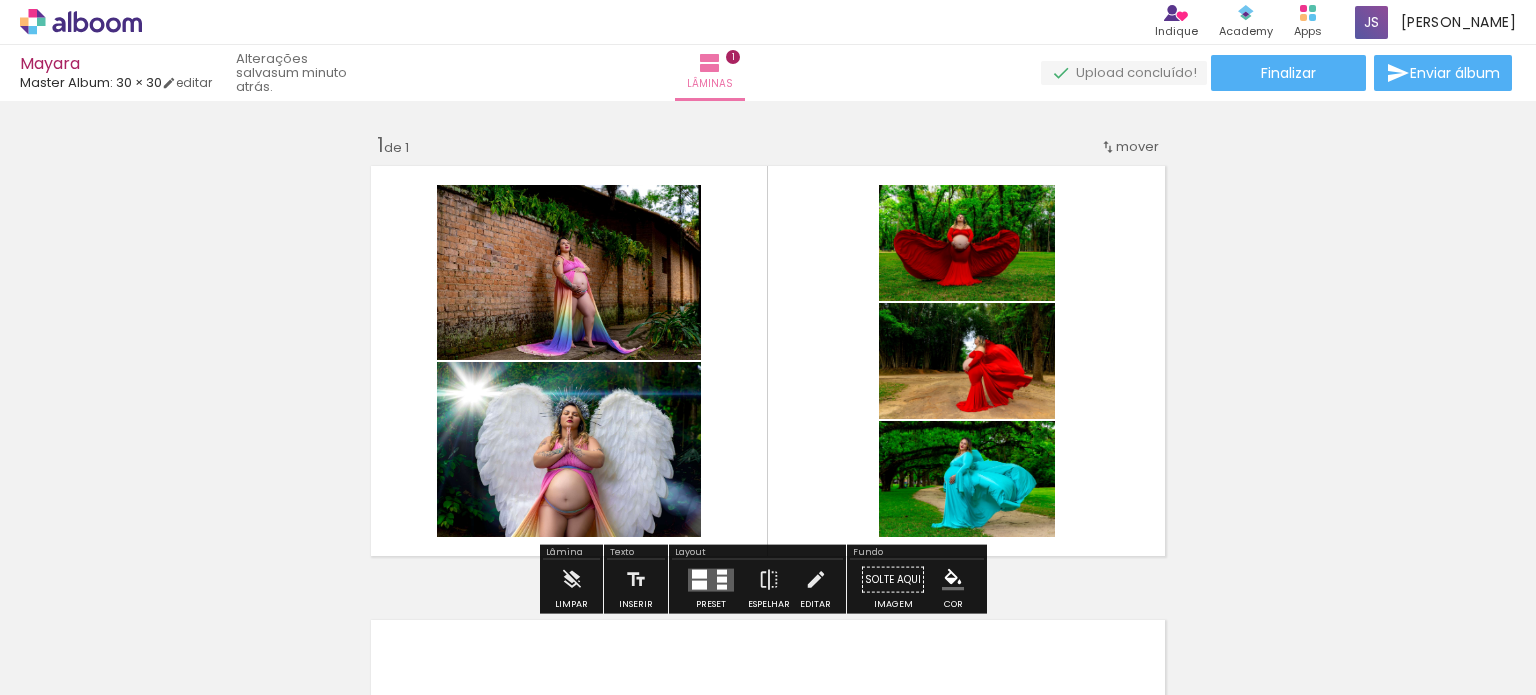 click at bounding box center (768, 361) 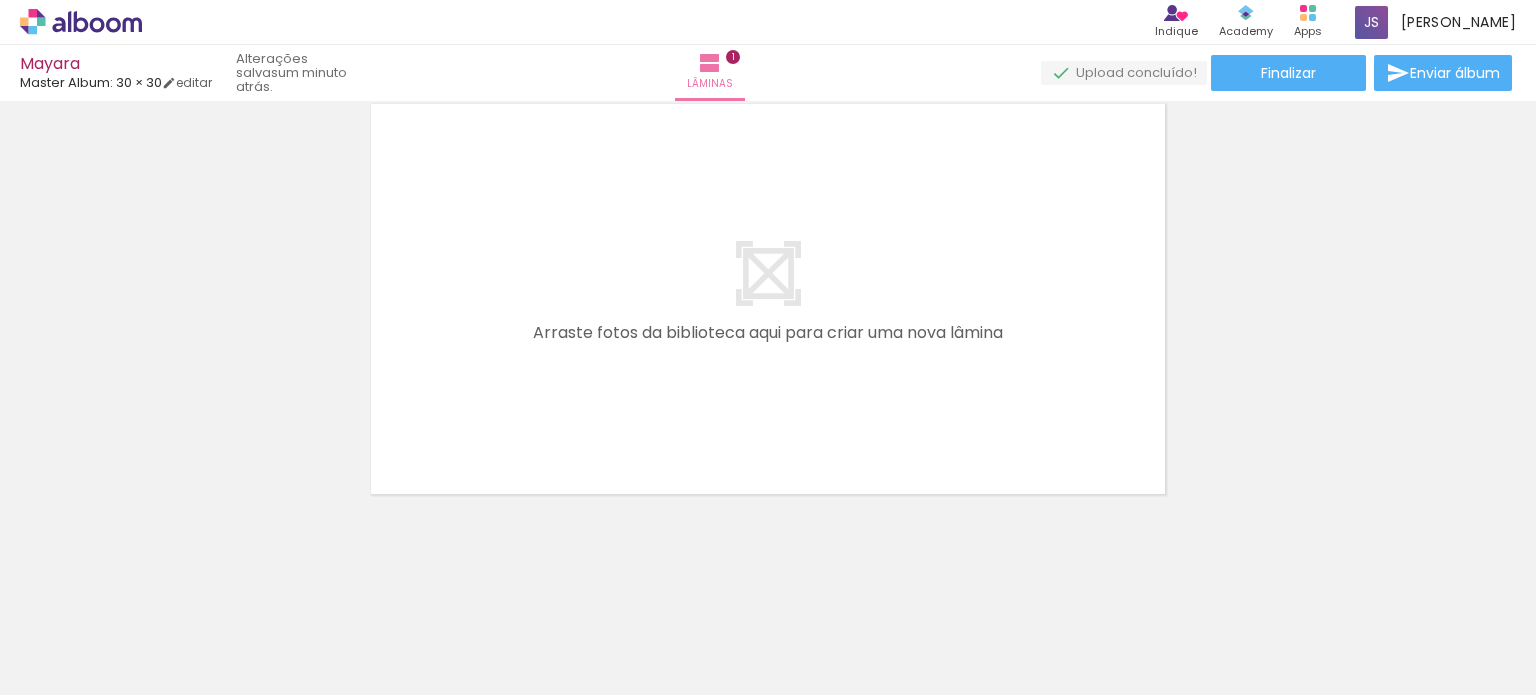 scroll, scrollTop: 183, scrollLeft: 0, axis: vertical 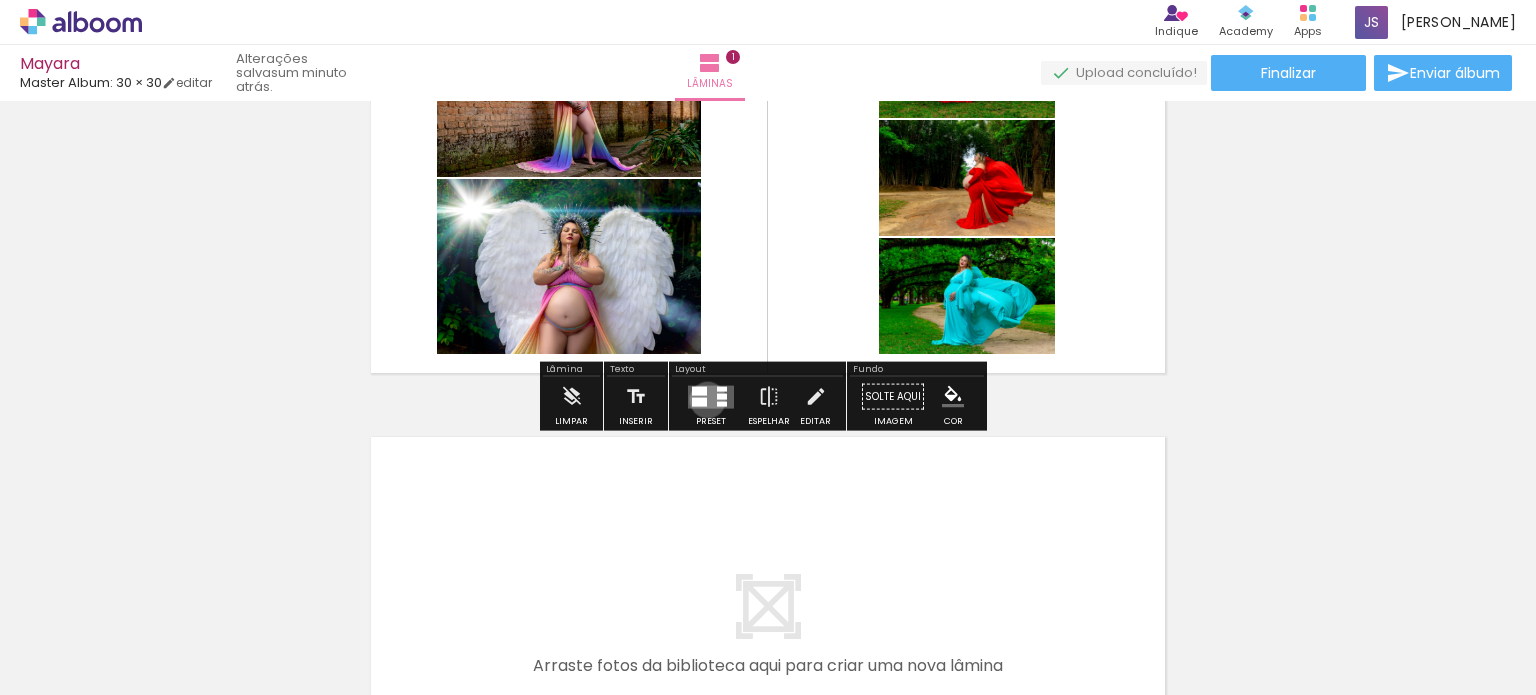 click at bounding box center (711, 396) 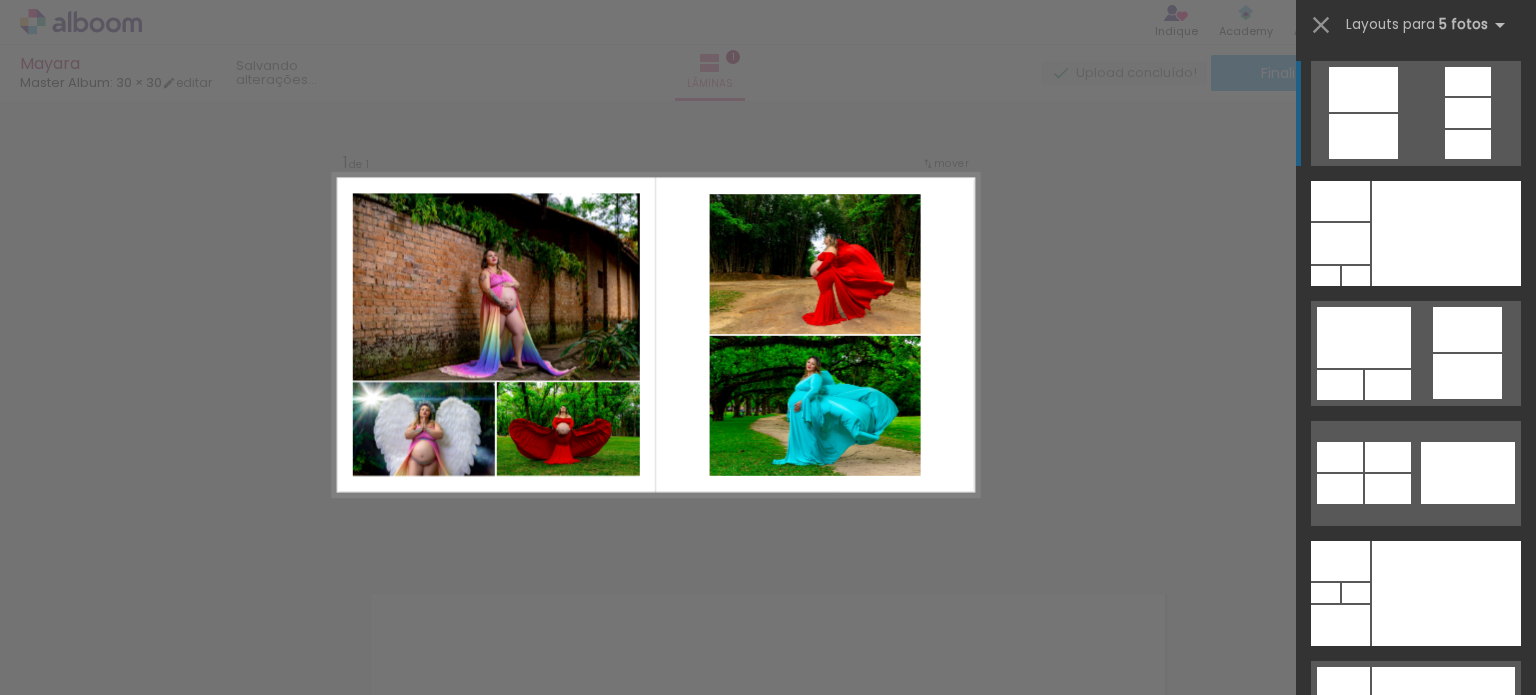 scroll, scrollTop: 25, scrollLeft: 0, axis: vertical 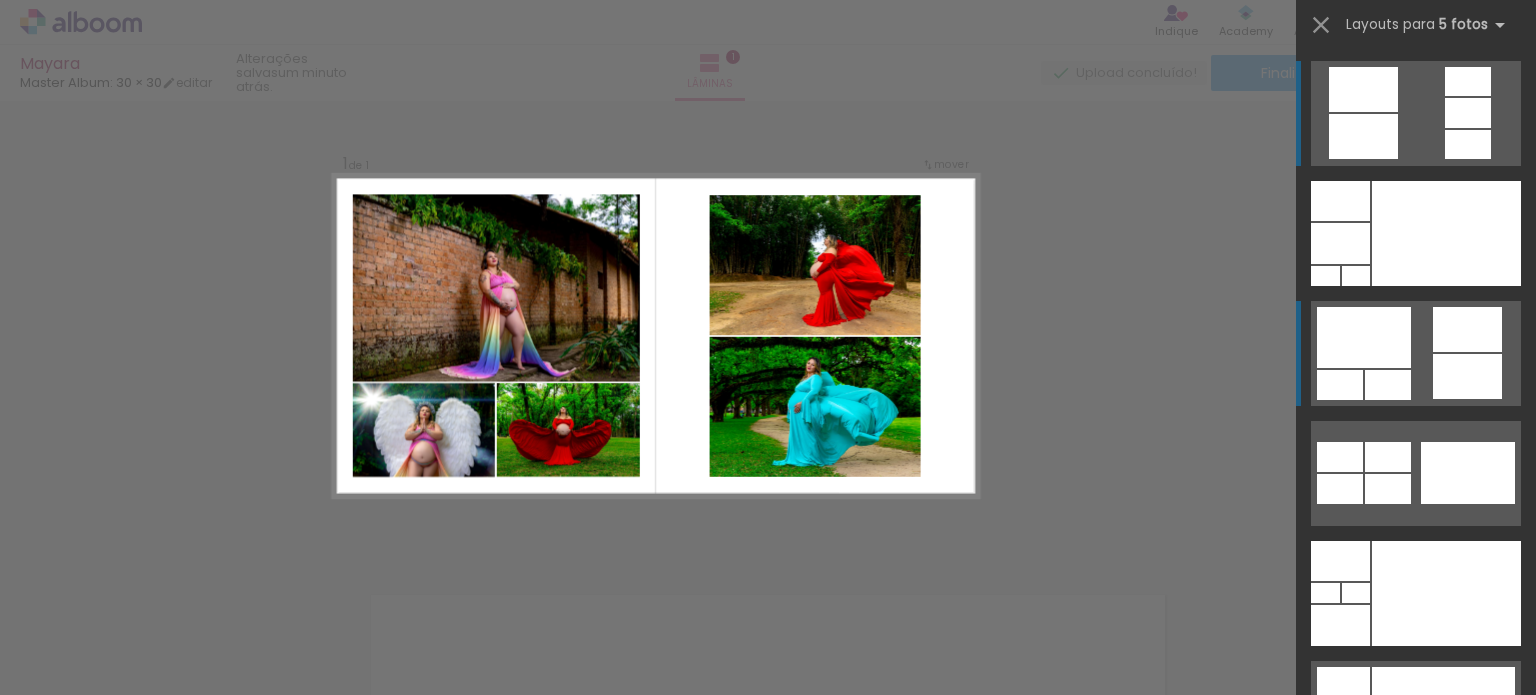 click at bounding box center (1363, 89) 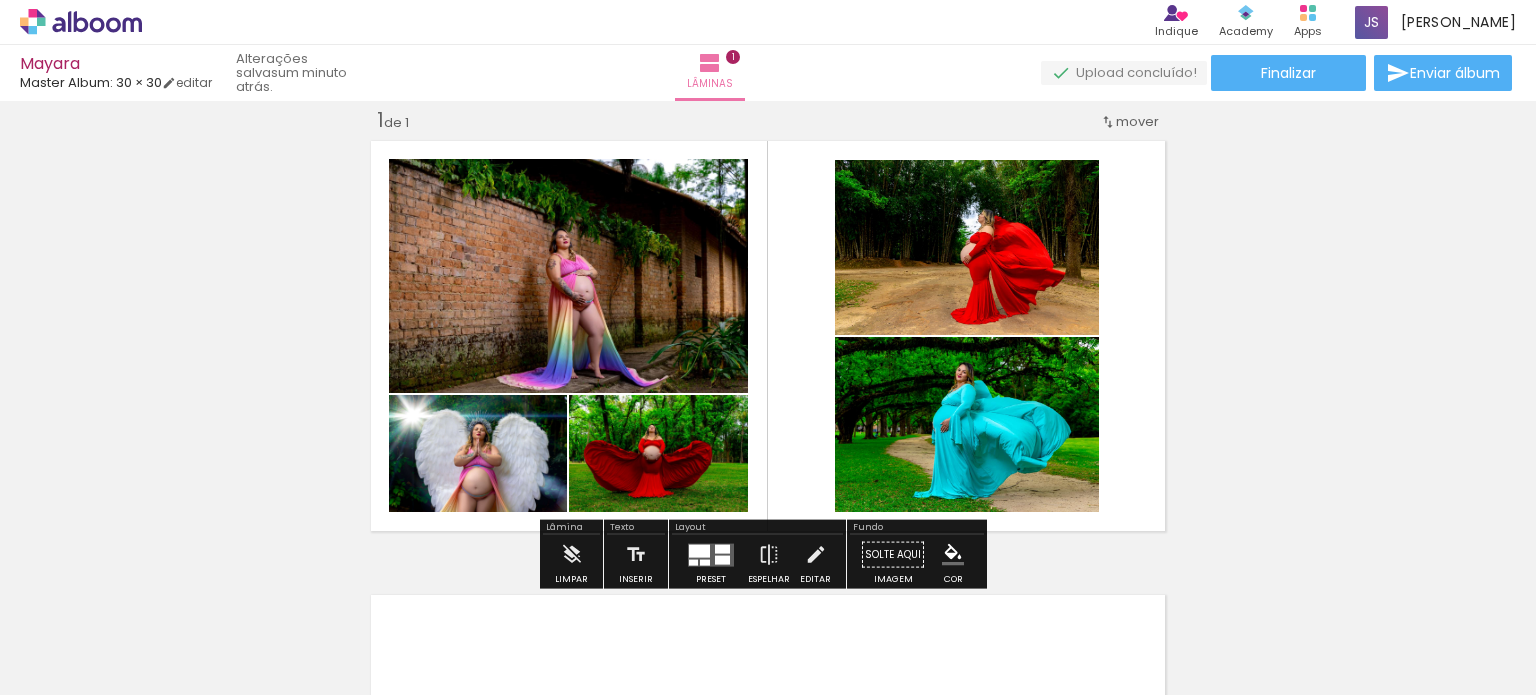 click 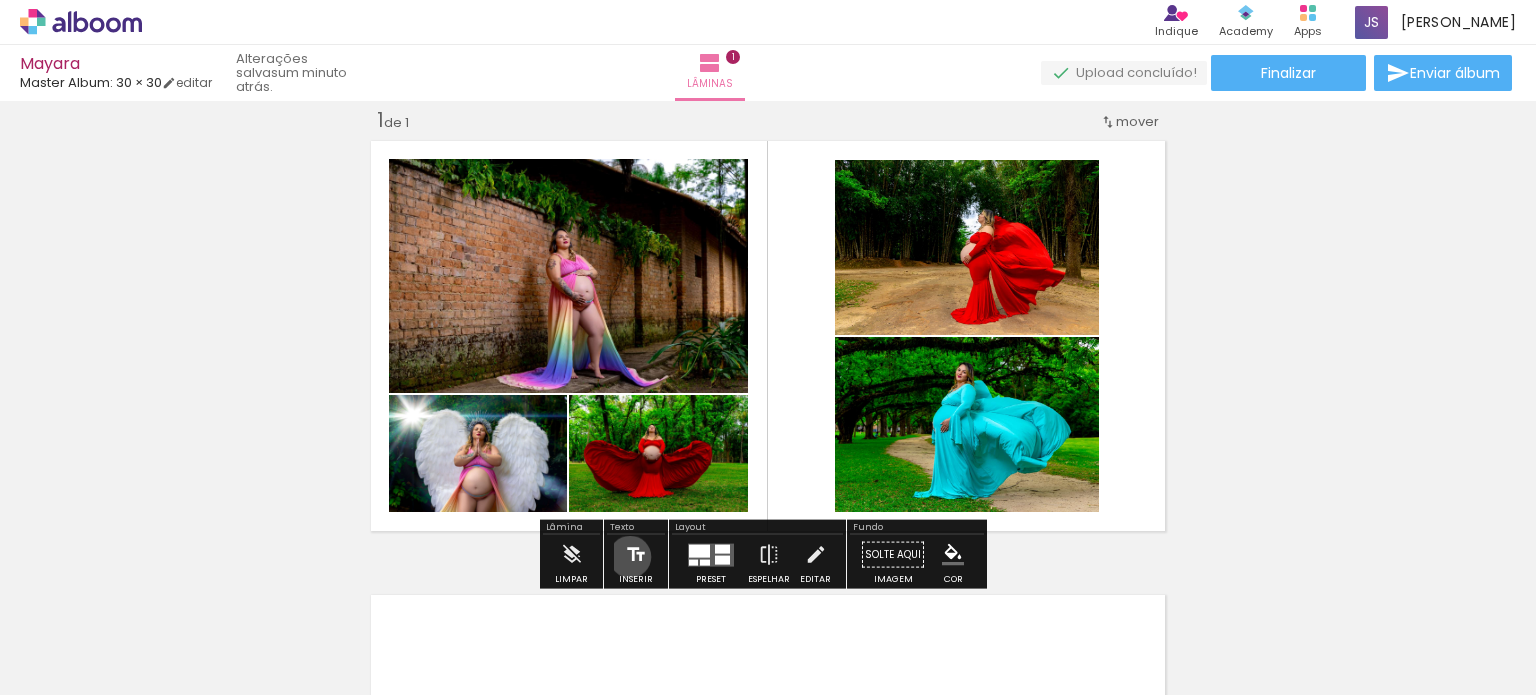 click at bounding box center [636, 555] 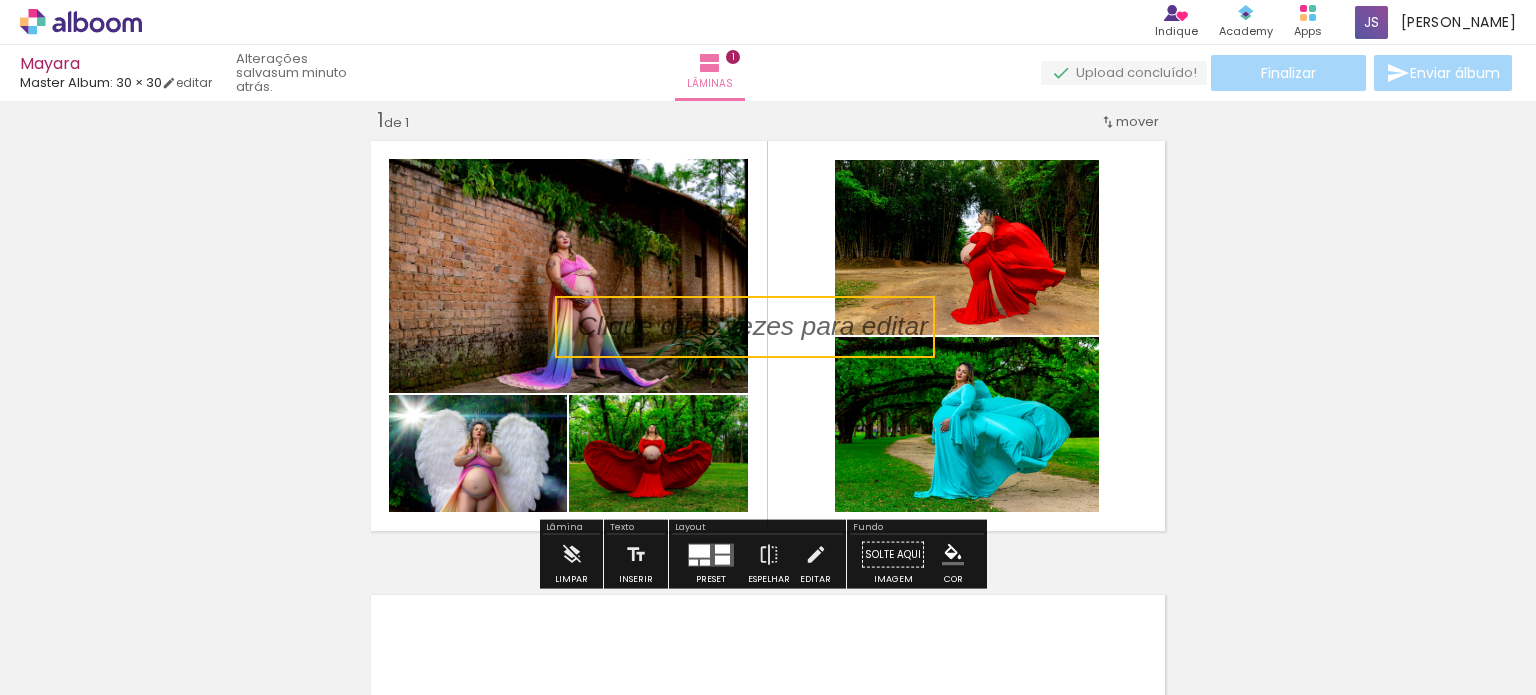 click at bounding box center [699, 550] 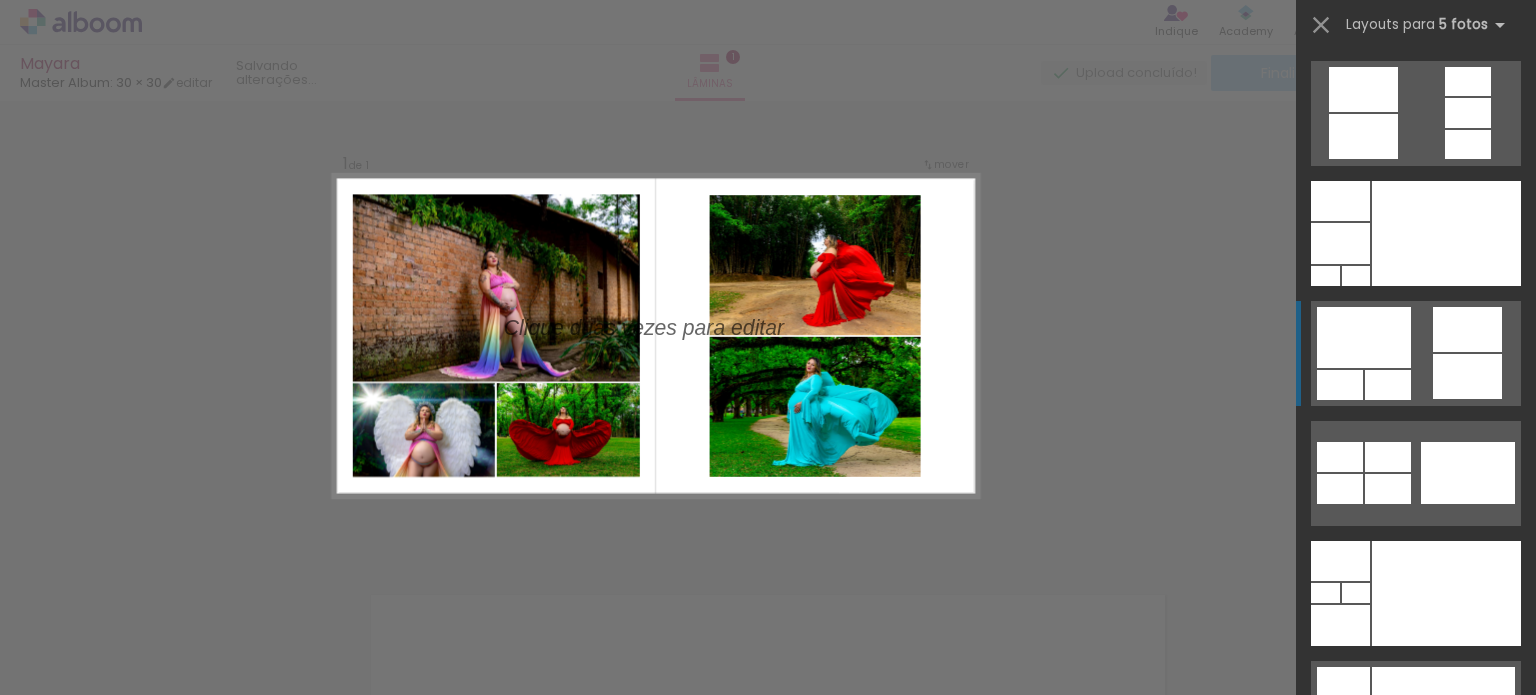 scroll, scrollTop: 240, scrollLeft: 0, axis: vertical 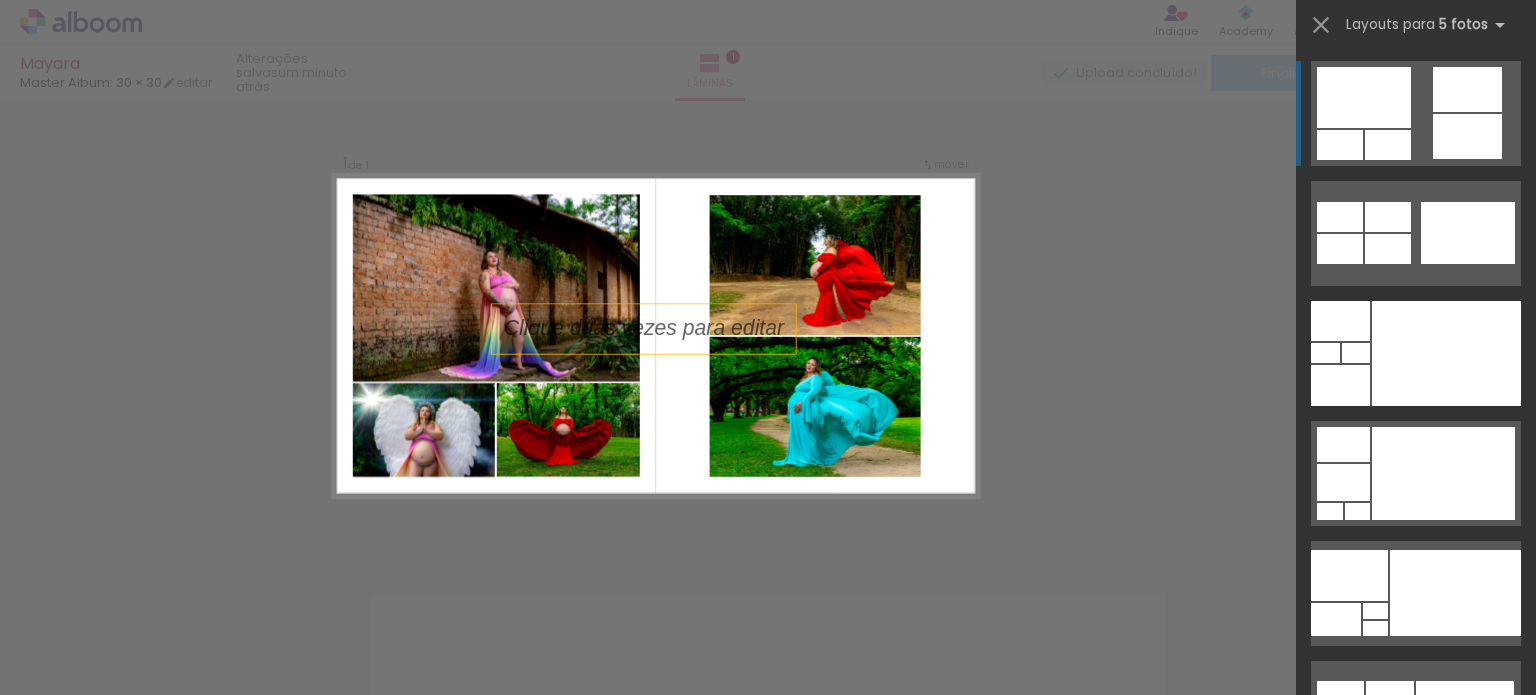 click at bounding box center (656, 329) 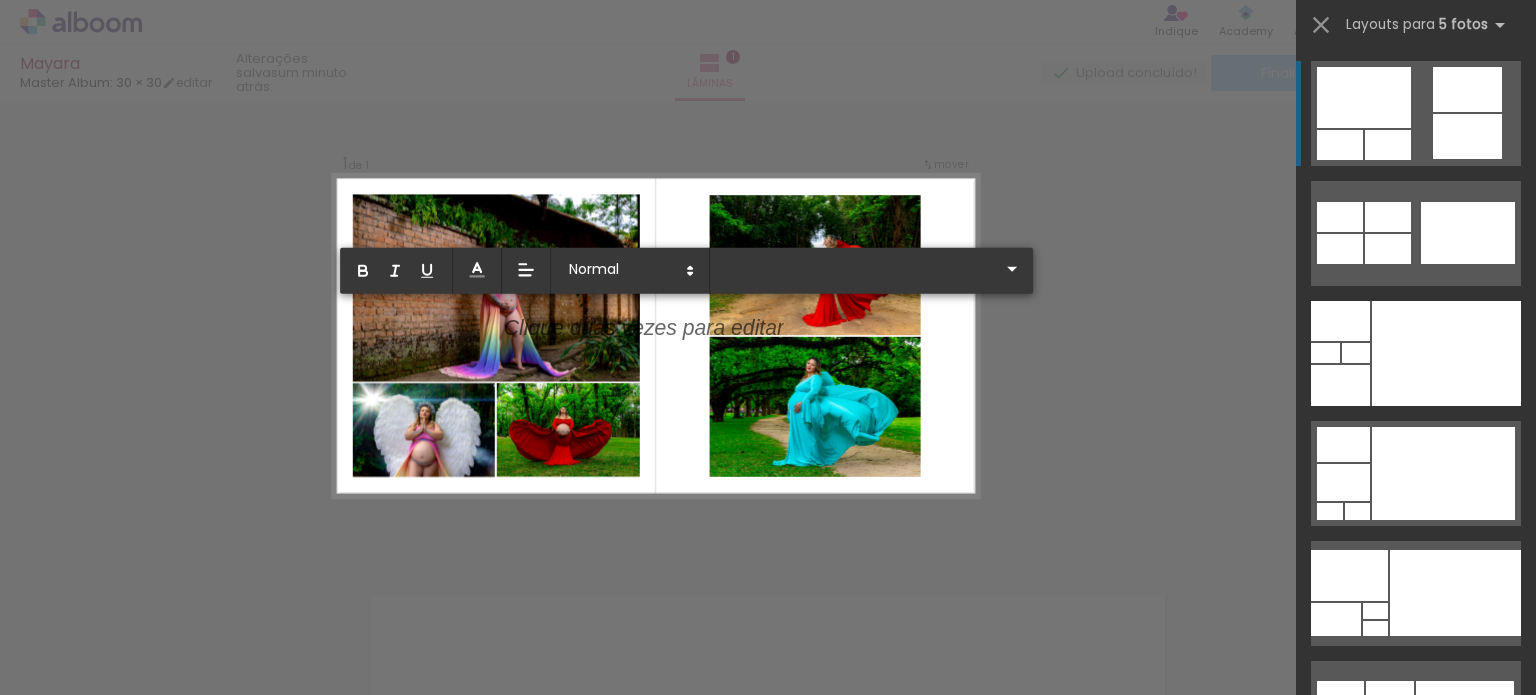 click on "Confirmar Cancelar" at bounding box center (768, 554) 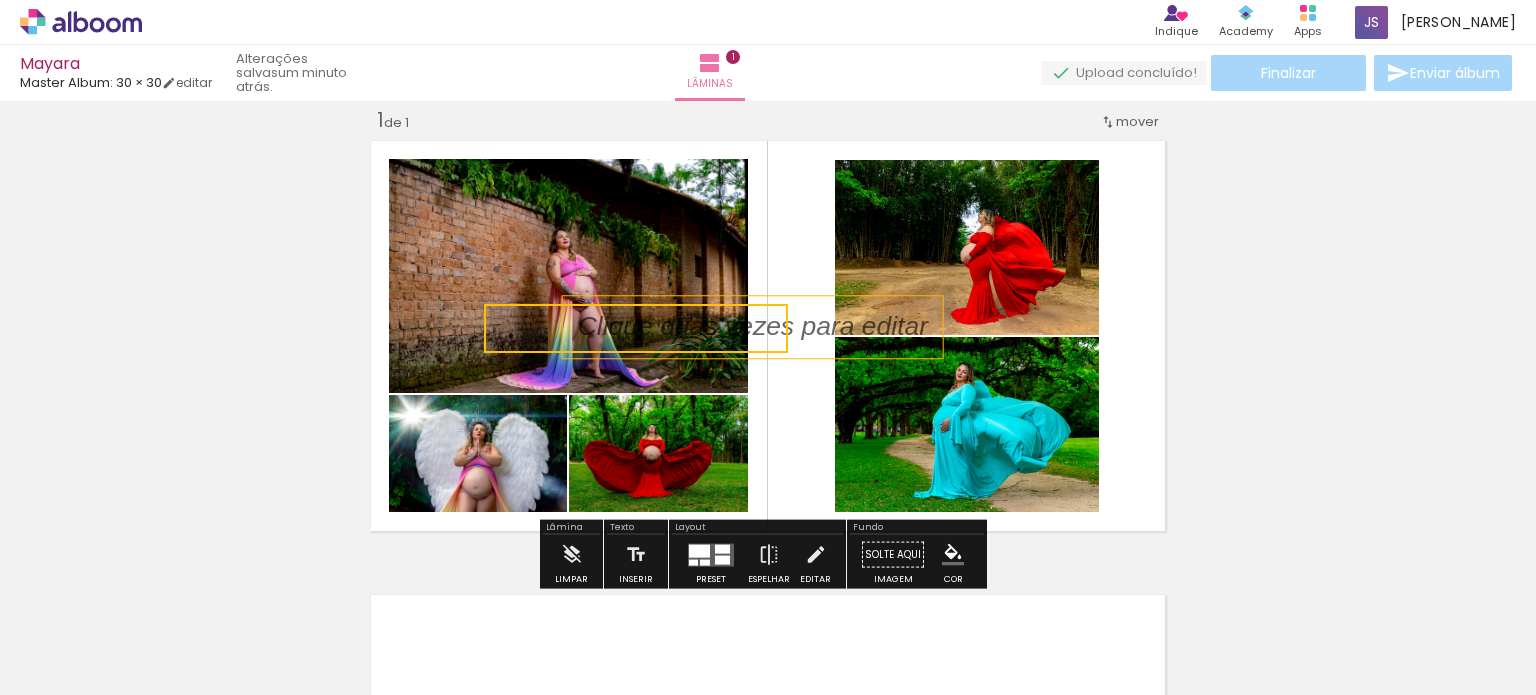 click at bounding box center (768, 327) 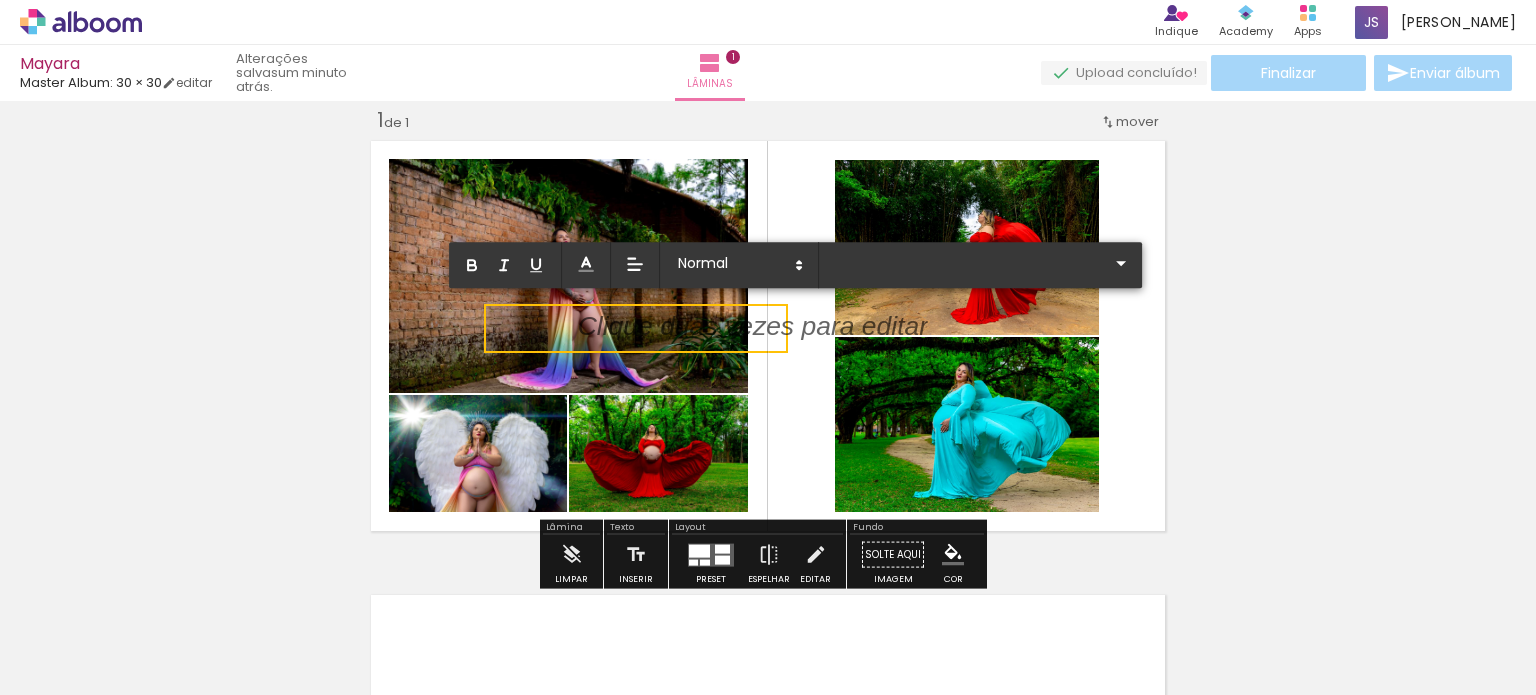 click on "Inserir lâmina 1  de 1" at bounding box center (768, 537) 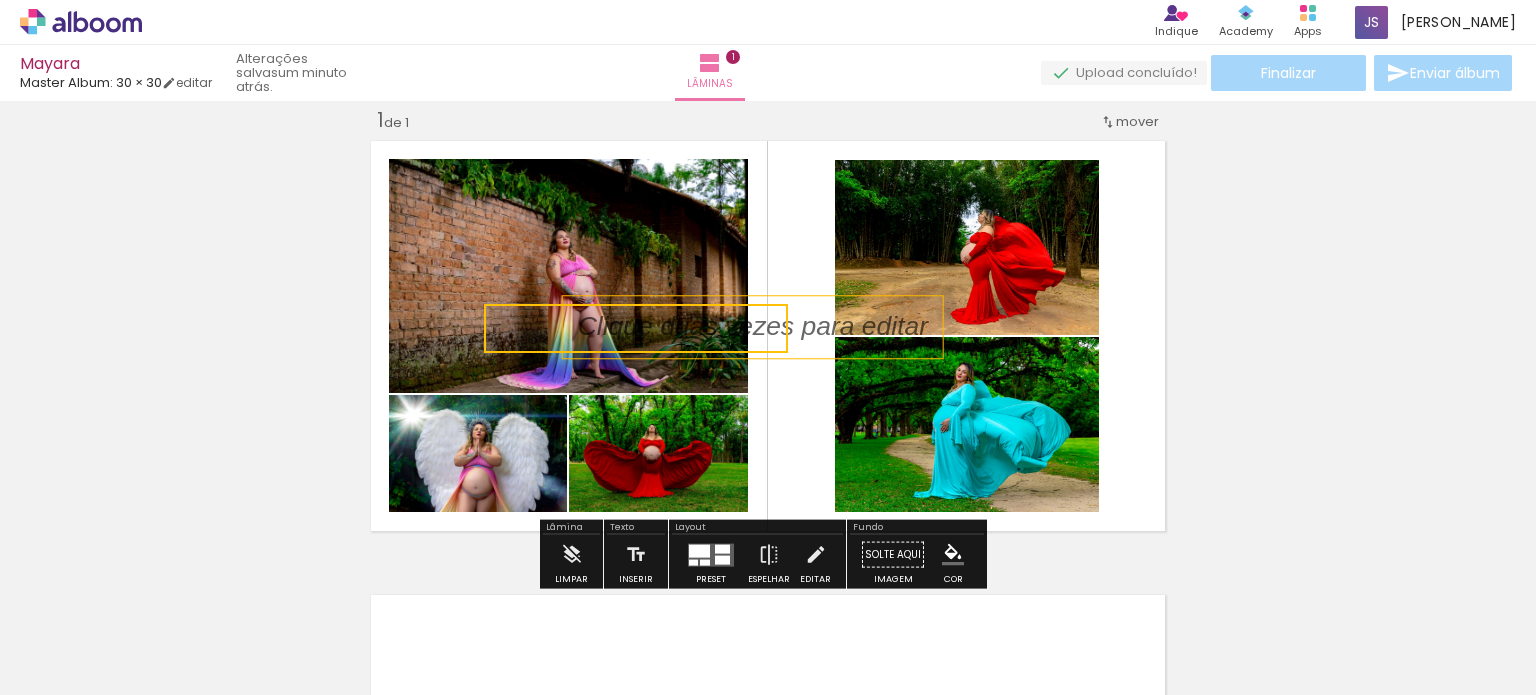 drag, startPoint x: 808, startPoint y: 329, endPoint x: 798, endPoint y: 347, distance: 20.59126 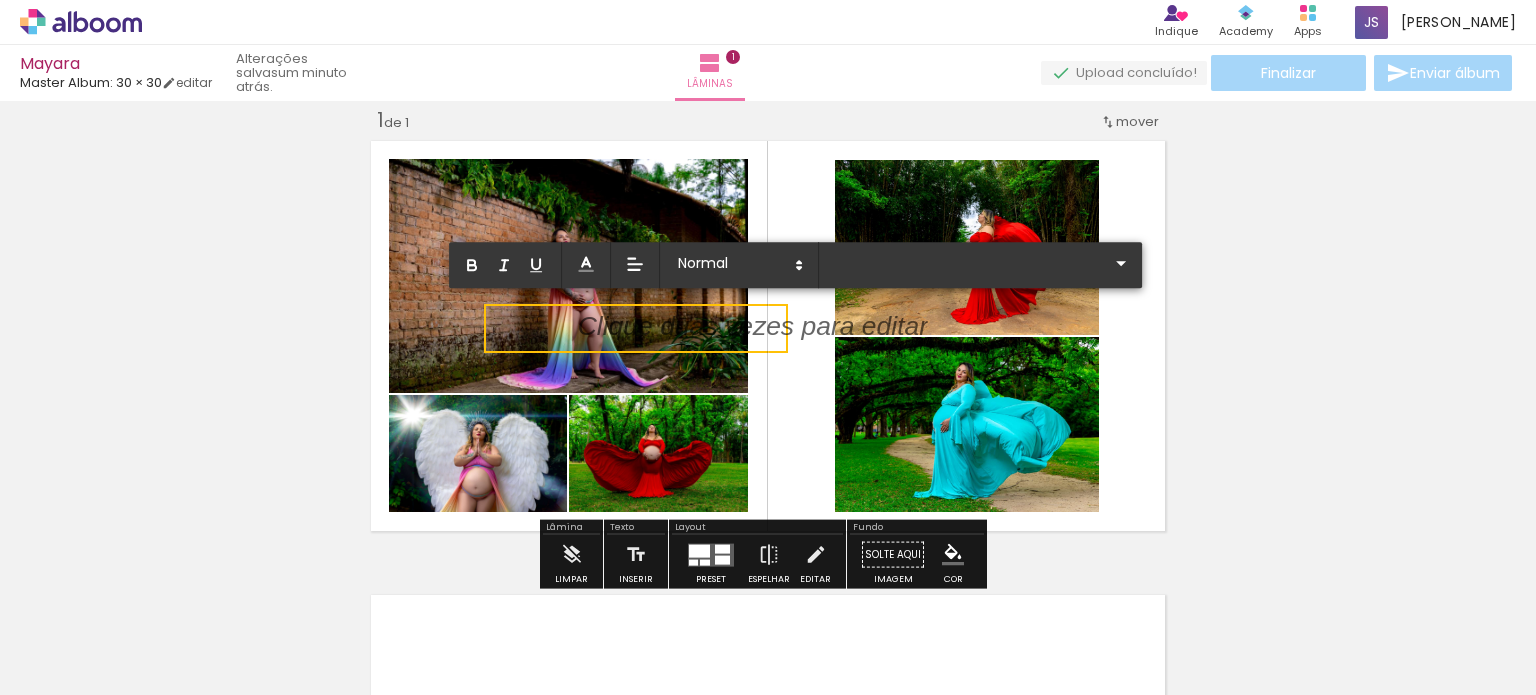 click on "Inserir lâmina 1  de 1" at bounding box center [768, 537] 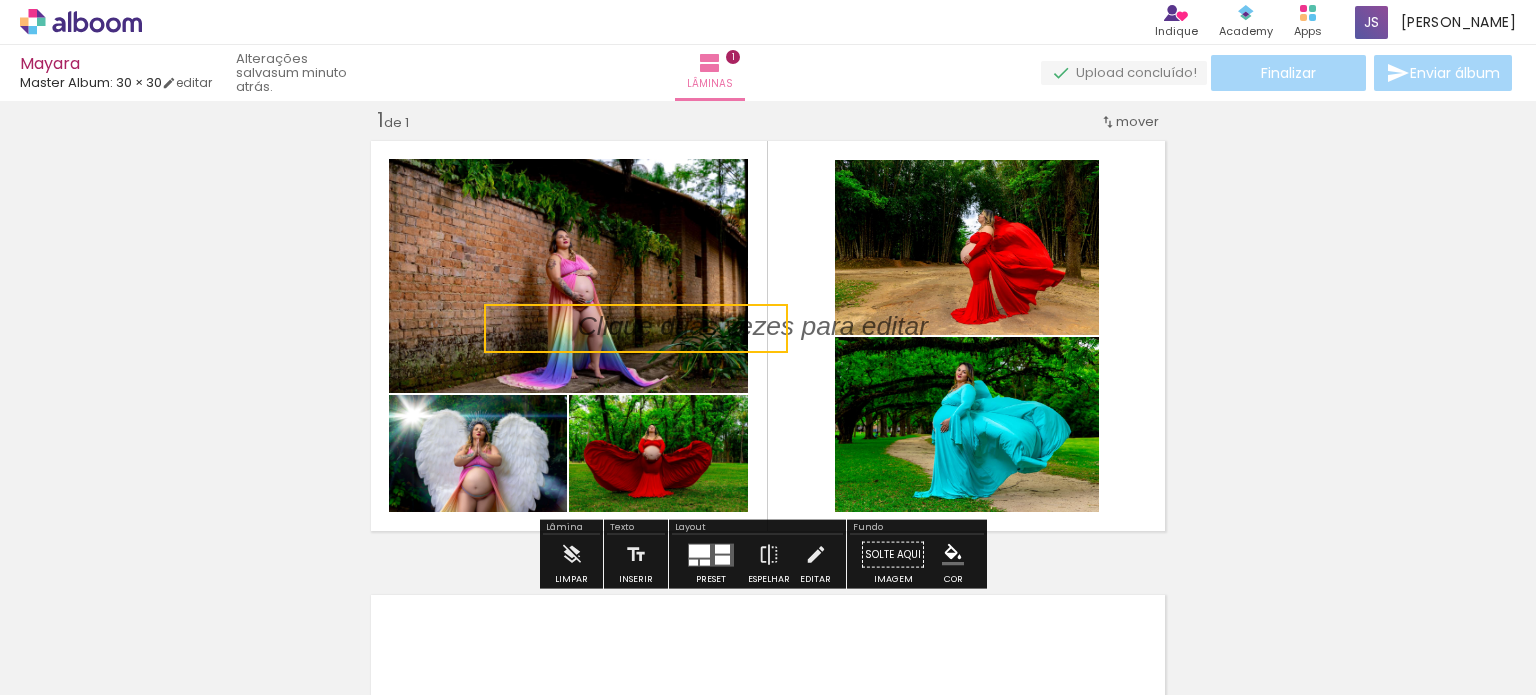 click on "Inserir lâmina 1  de 1" at bounding box center [768, 537] 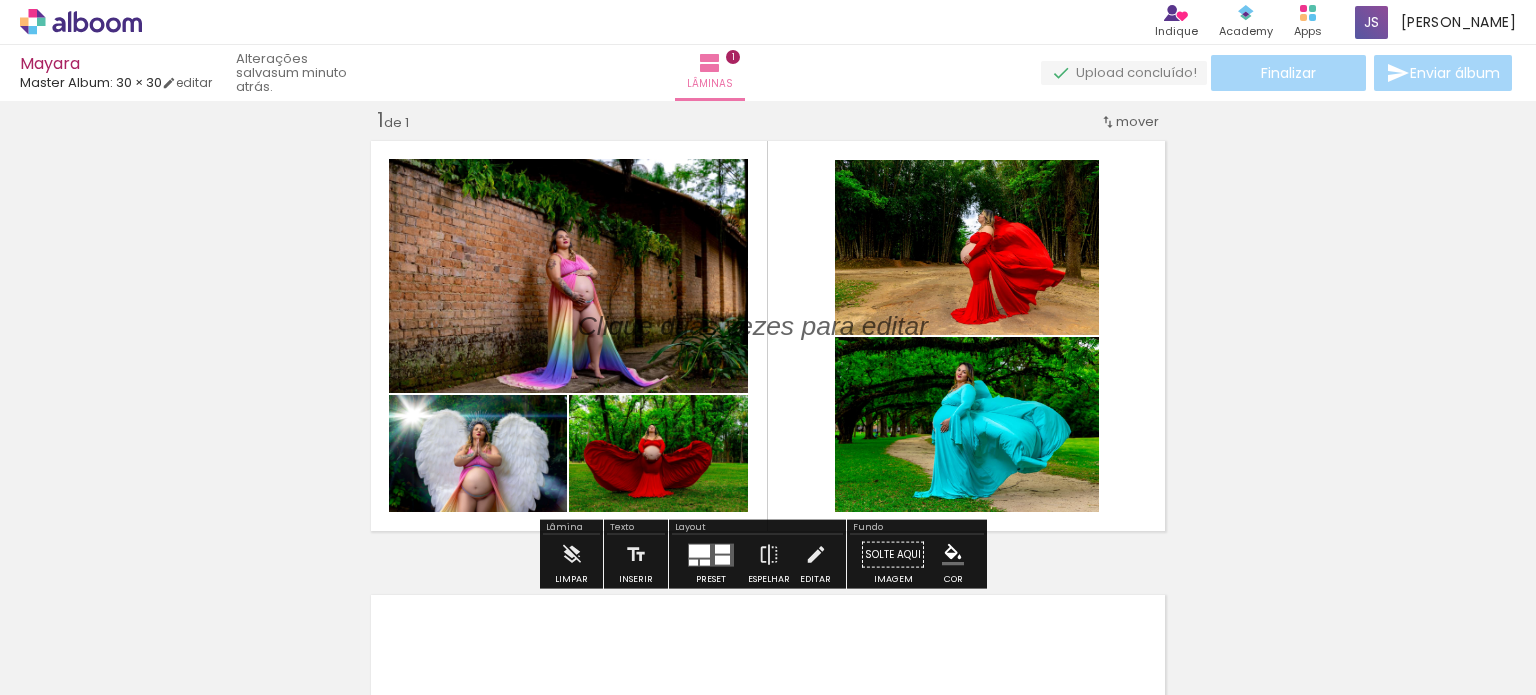 drag, startPoint x: 797, startPoint y: 328, endPoint x: 760, endPoint y: 367, distance: 53.75872 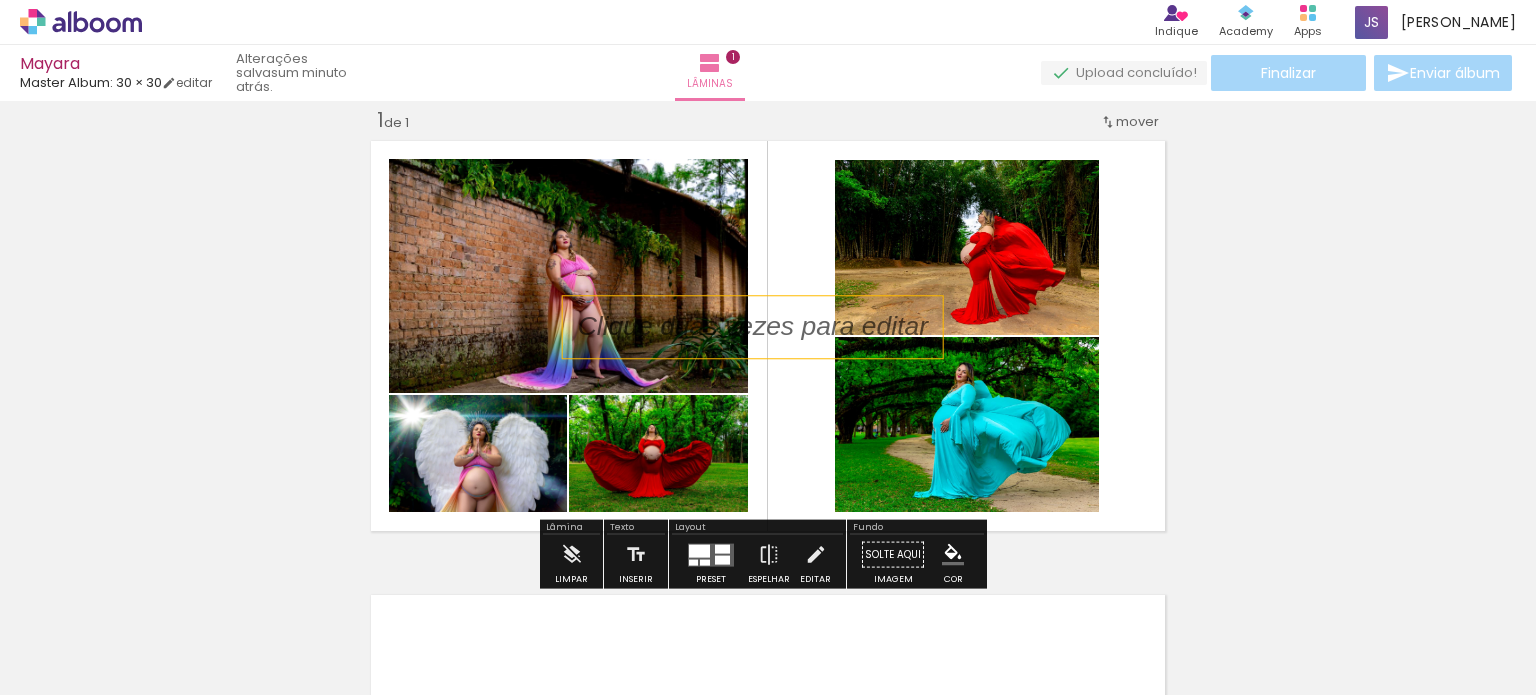 click at bounding box center [768, 327] 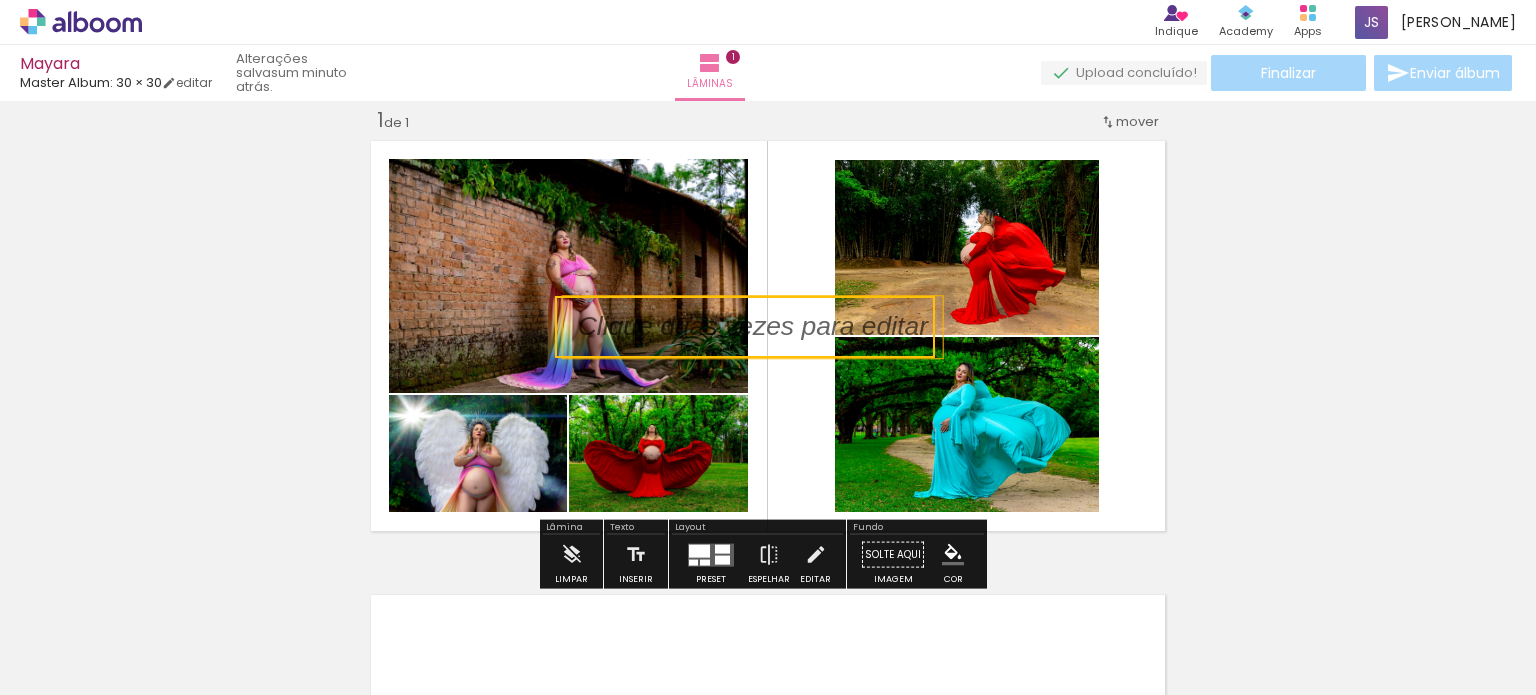 click at bounding box center [745, 327] 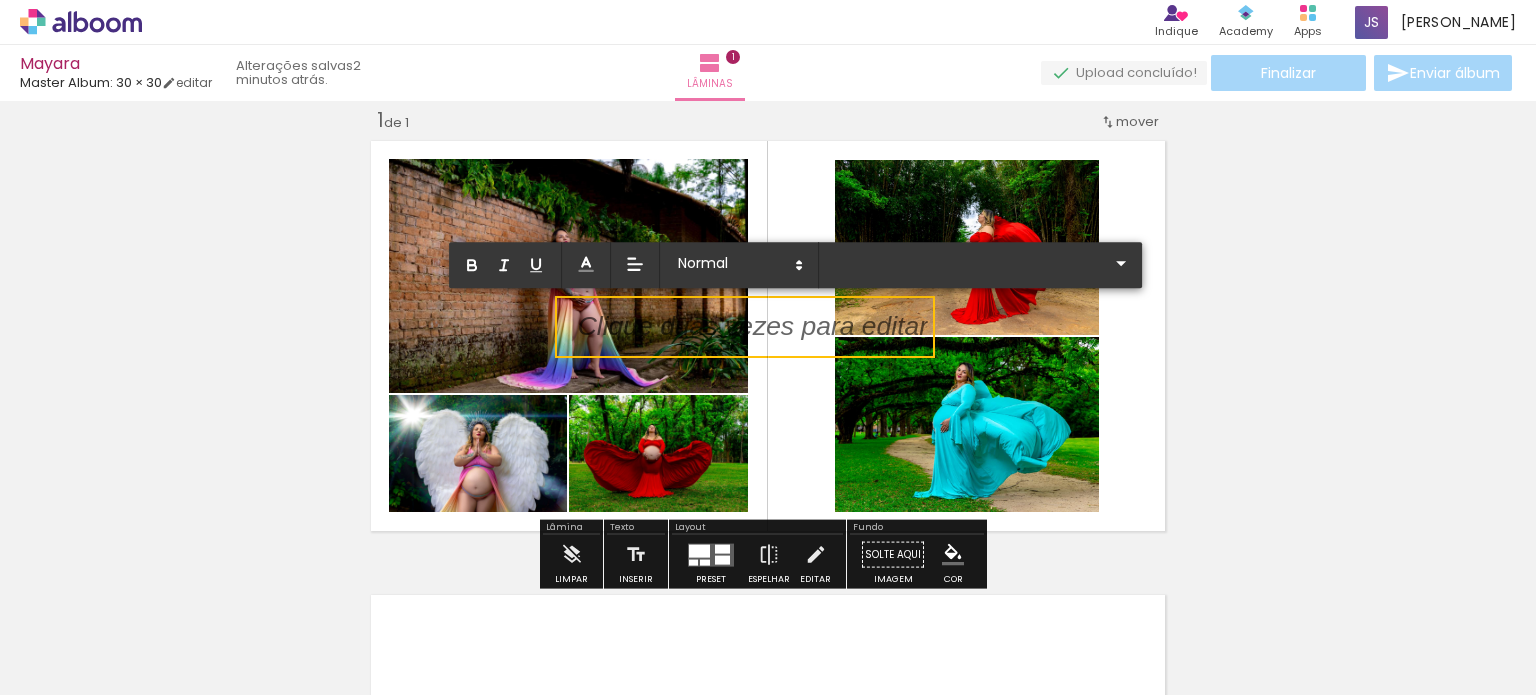 click at bounding box center (753, 339) 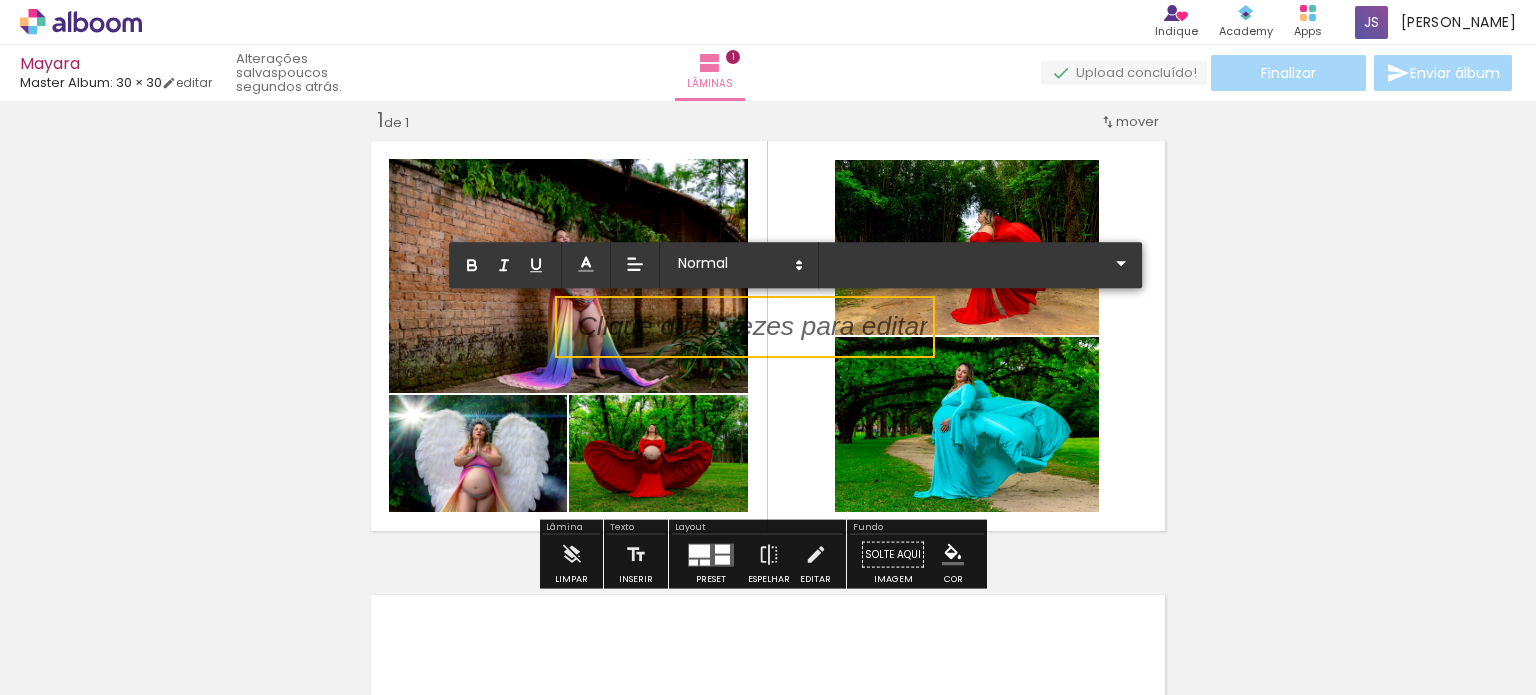 click on "Inserir lâmina 1  de 1" at bounding box center [768, 537] 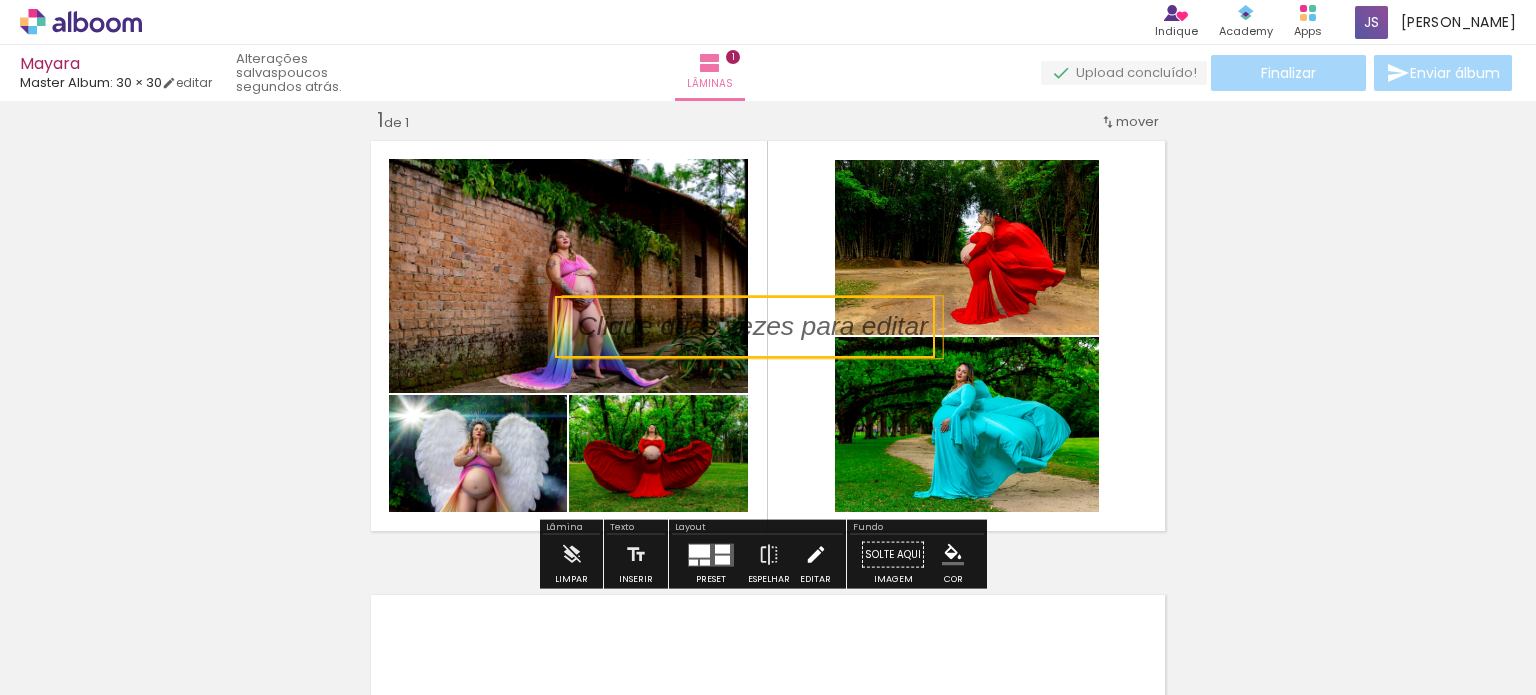 click at bounding box center [816, 555] 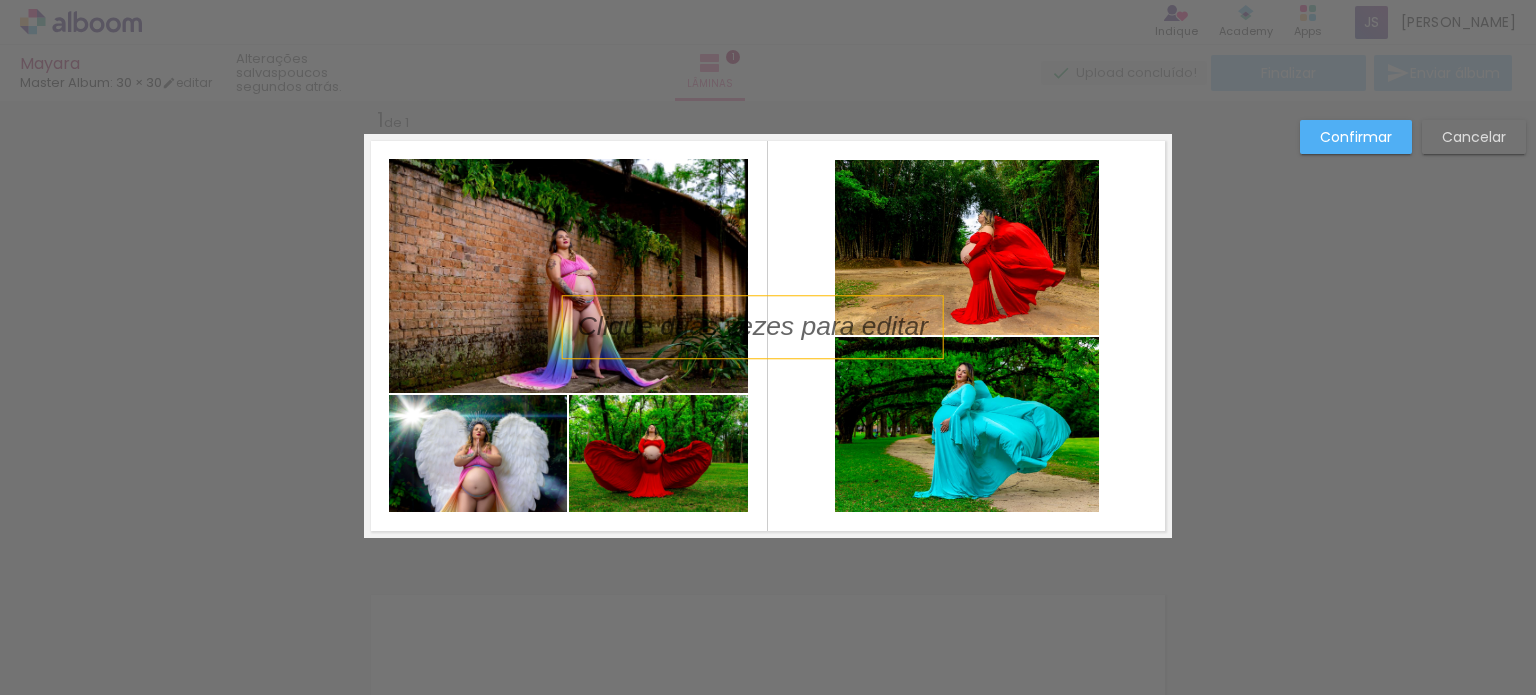 click at bounding box center (768, 327) 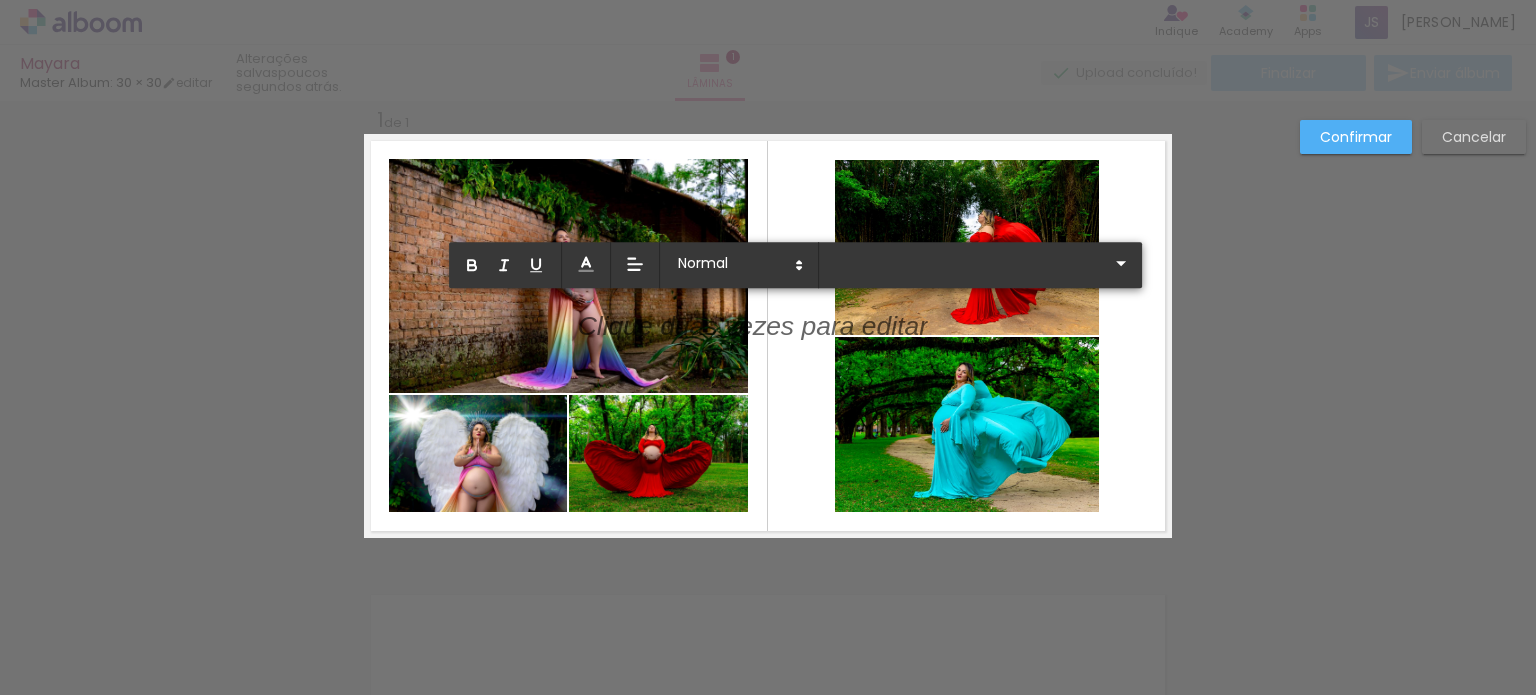 click at bounding box center [753, 339] 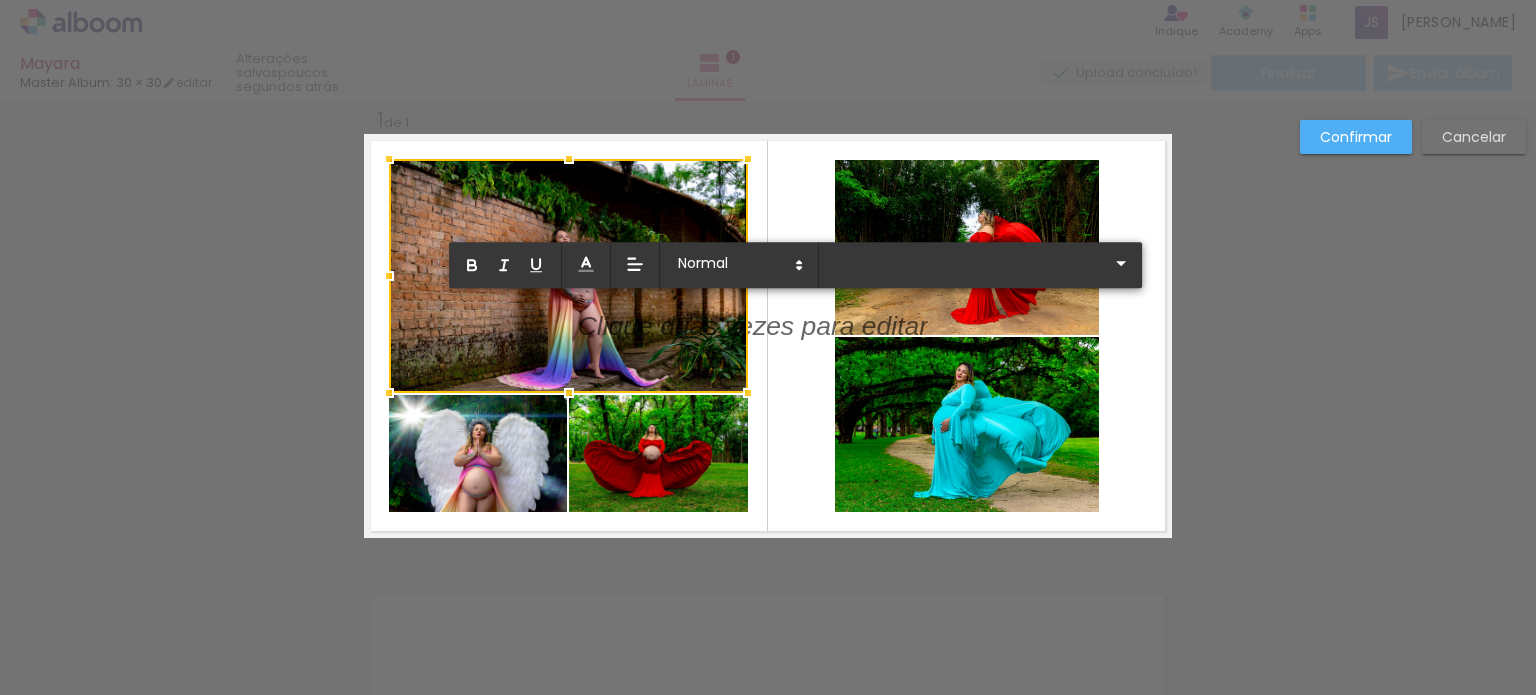 click on "Confirmar Cancelar" at bounding box center (768, 554) 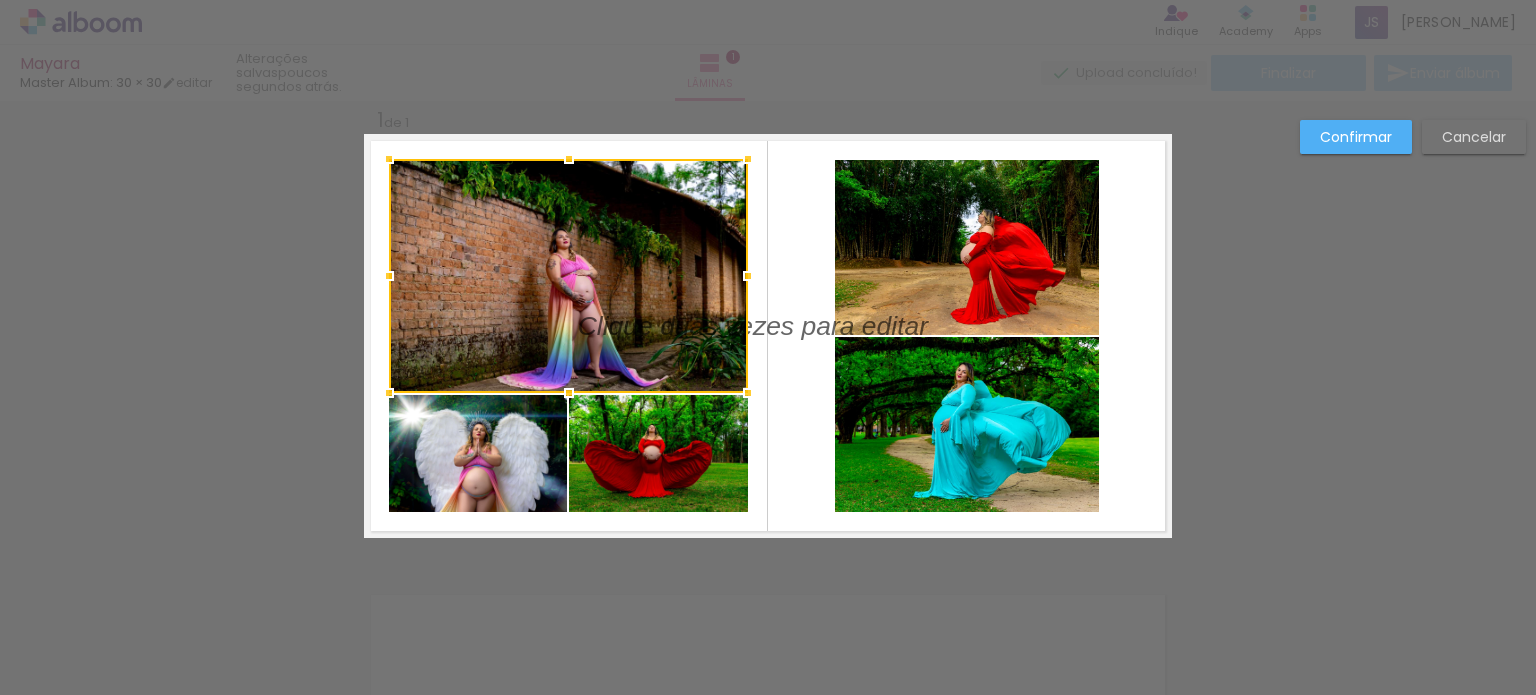 drag, startPoint x: 809, startPoint y: 339, endPoint x: 556, endPoint y: 382, distance: 256.62814 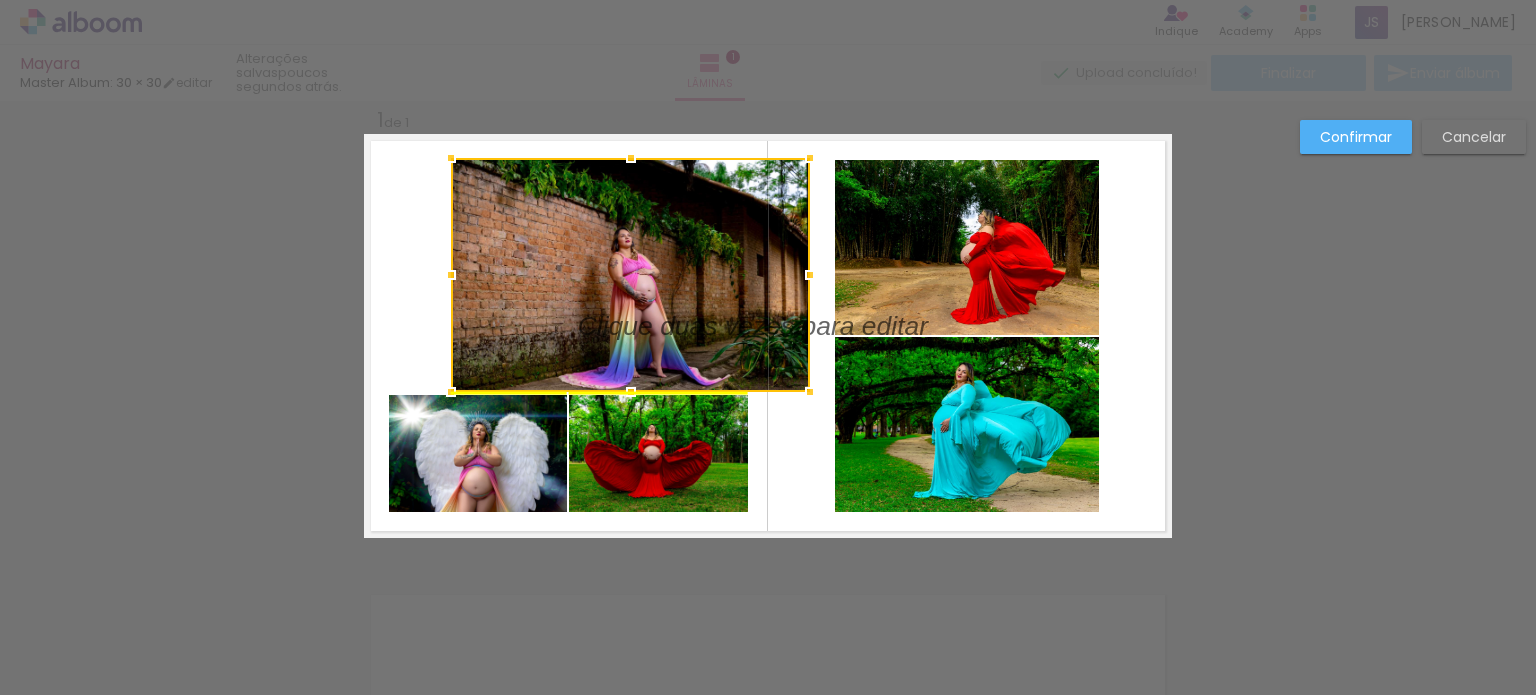 drag, startPoint x: 698, startPoint y: 331, endPoint x: 771, endPoint y: 337, distance: 73.24616 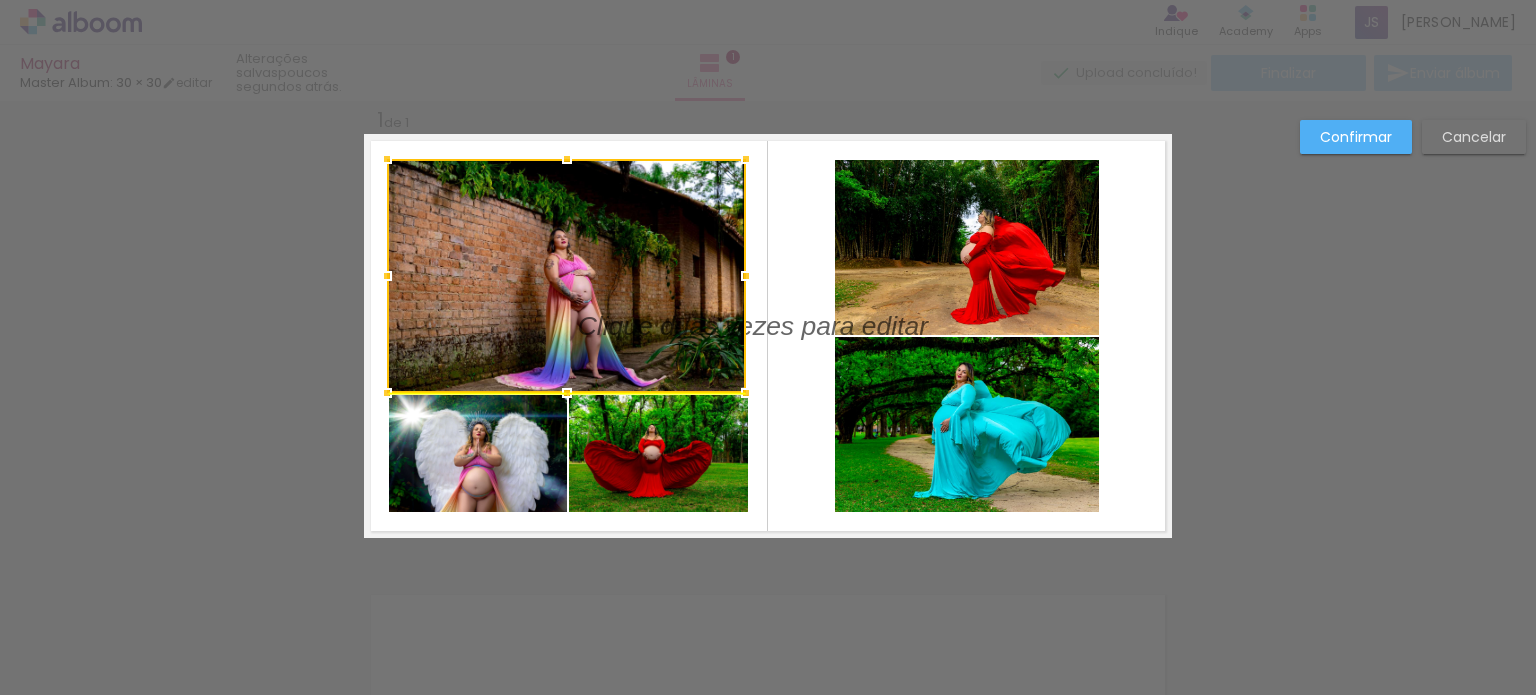 drag, startPoint x: 688, startPoint y: 297, endPoint x: 596, endPoint y: 298, distance: 92.00543 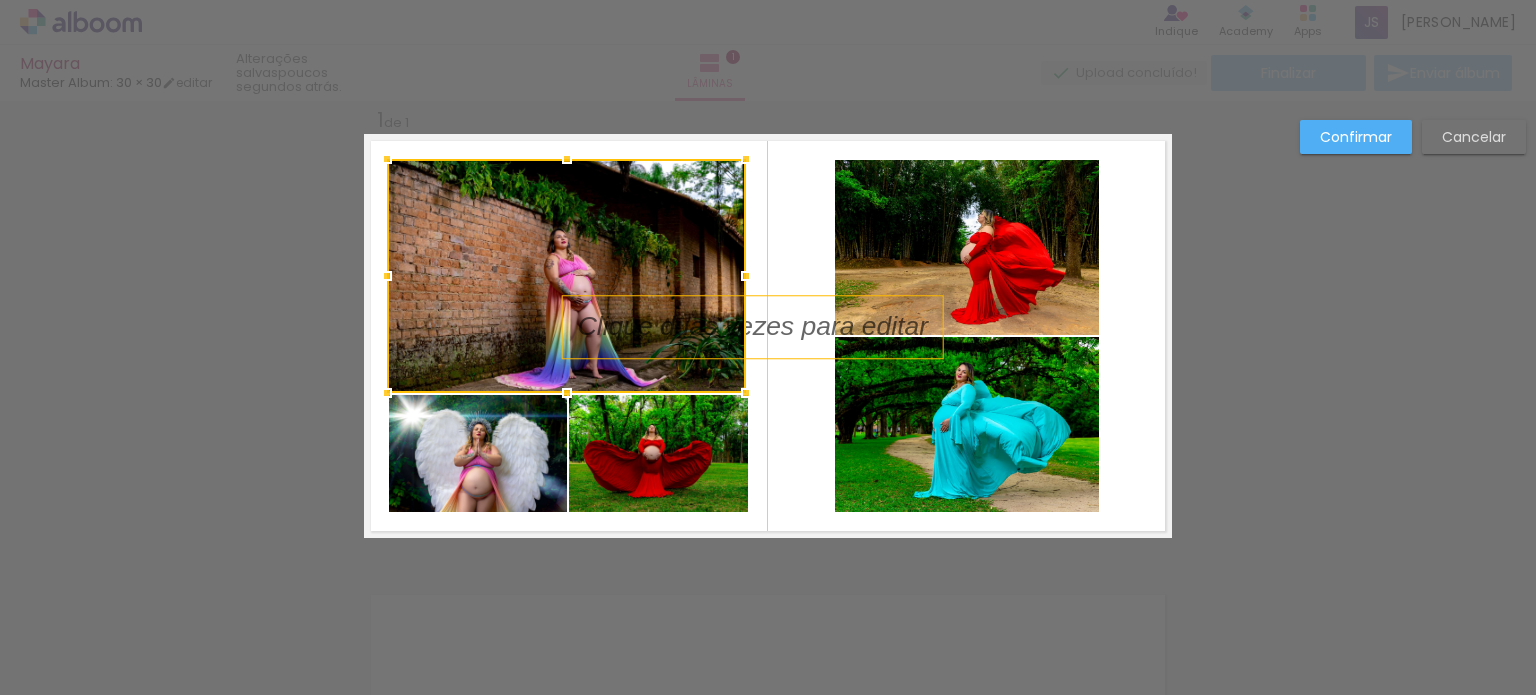 drag, startPoint x: 829, startPoint y: 347, endPoint x: 897, endPoint y: 352, distance: 68.18358 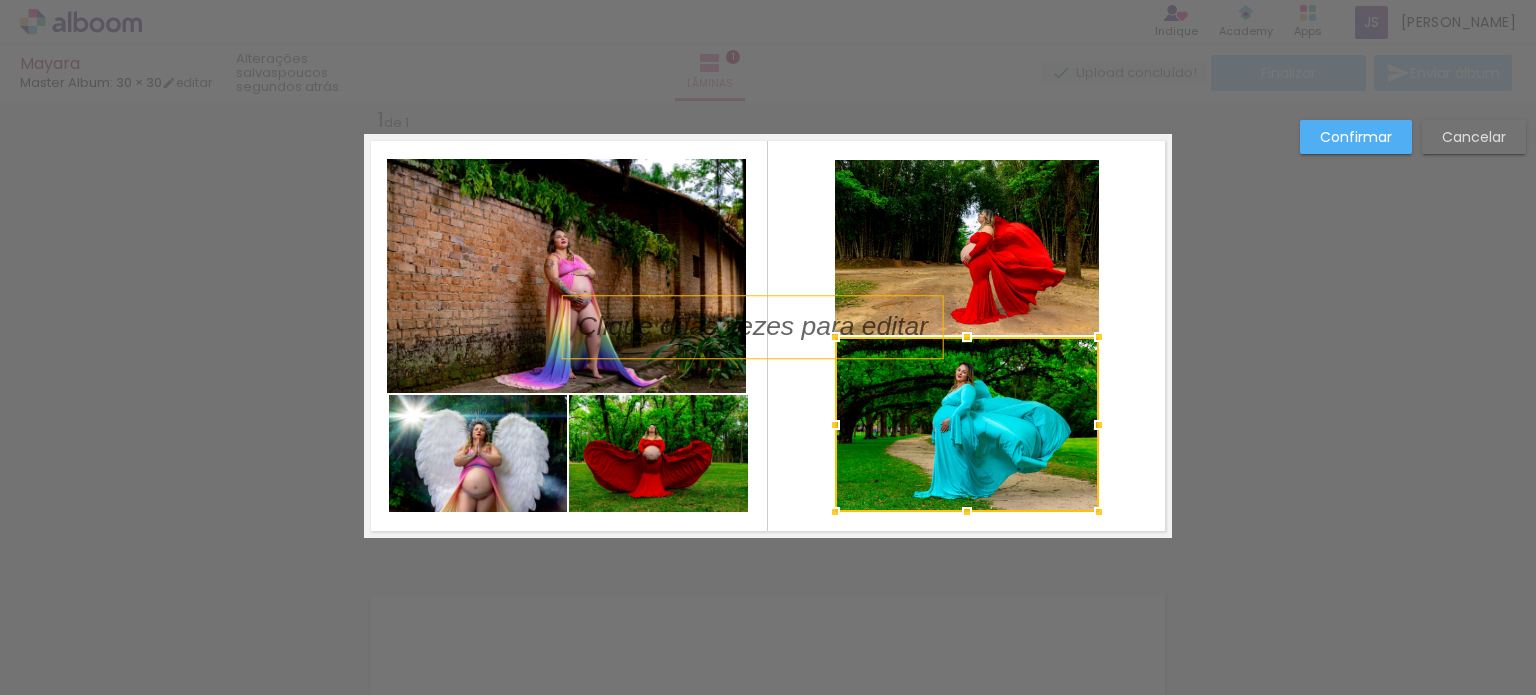 click at bounding box center (768, 327) 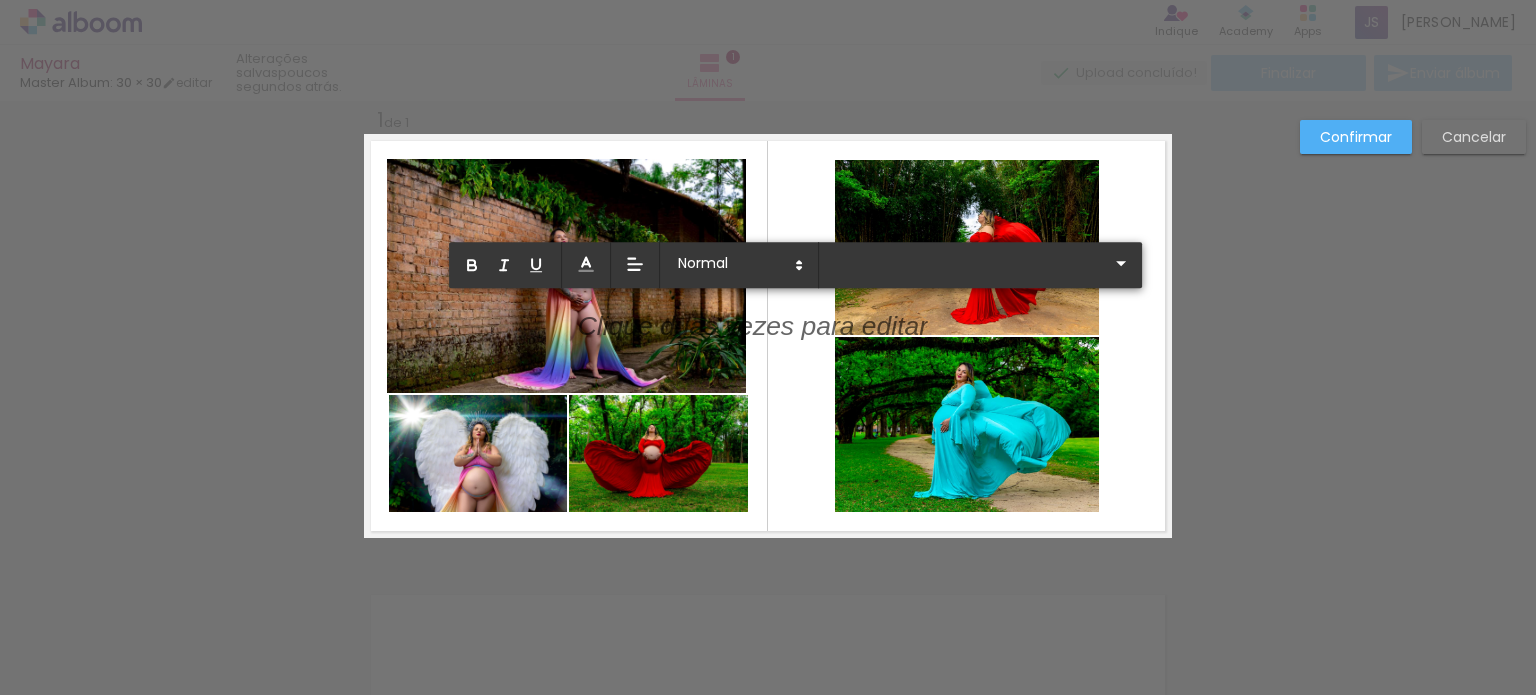 click at bounding box center (753, 339) 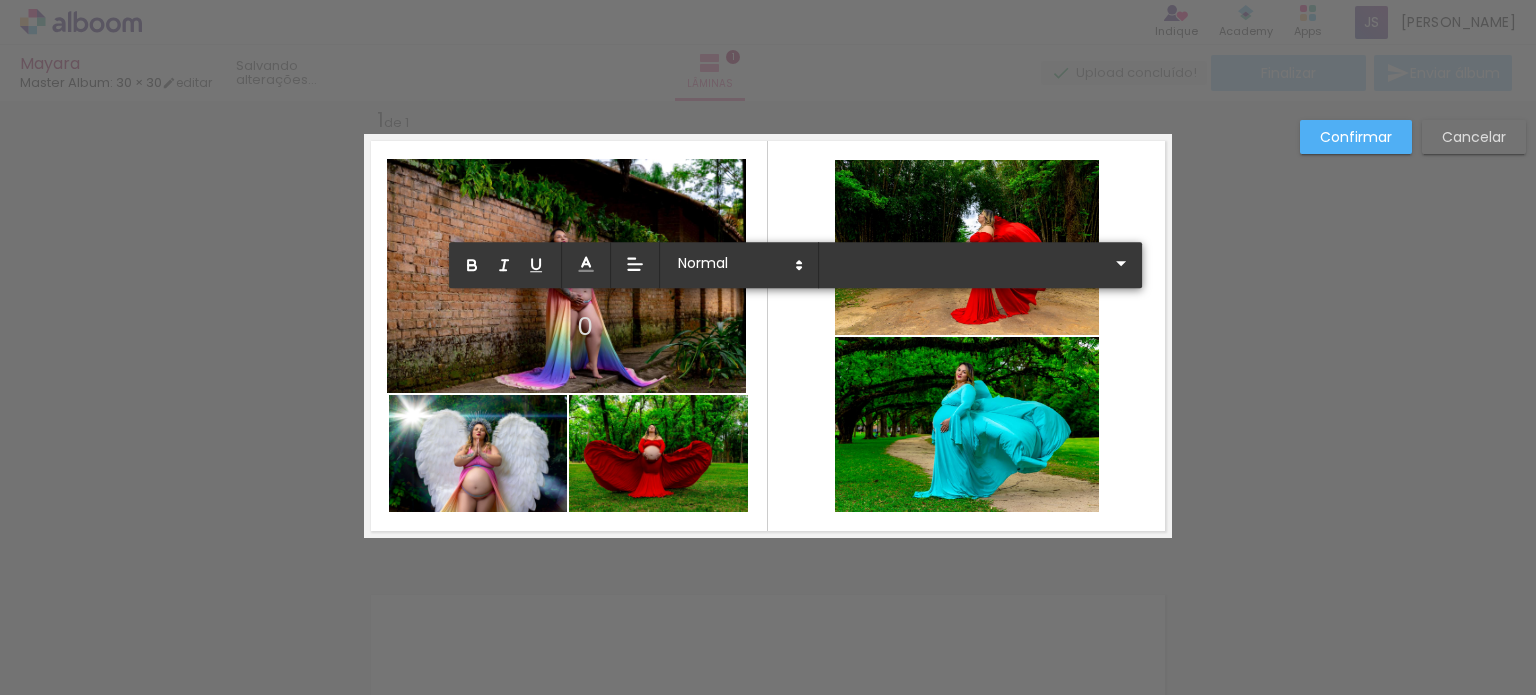 type on "Sans Serif" 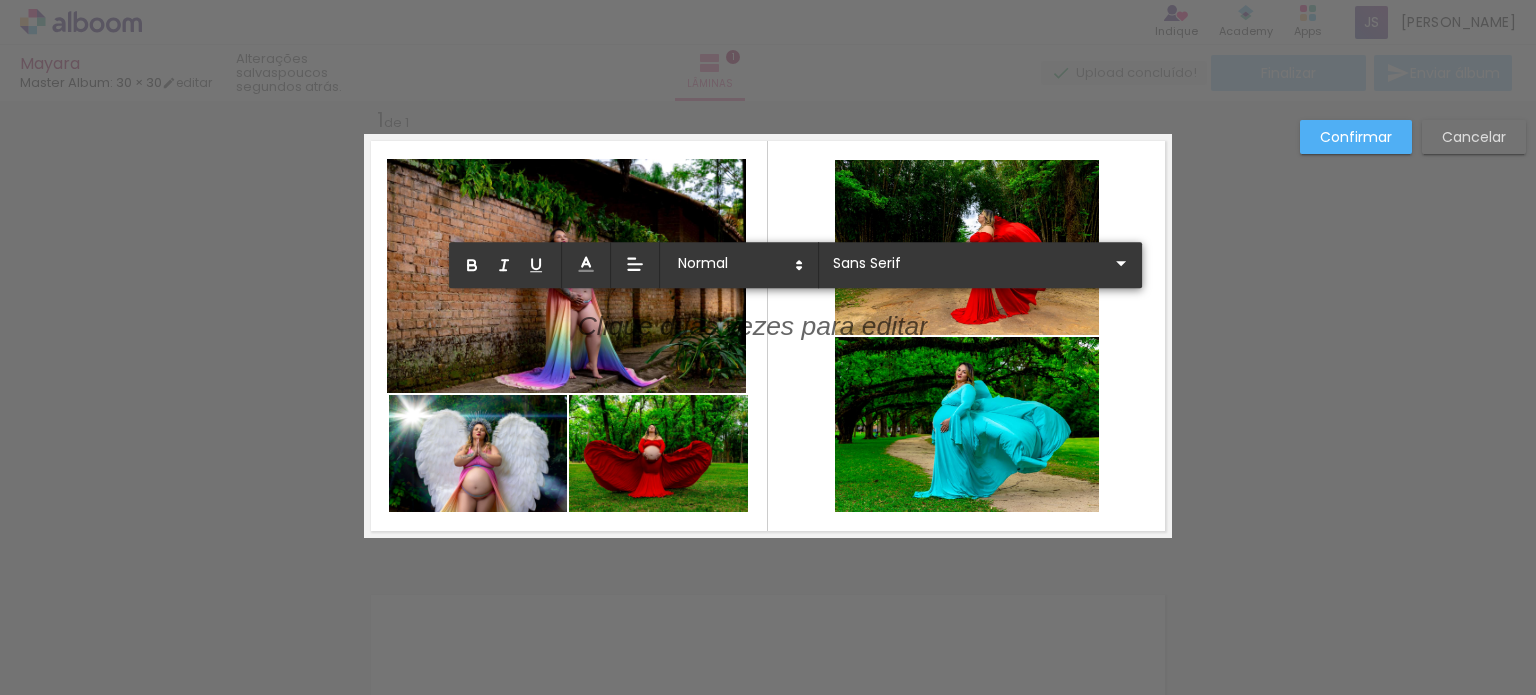 click on "Confirmar Cancelar" at bounding box center [768, 554] 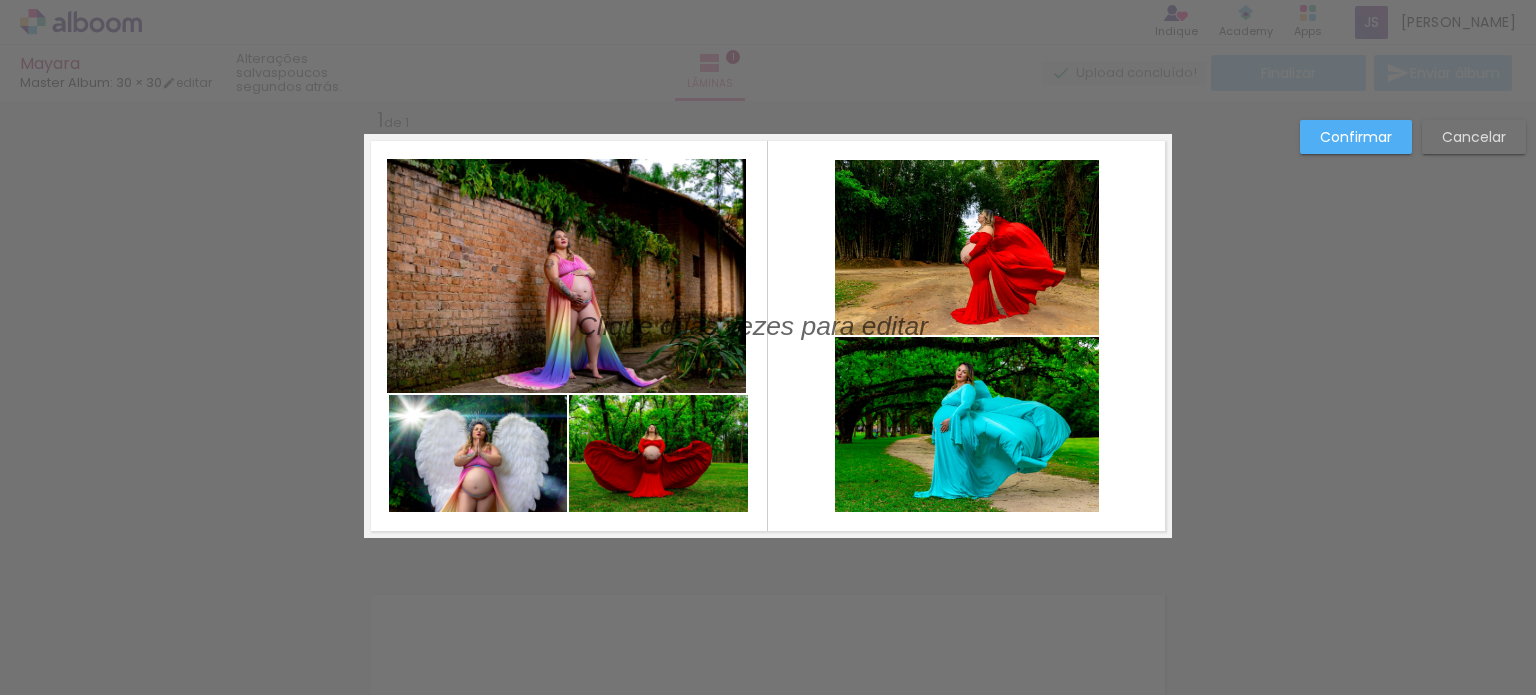 drag, startPoint x: 472, startPoint y: 292, endPoint x: 520, endPoint y: 287, distance: 48.259712 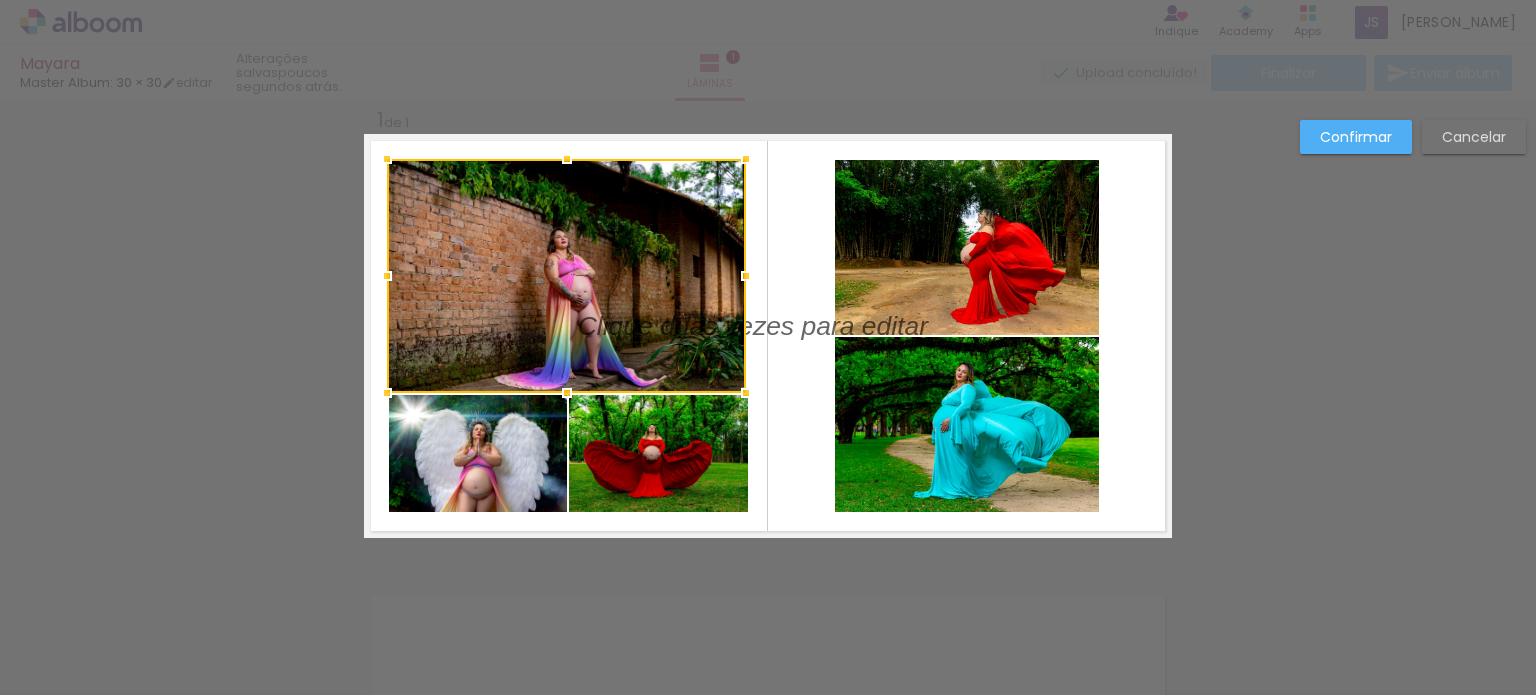 click on "Cancelar" at bounding box center [0, 0] 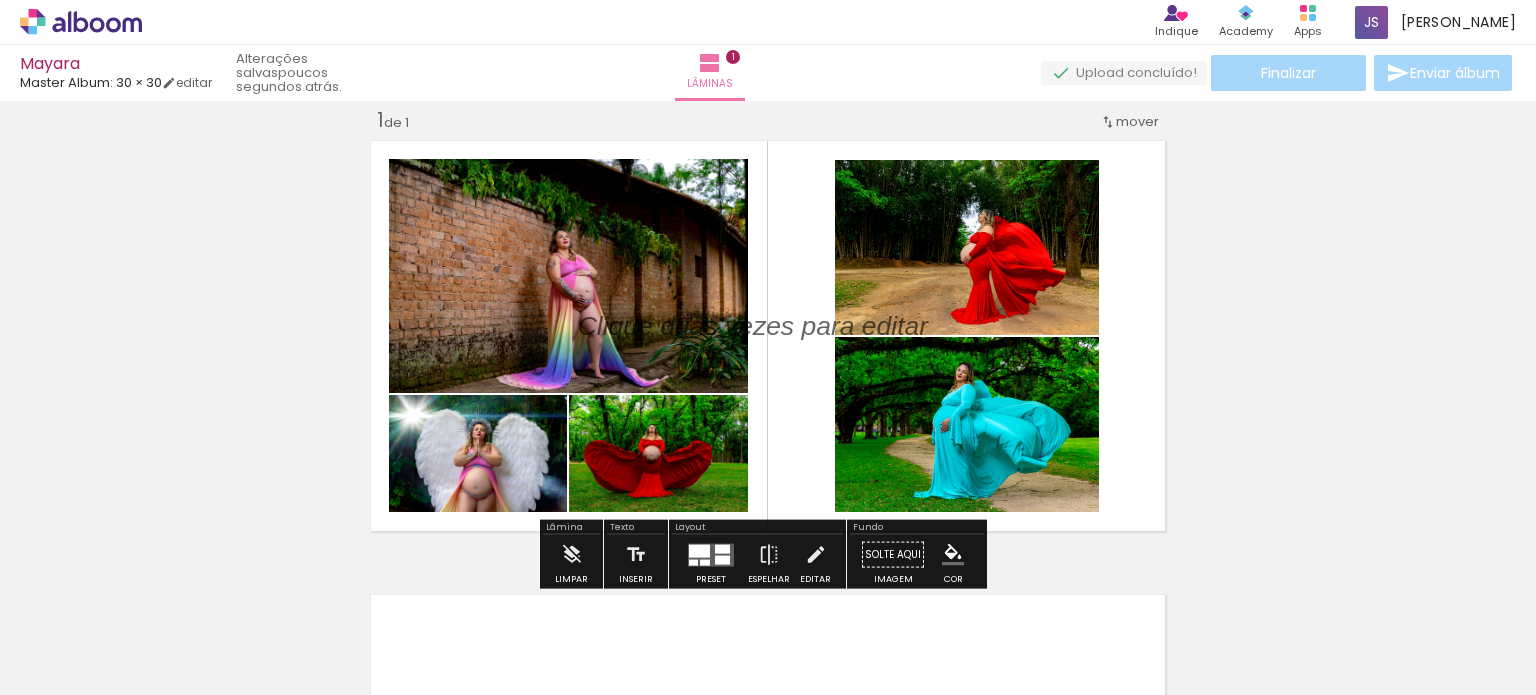 click at bounding box center (699, 550) 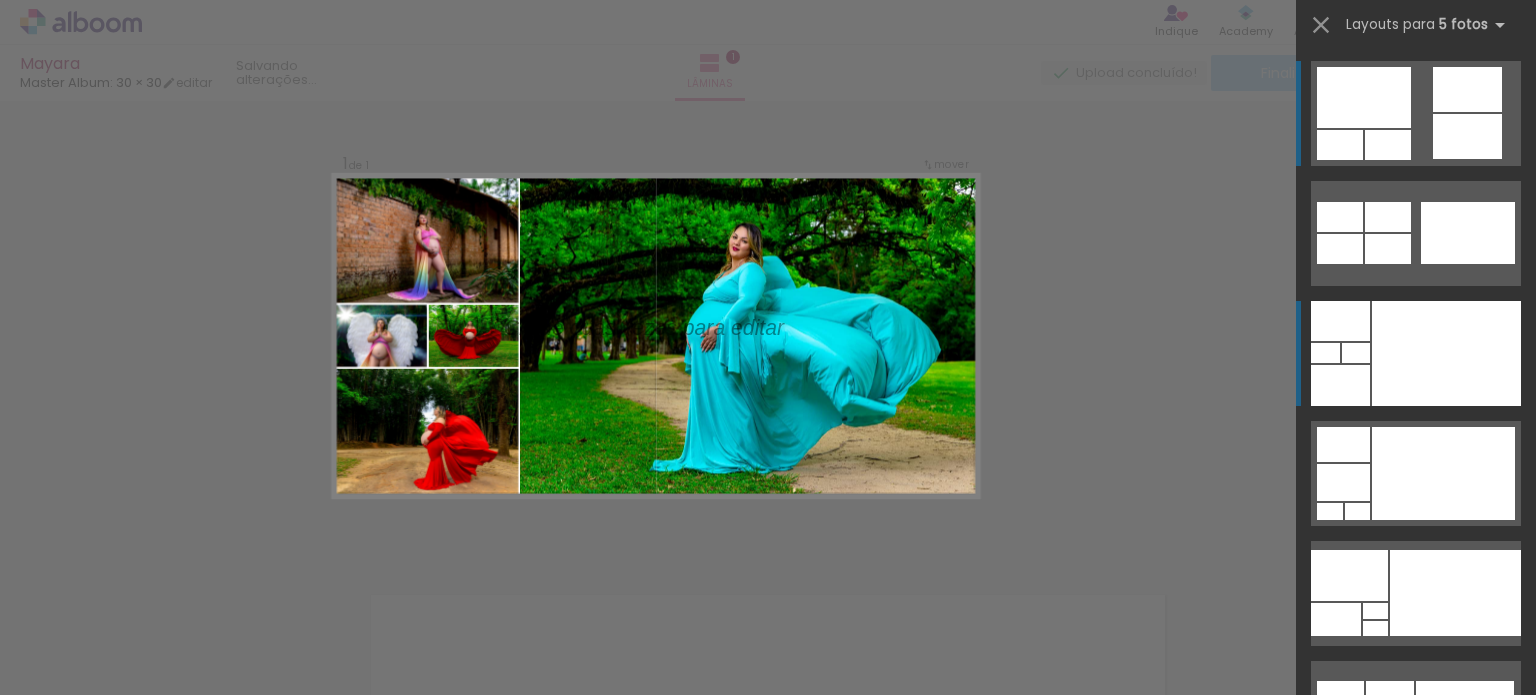click at bounding box center (1340, -39) 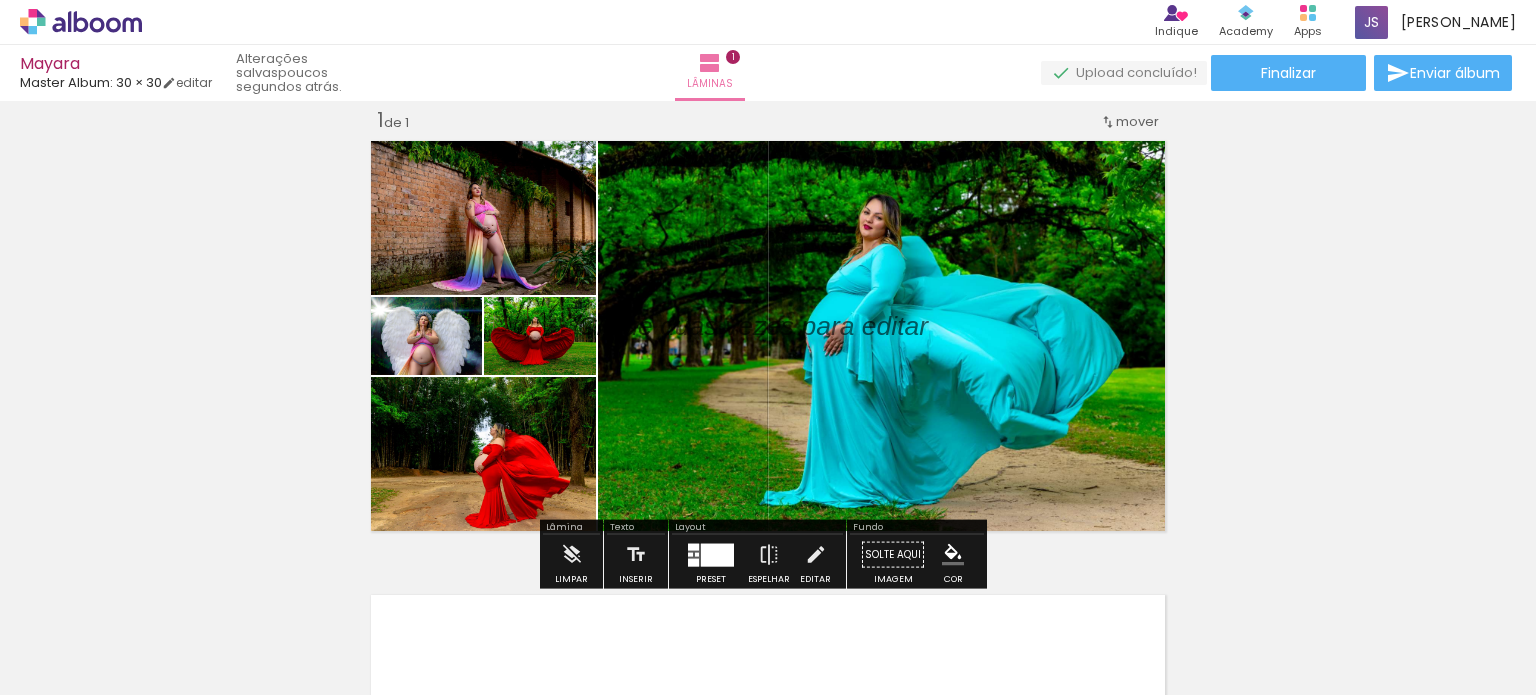 click on "Inserir lâmina 1  de 1" at bounding box center [768, 537] 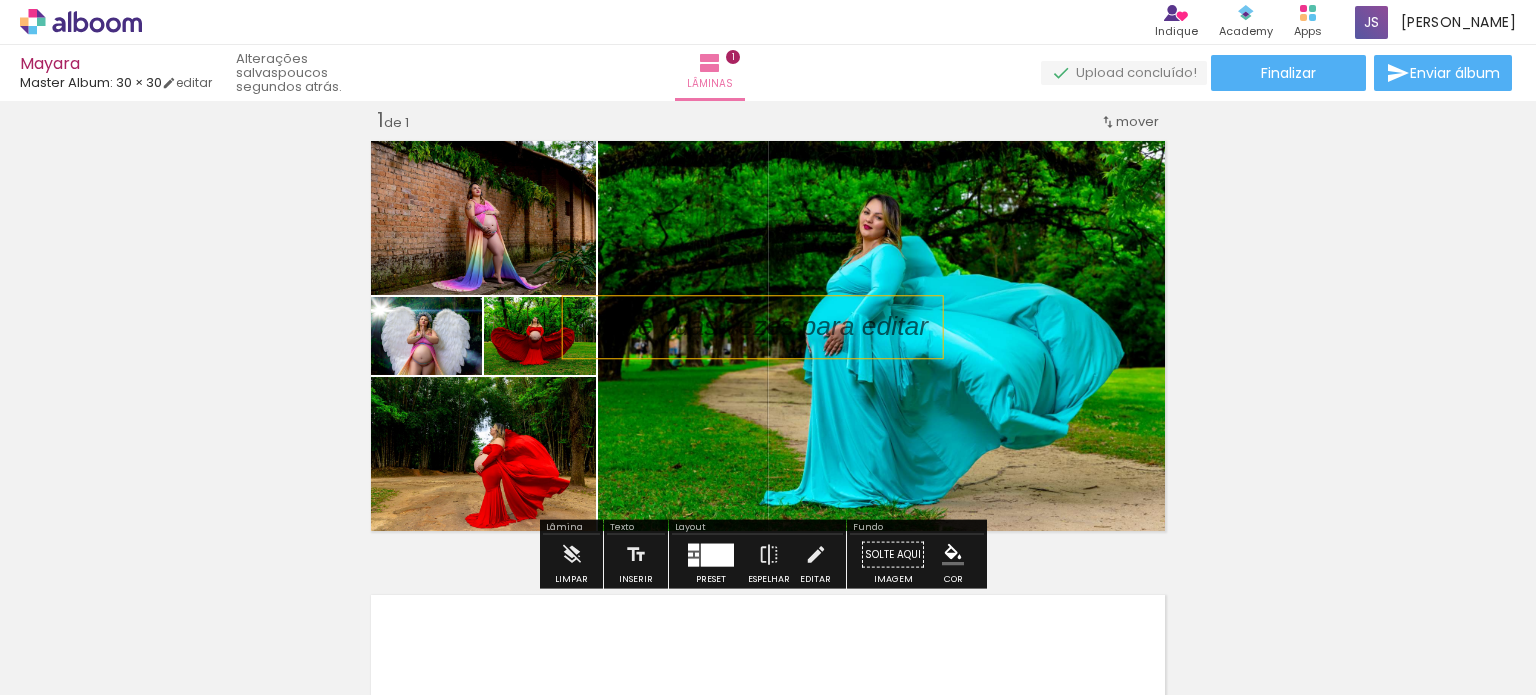 click at bounding box center [768, 327] 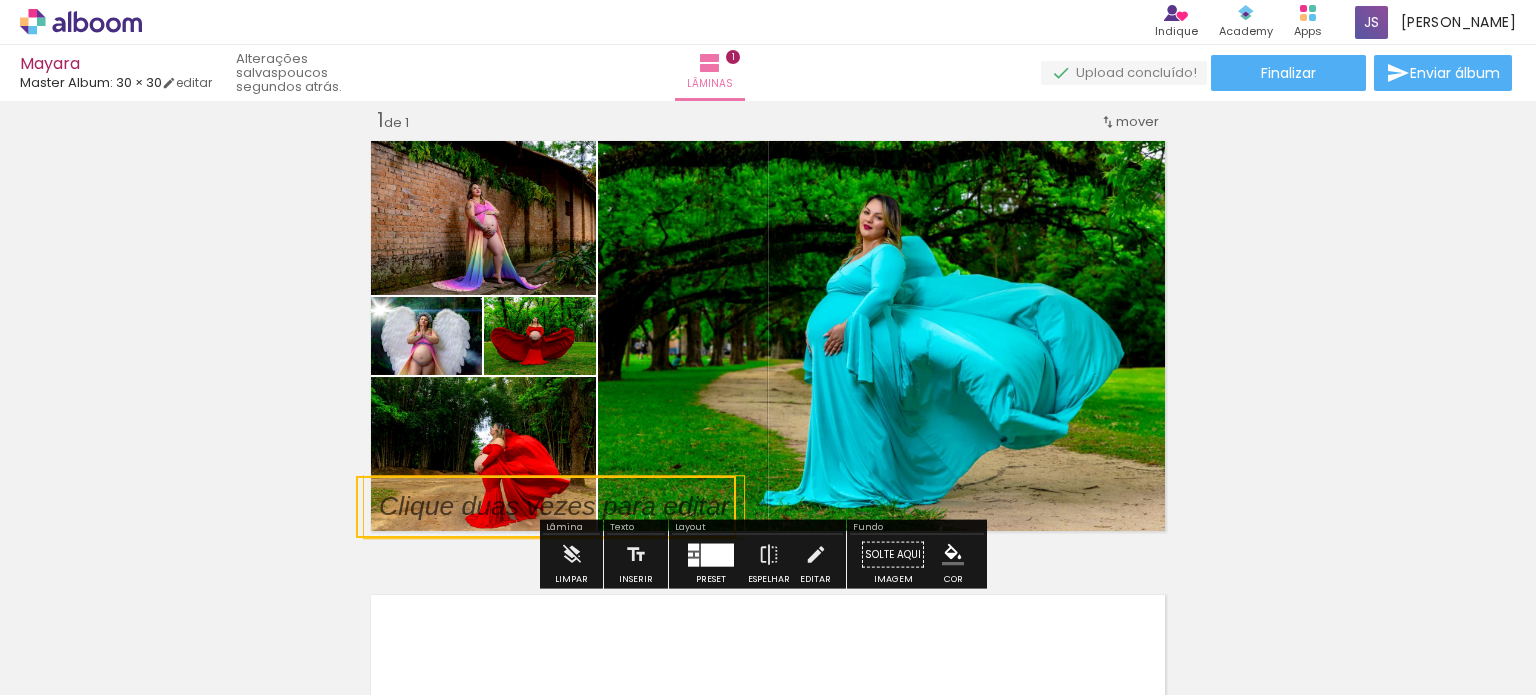 drag, startPoint x: 758, startPoint y: 331, endPoint x: 343, endPoint y: 528, distance: 459.38437 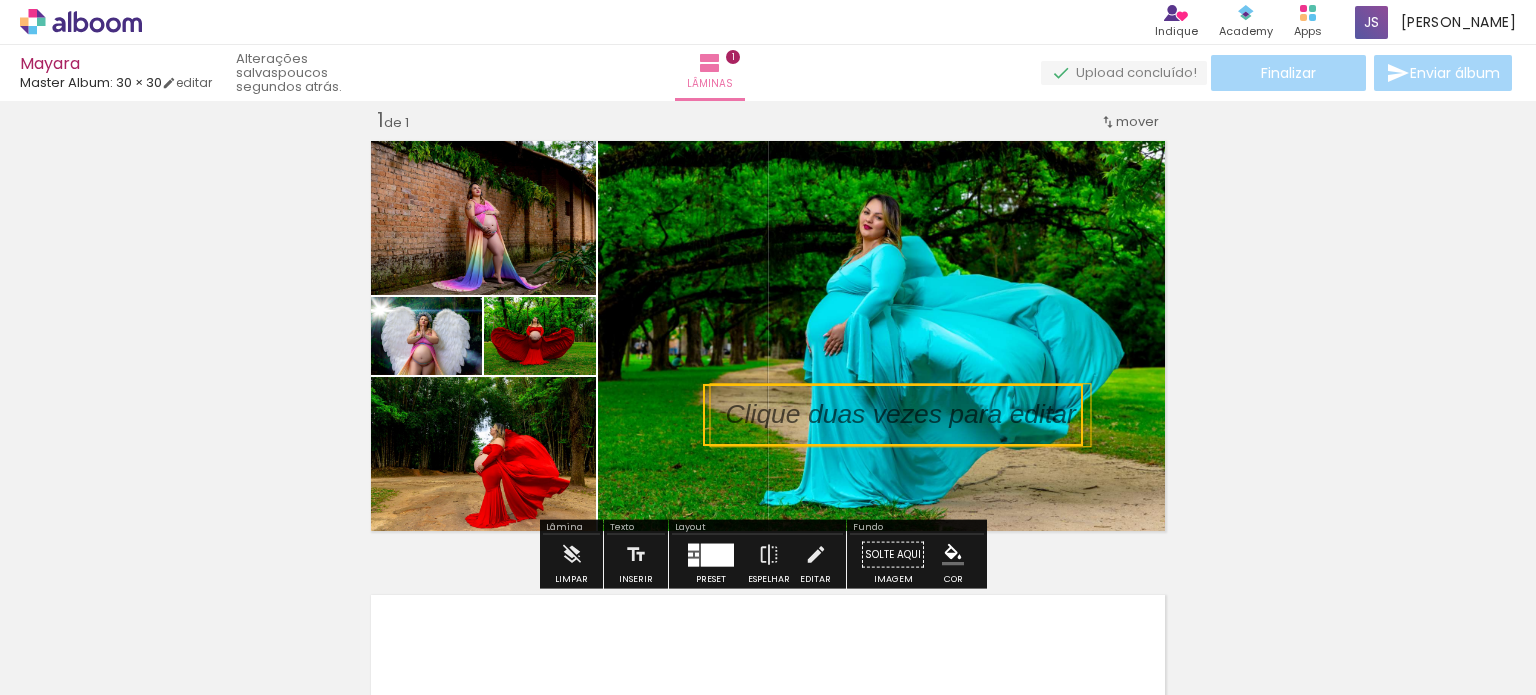 drag, startPoint x: 490, startPoint y: 510, endPoint x: 836, endPoint y: 418, distance: 358.02234 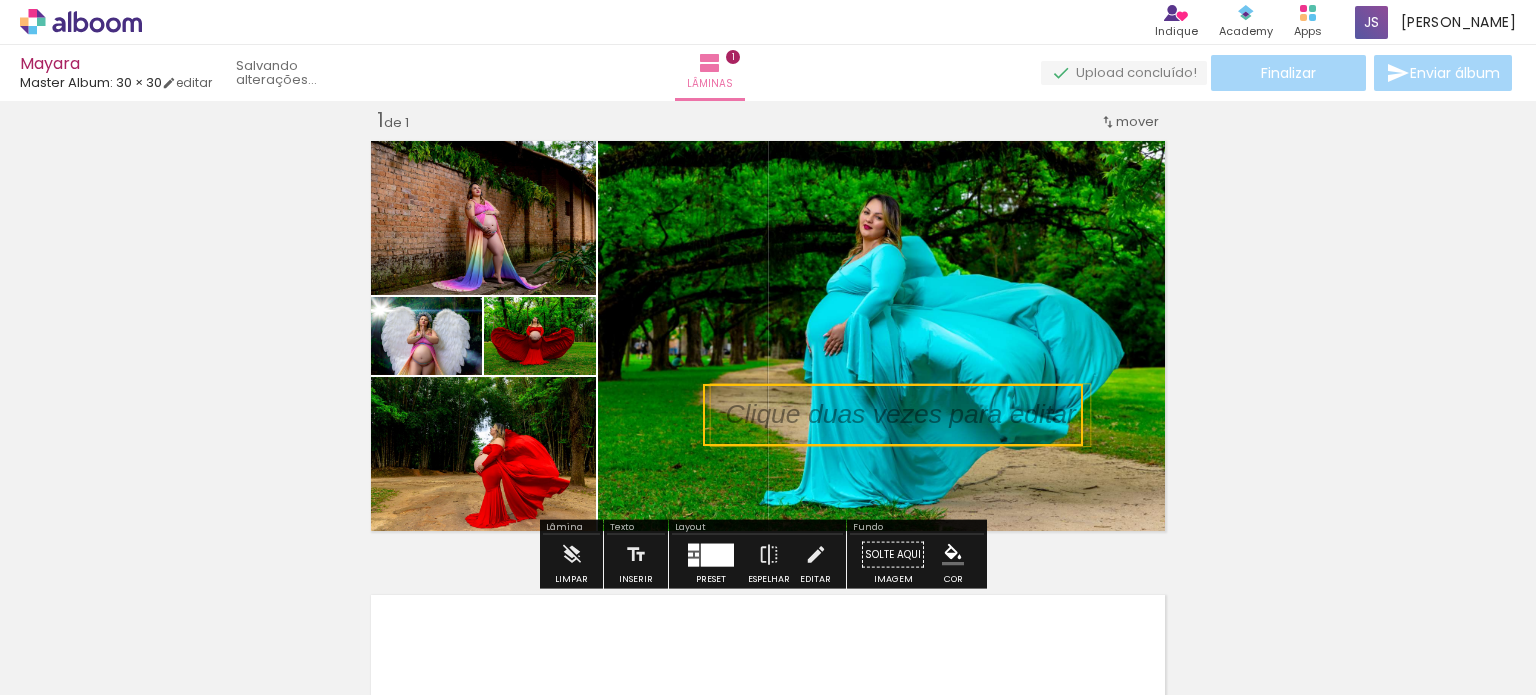 click at bounding box center [893, 415] 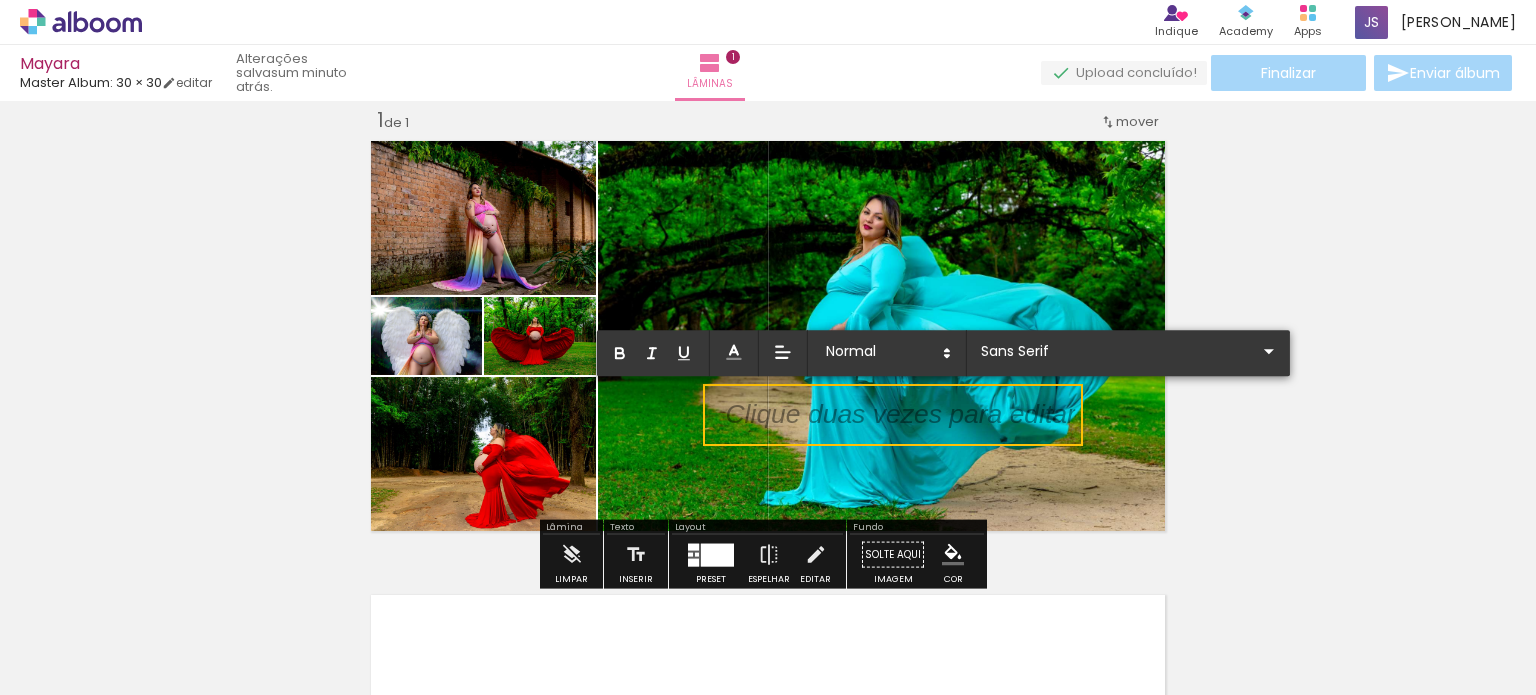 click at bounding box center [900, 427] 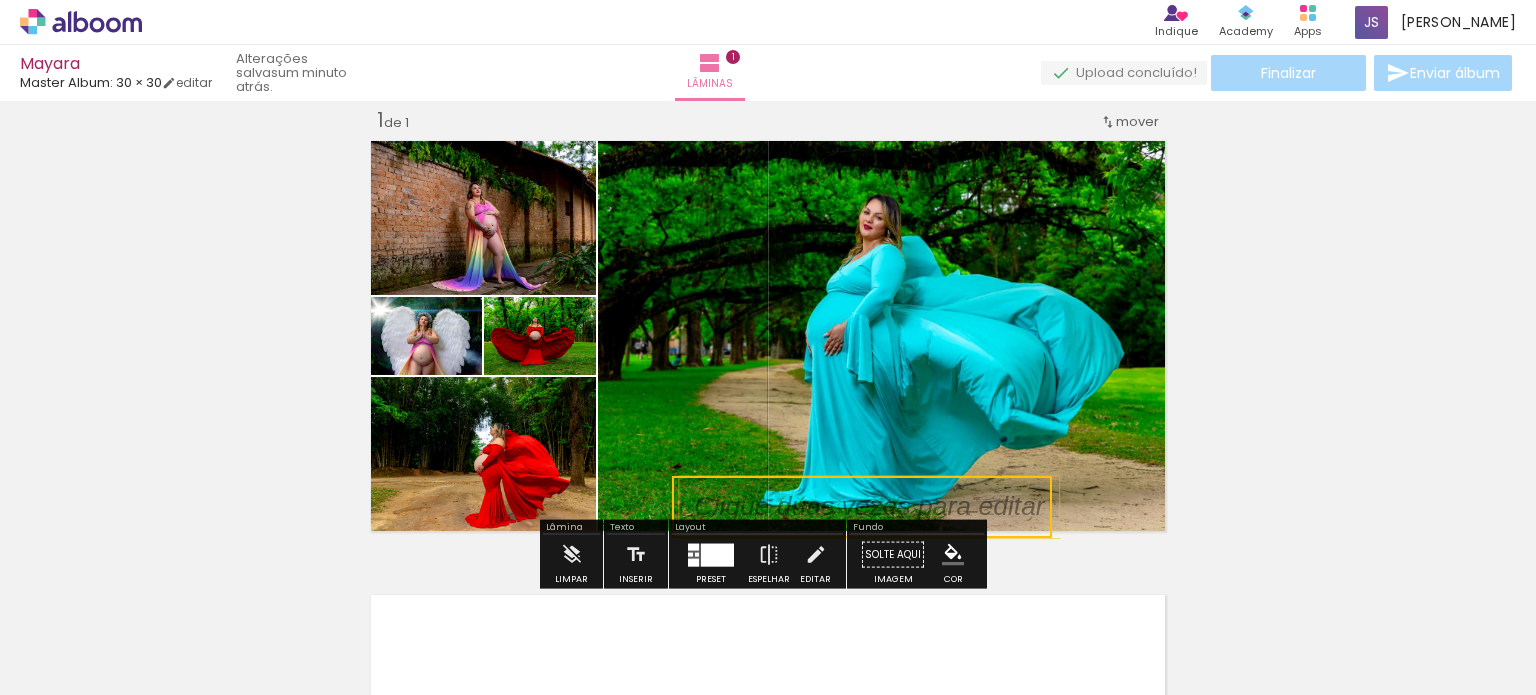 drag, startPoint x: 913, startPoint y: 411, endPoint x: 882, endPoint y: 555, distance: 147.29901 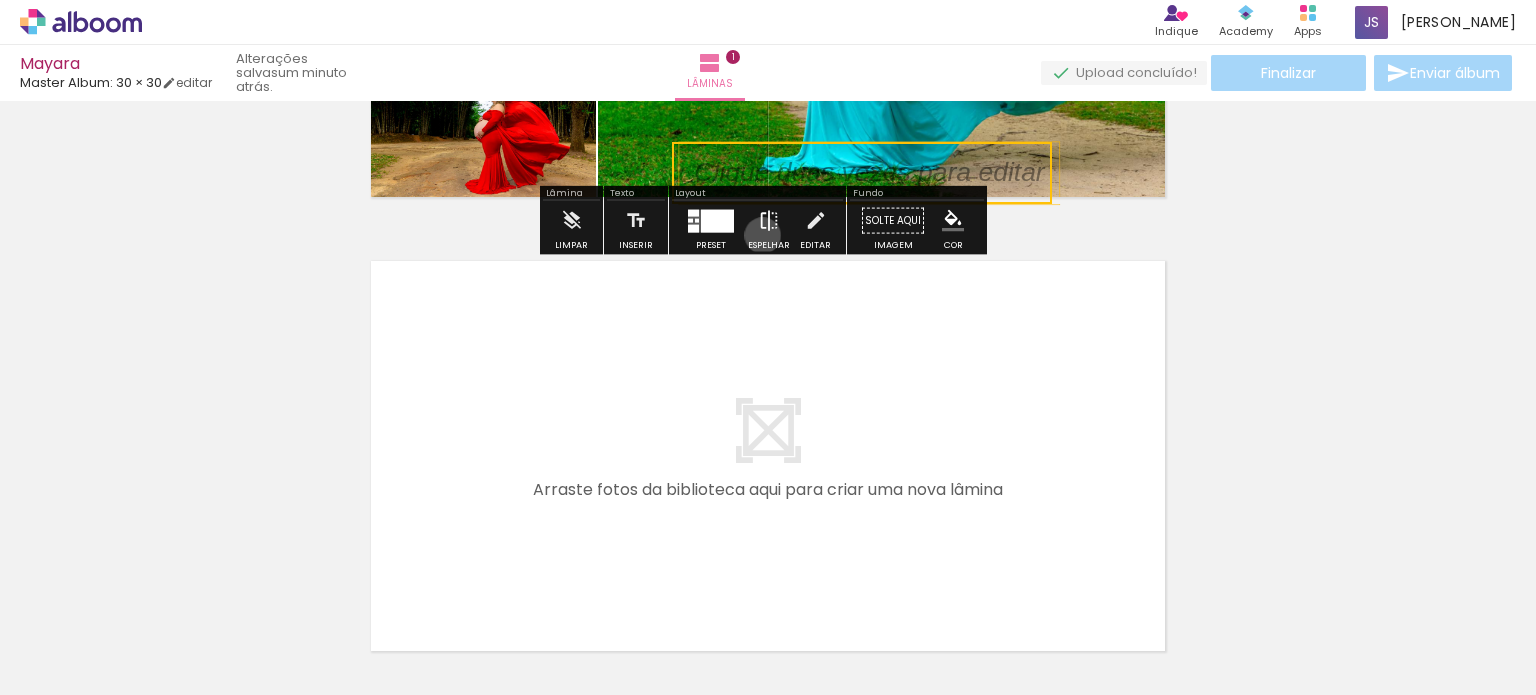 click at bounding box center (769, 221) 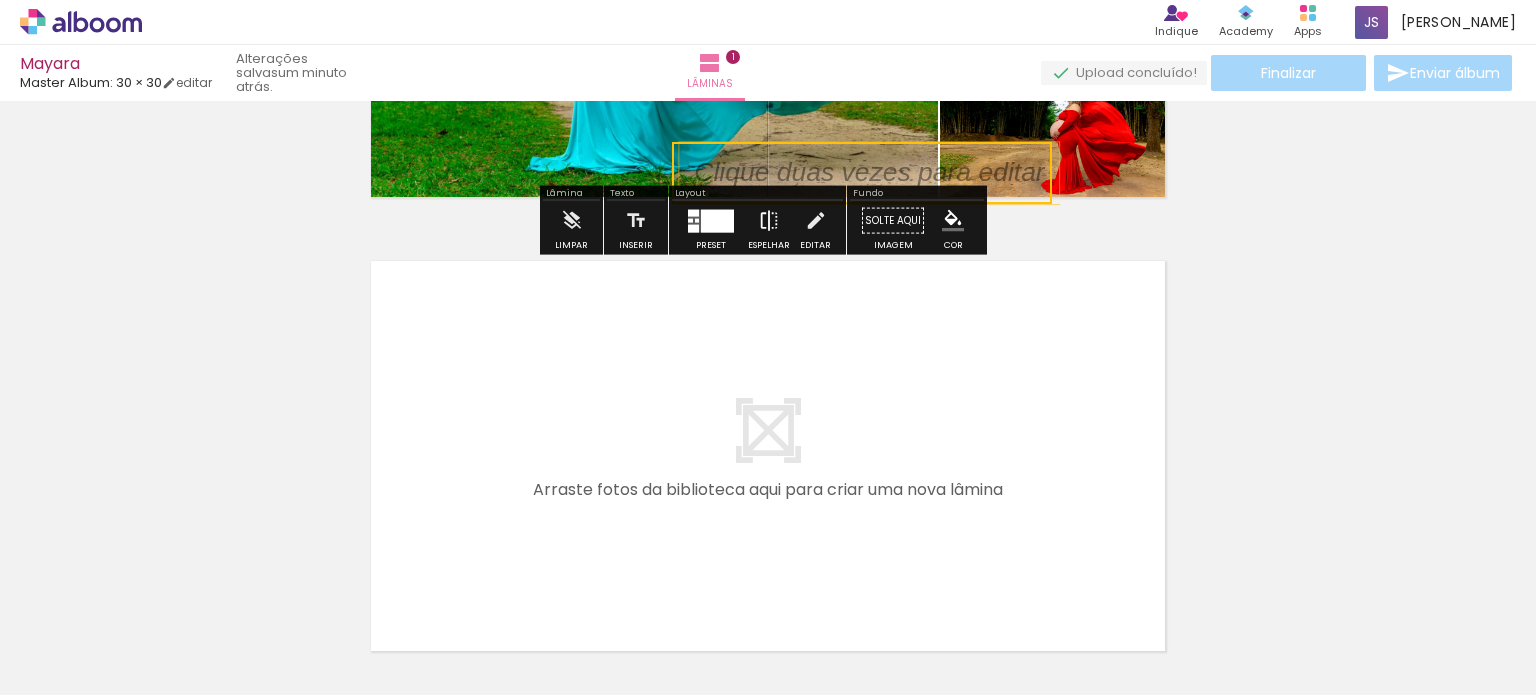 click at bounding box center [769, 221] 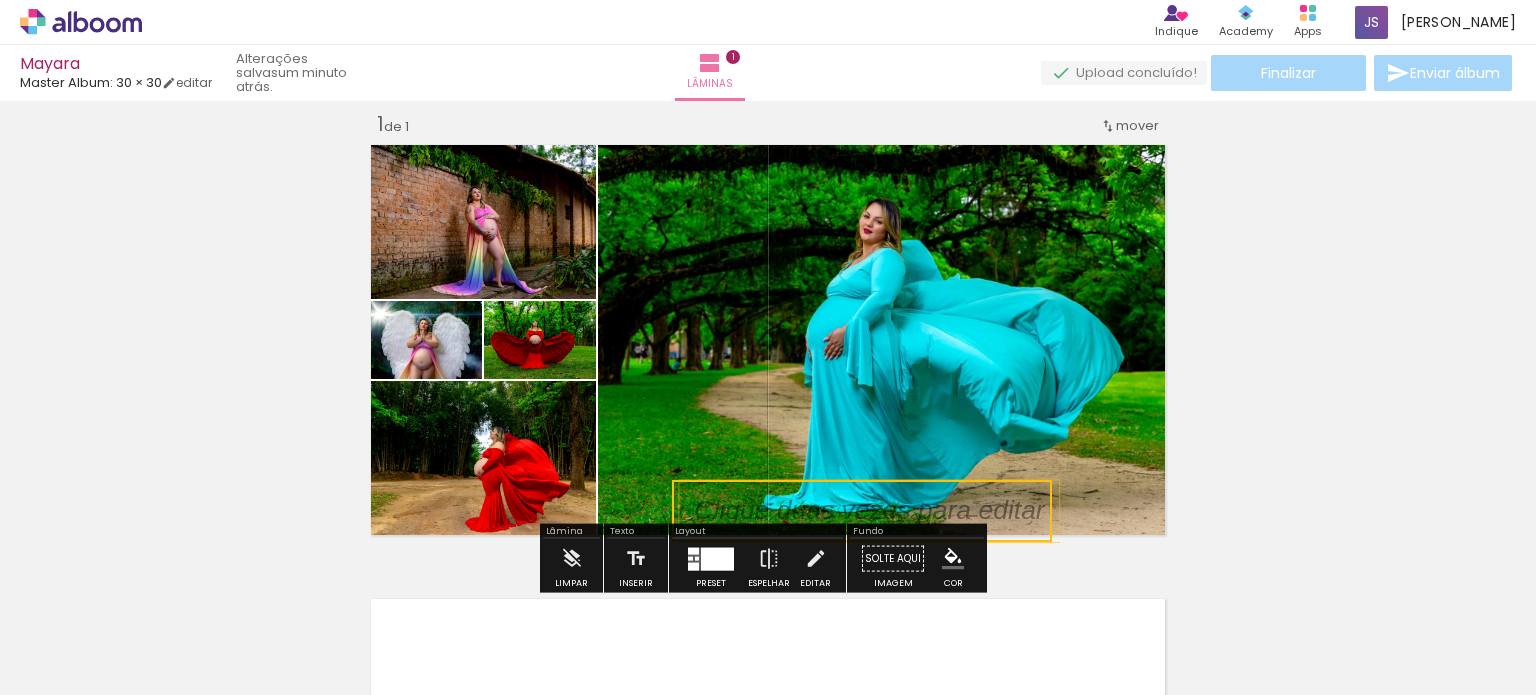scroll, scrollTop: 0, scrollLeft: 0, axis: both 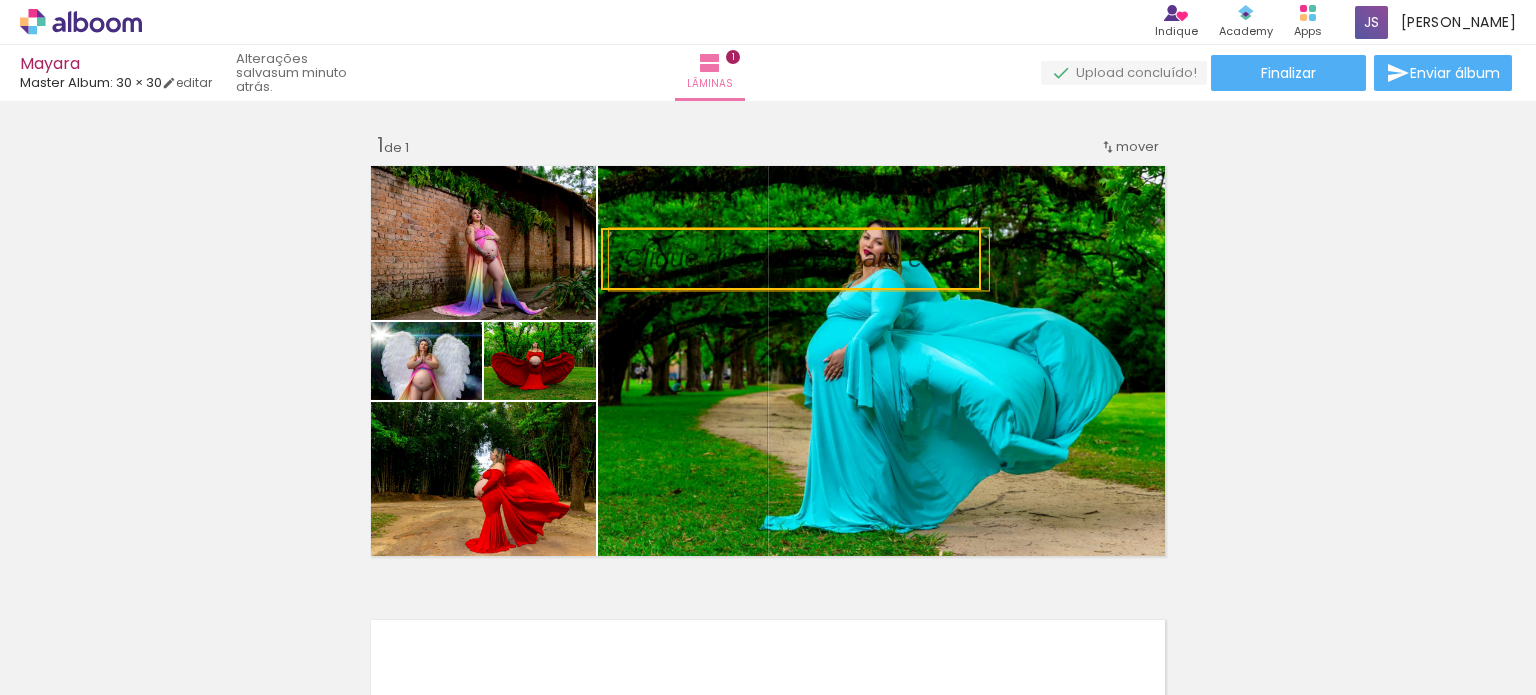 drag, startPoint x: 792, startPoint y: 523, endPoint x: 721, endPoint y: 251, distance: 281.11386 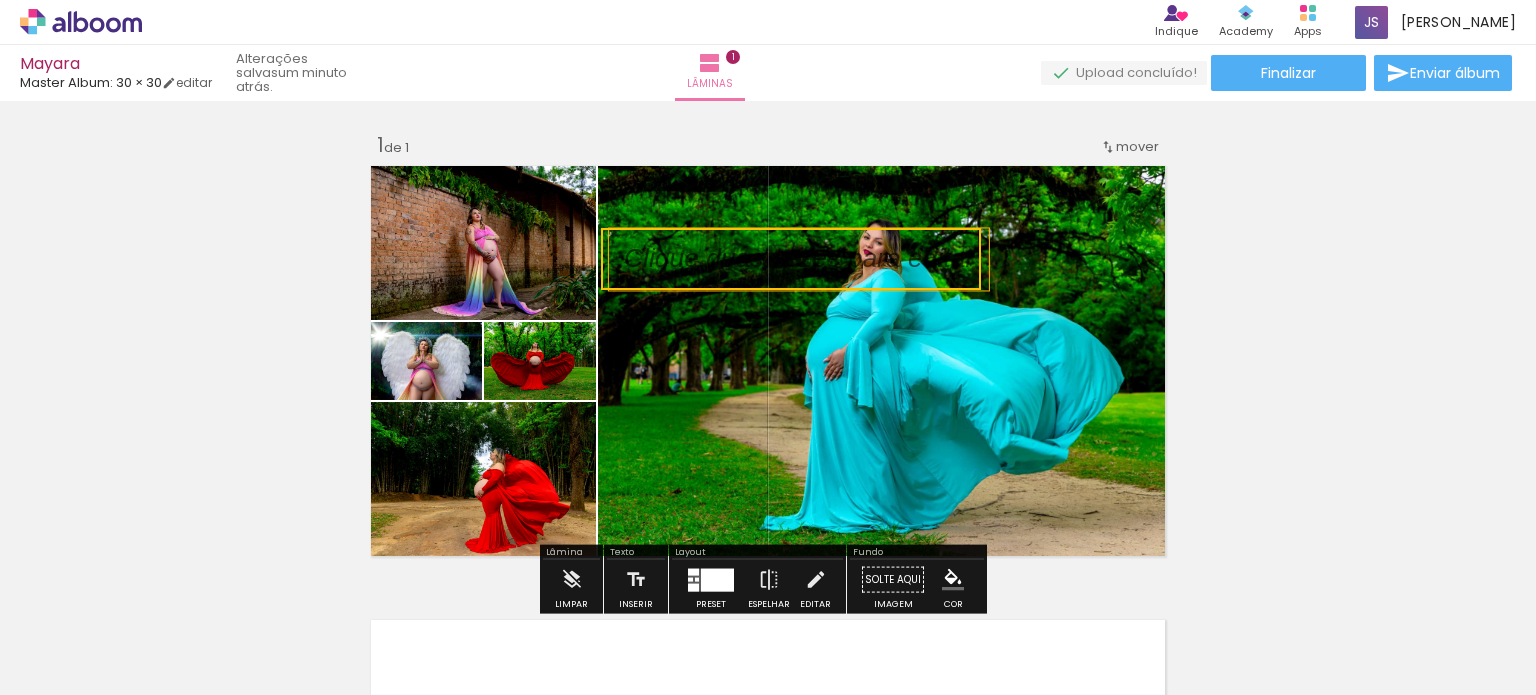 scroll, scrollTop: 333, scrollLeft: 0, axis: vertical 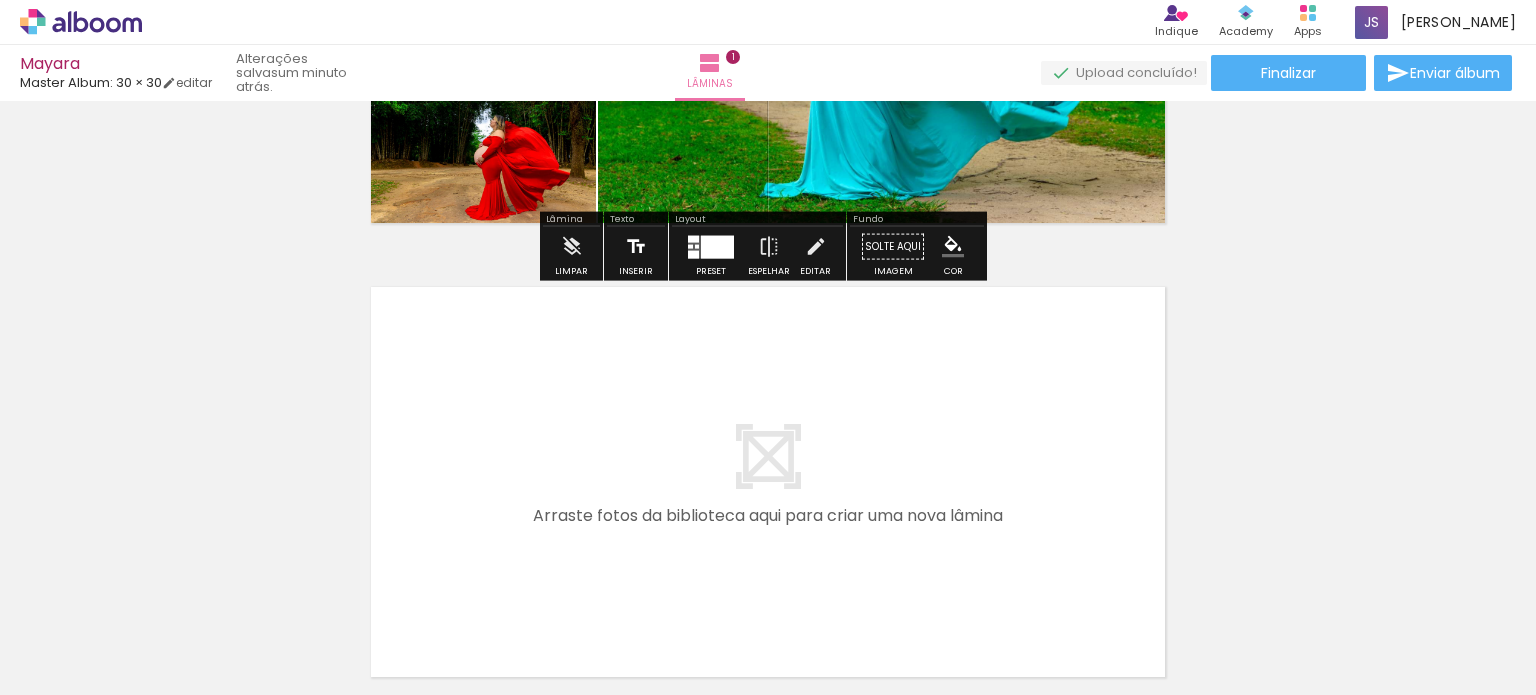 click at bounding box center [636, 247] 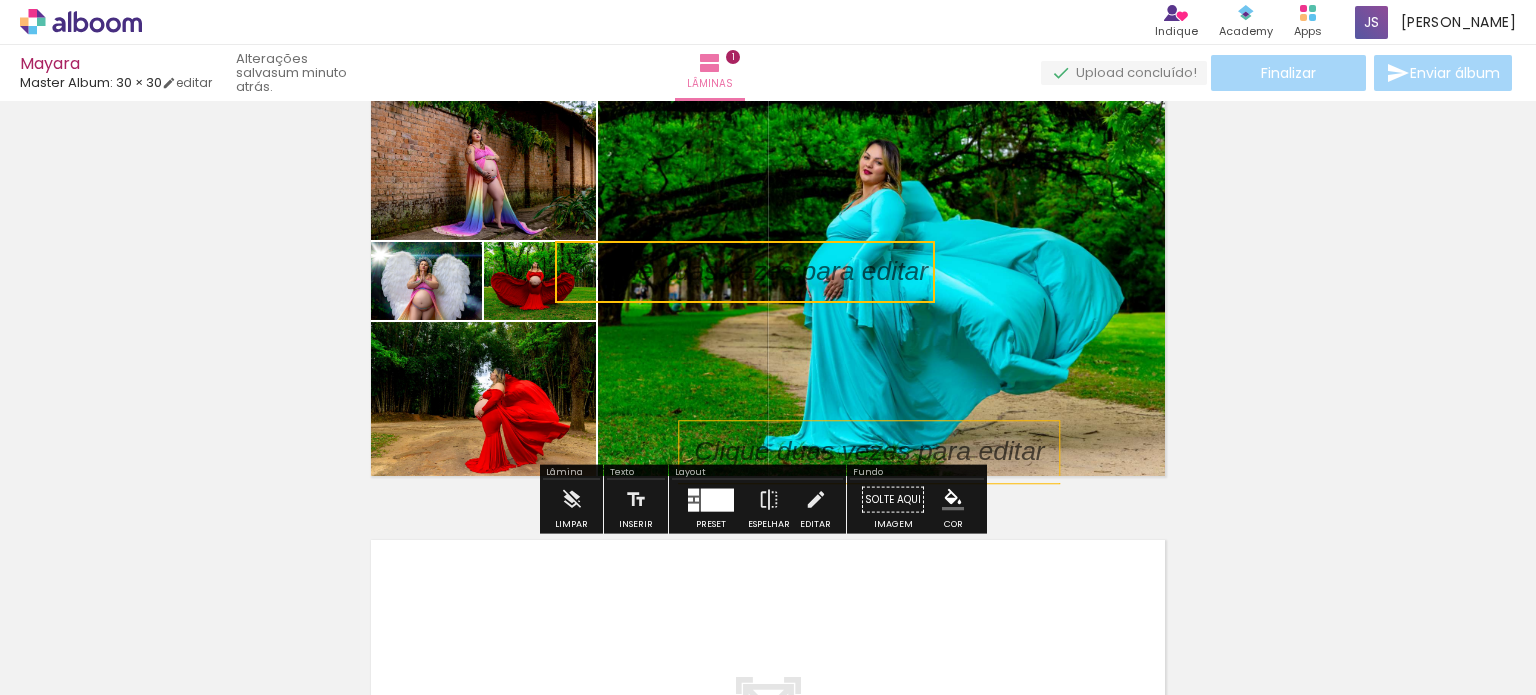 scroll, scrollTop: 0, scrollLeft: 0, axis: both 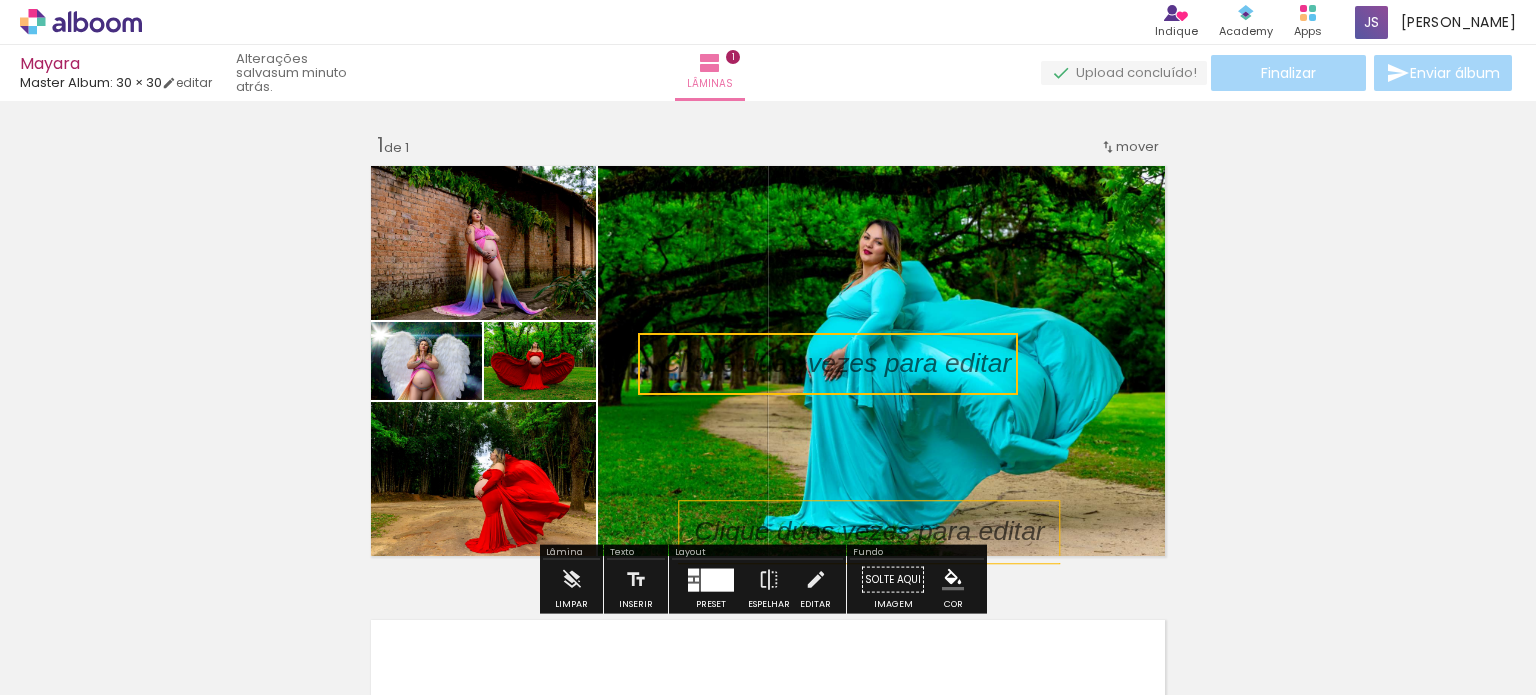 drag, startPoint x: 780, startPoint y: 359, endPoint x: 863, endPoint y: 371, distance: 83.86298 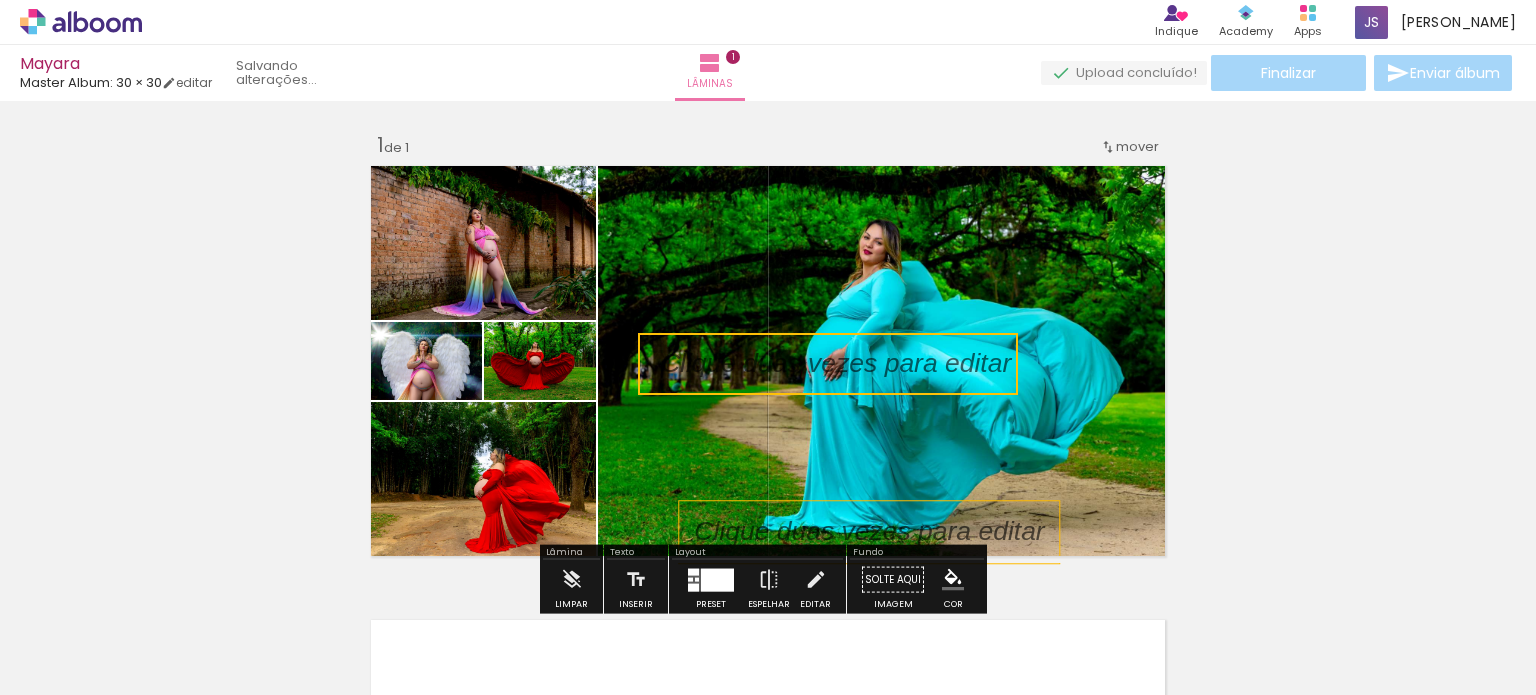 click at bounding box center (828, 364) 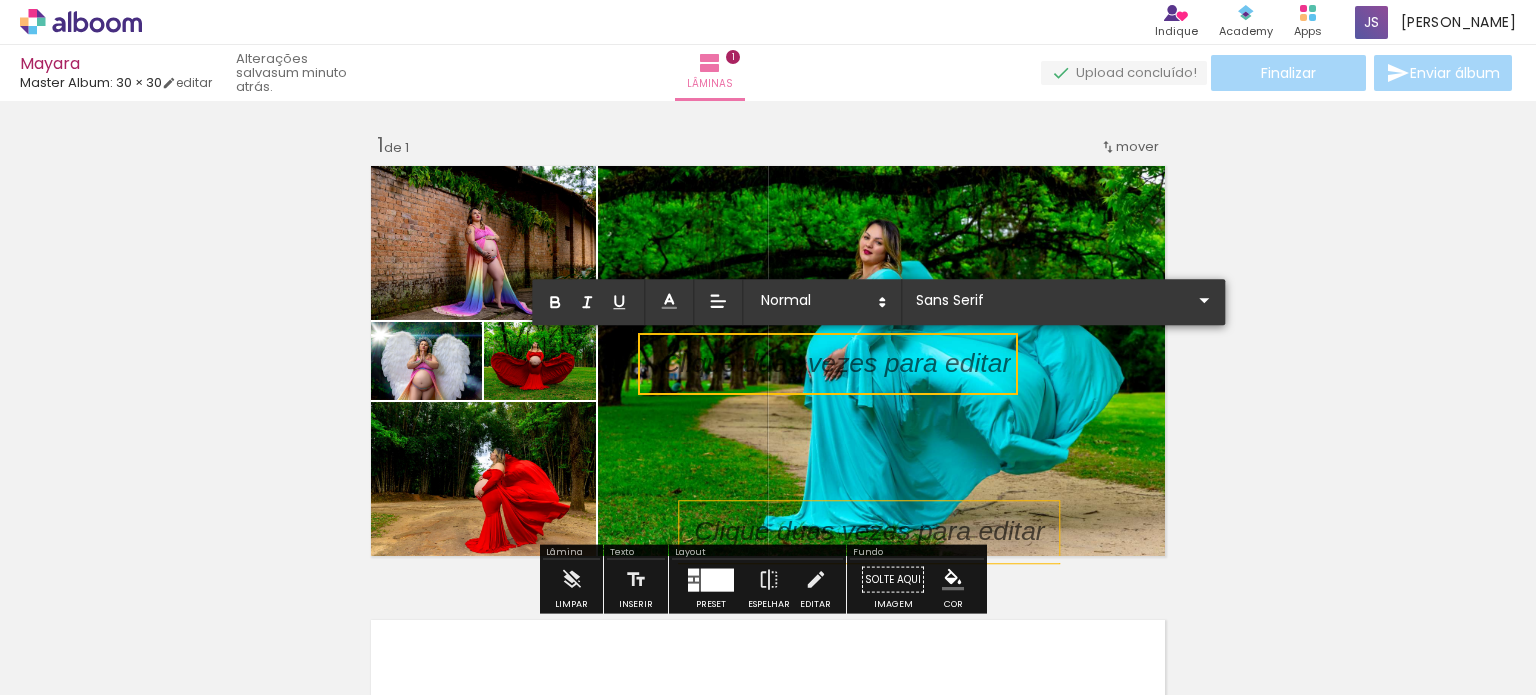 click at bounding box center [836, 376] 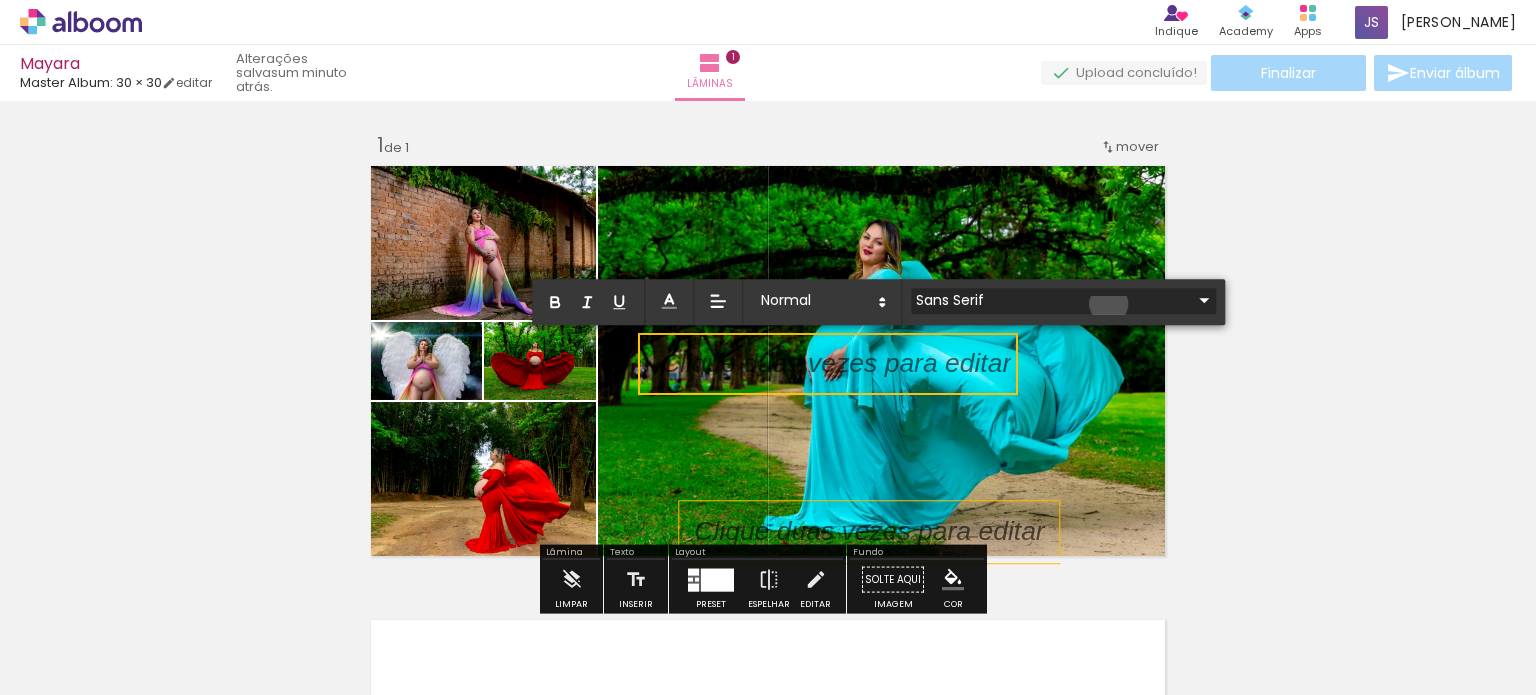 click 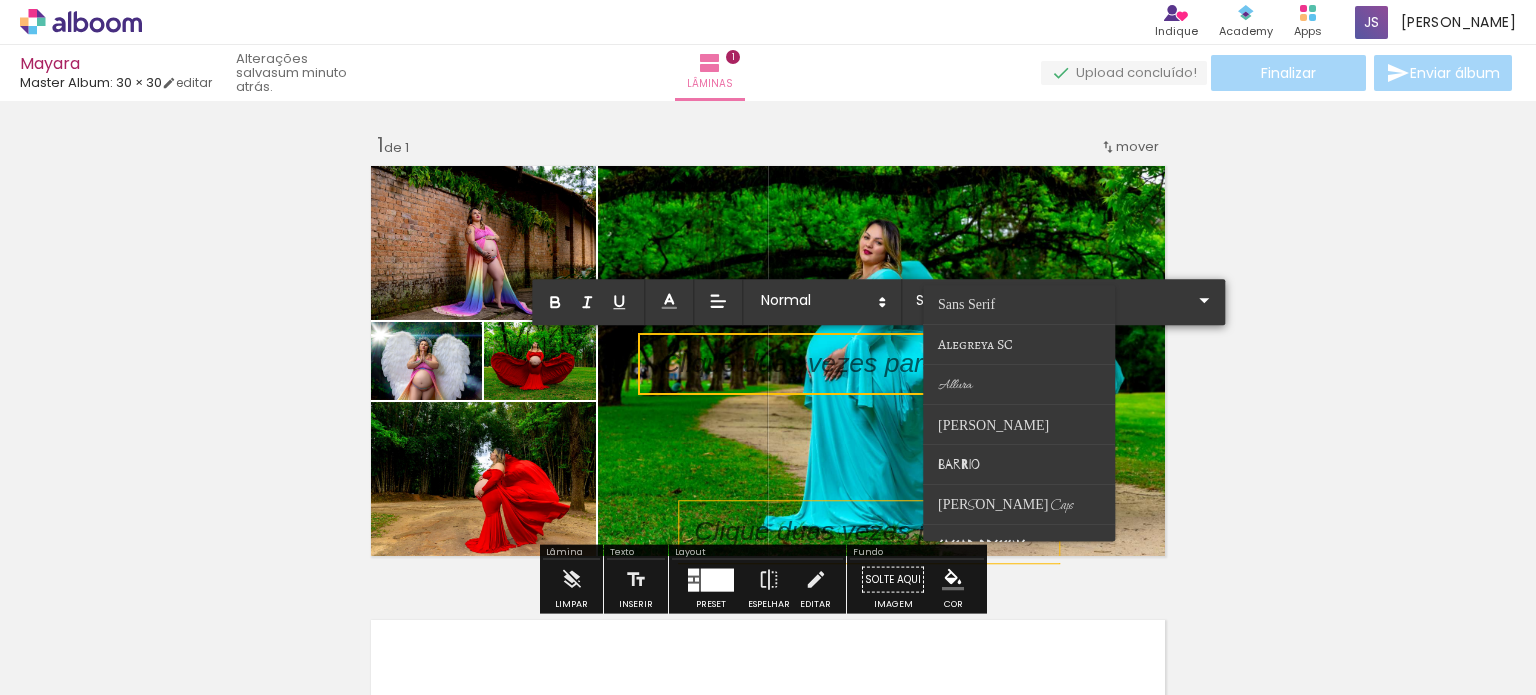 click on "Inserir lâmina 1  de 1" at bounding box center (768, 562) 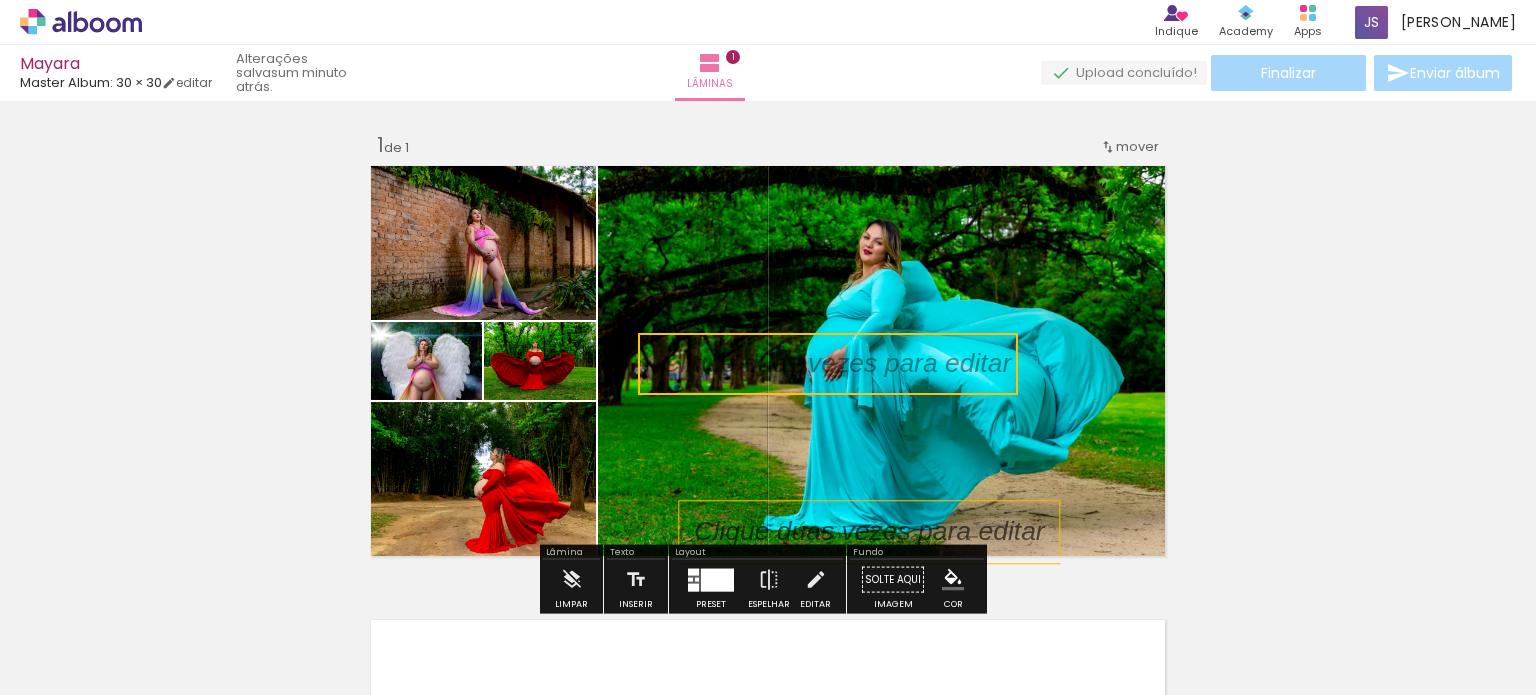 click at bounding box center [828, 364] 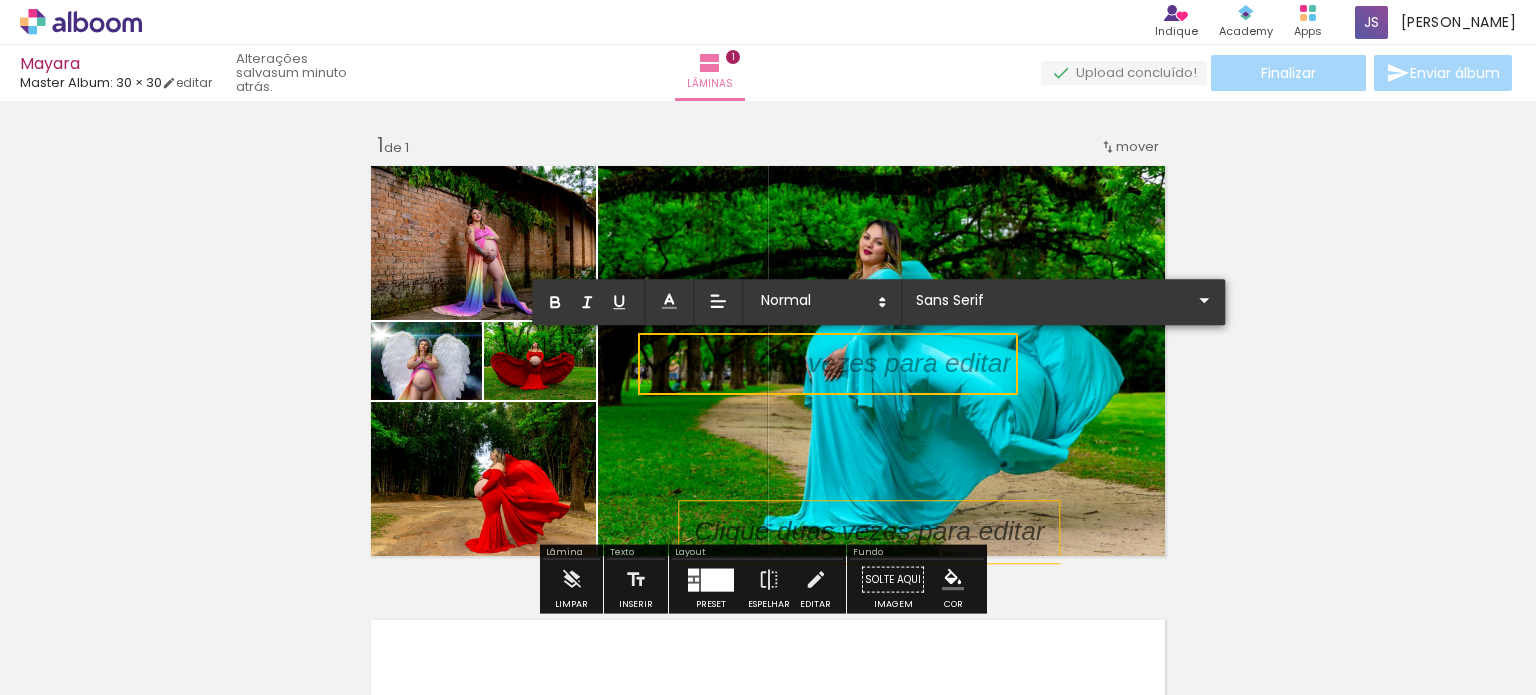 drag, startPoint x: 904, startPoint y: 373, endPoint x: 1057, endPoint y: 367, distance: 153.1176 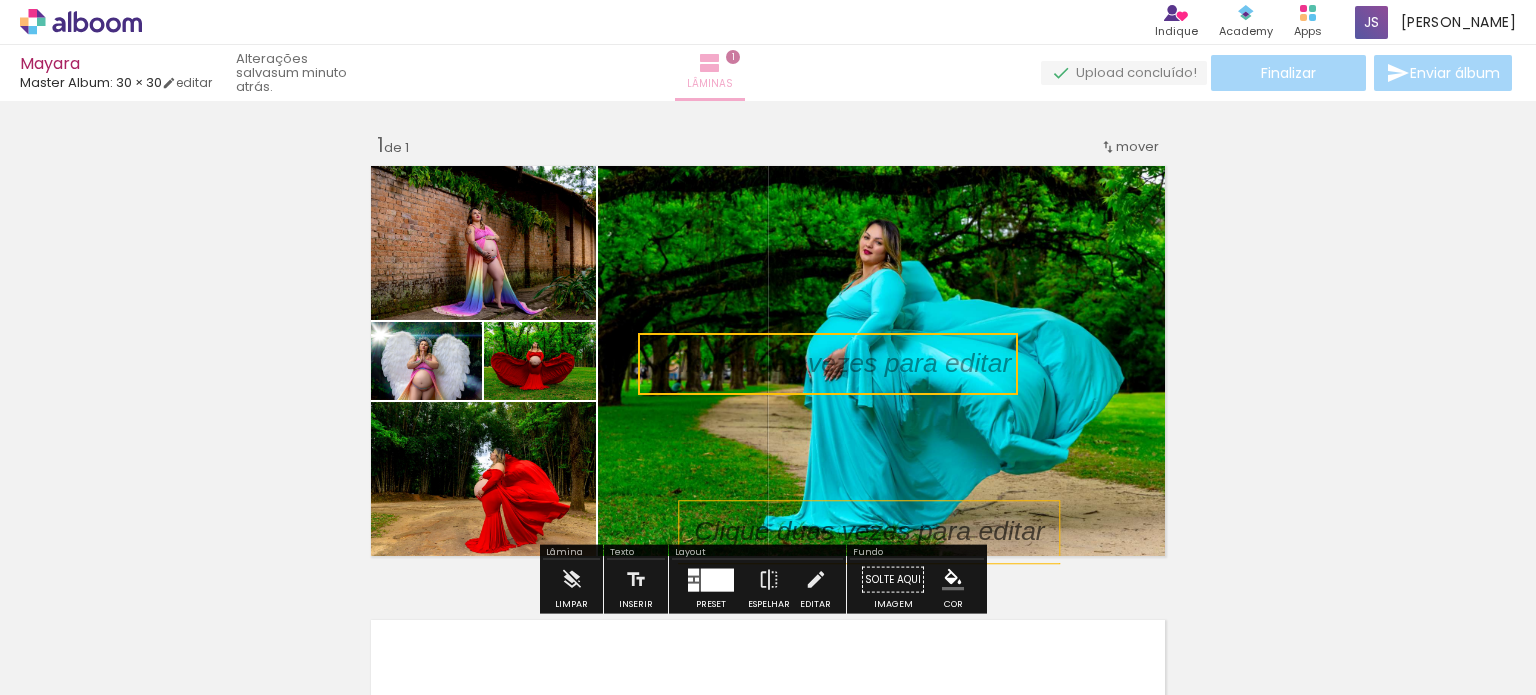 click at bounding box center (710, 63) 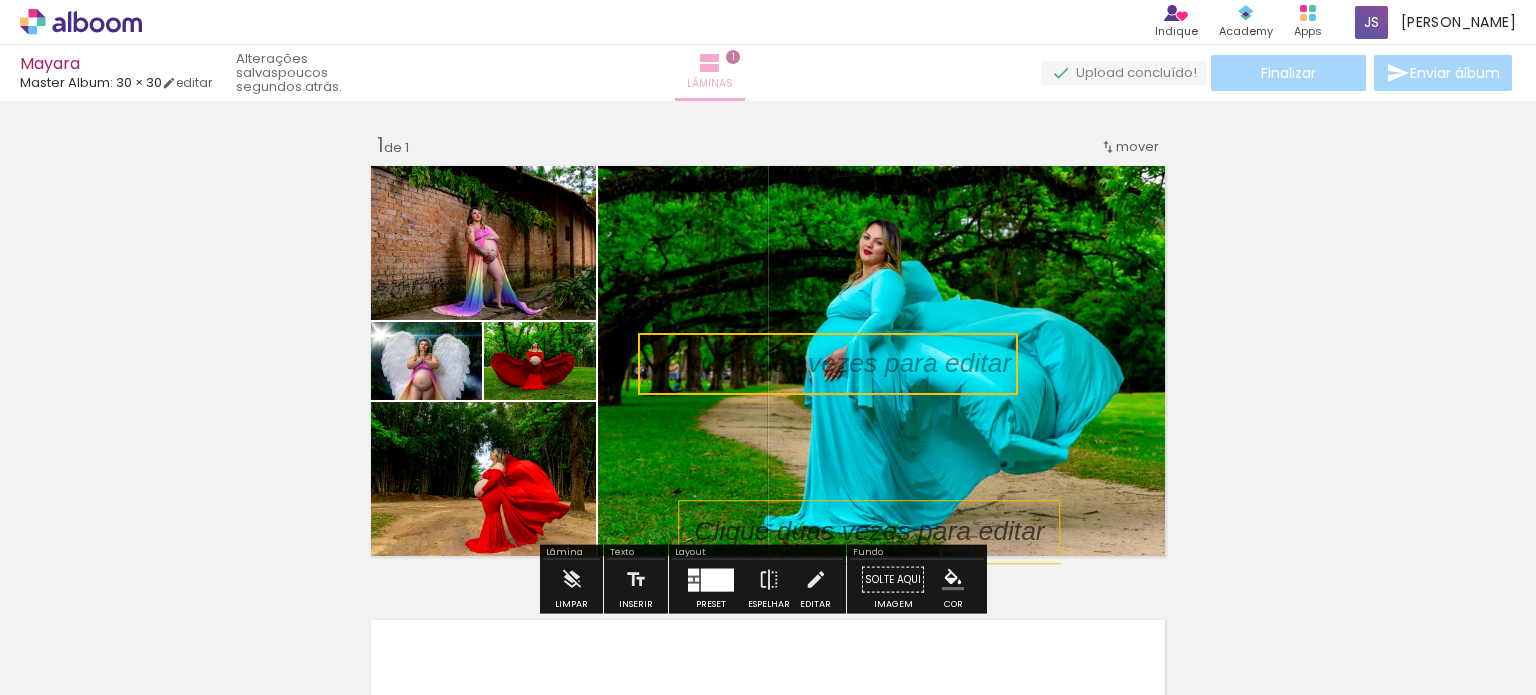 click on "1" at bounding box center [733, 57] 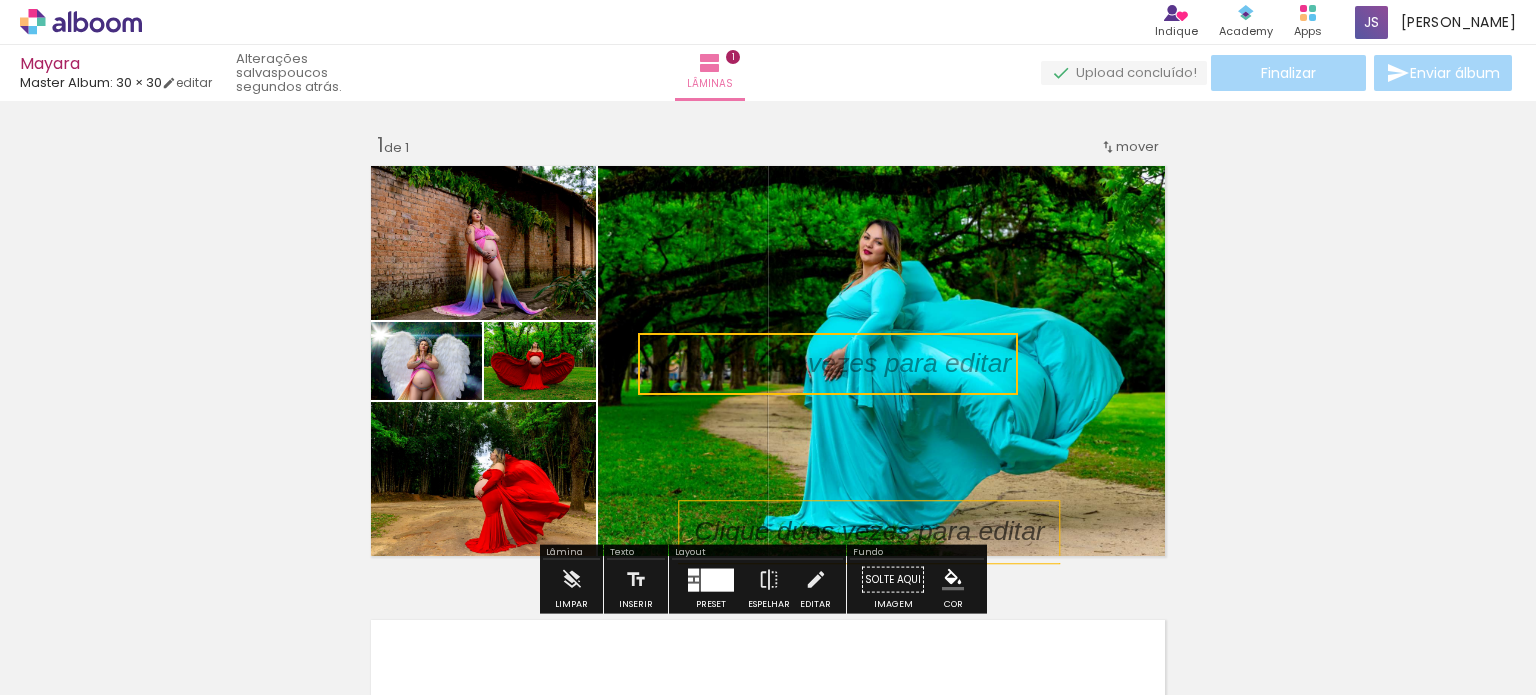 scroll, scrollTop: 516, scrollLeft: 0, axis: vertical 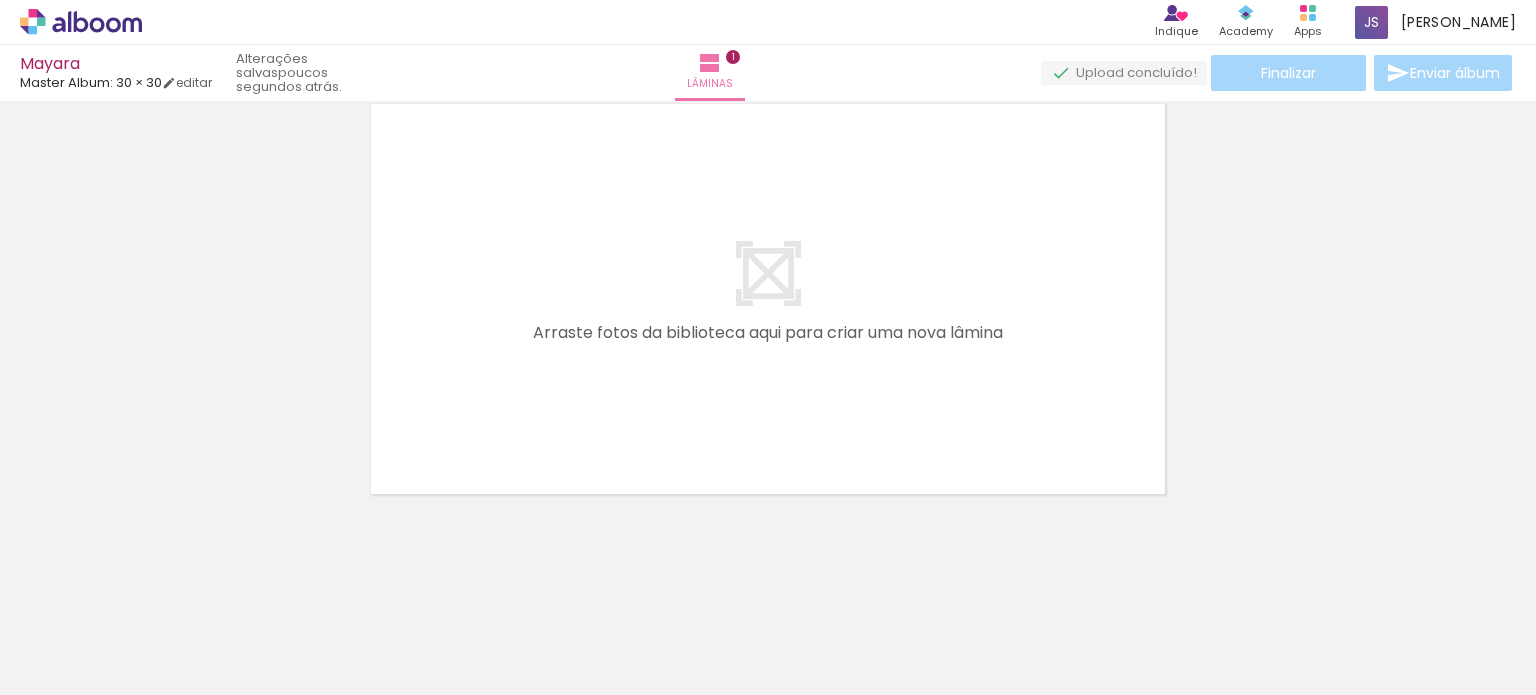 click at bounding box center [768, 299] 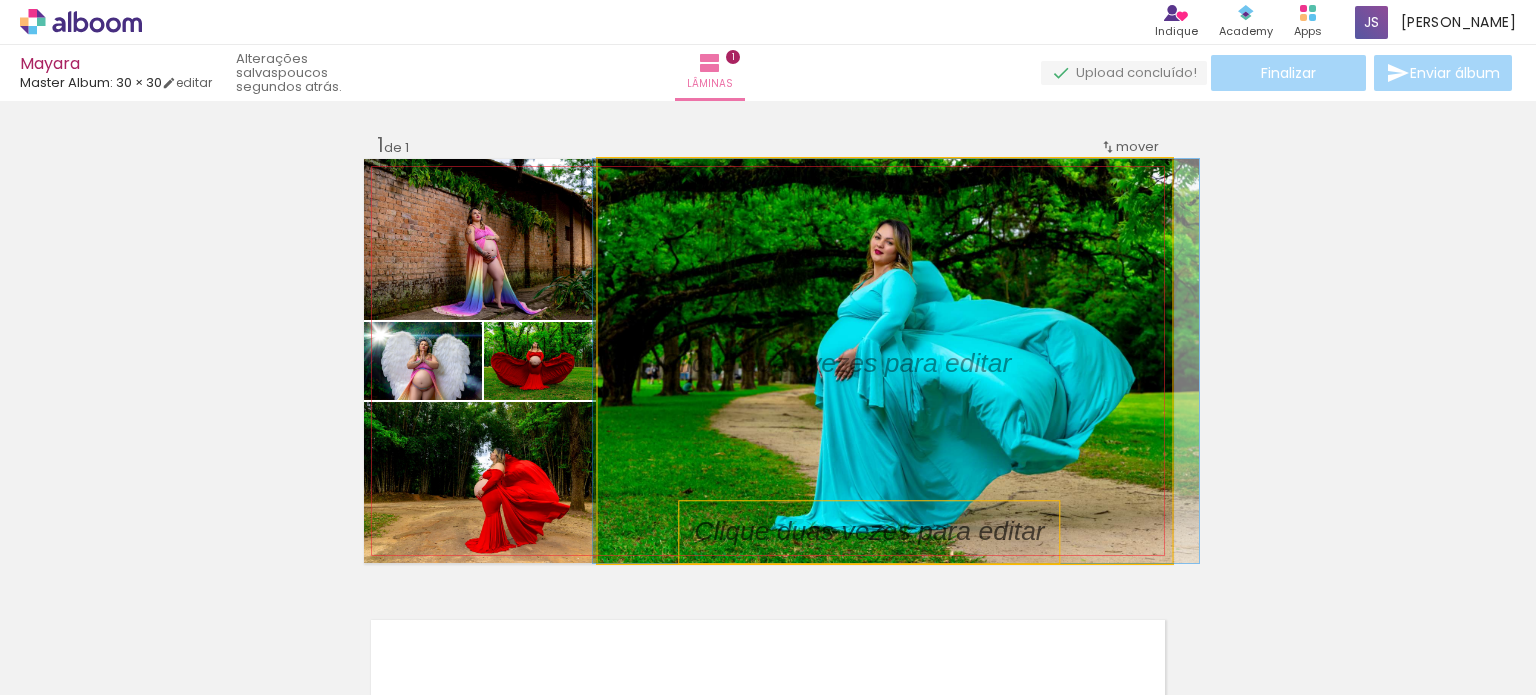 drag, startPoint x: 770, startPoint y: 302, endPoint x: 781, endPoint y: 455, distance: 153.39491 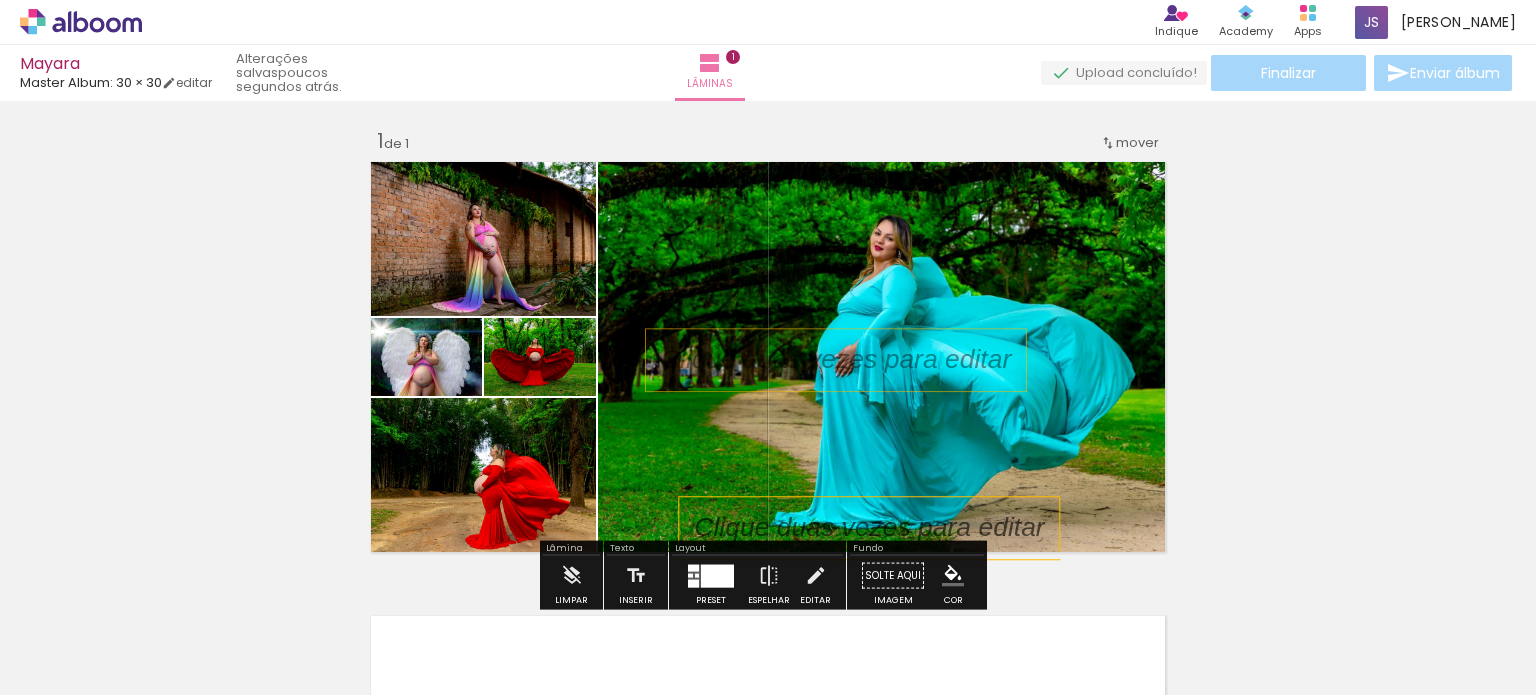 scroll, scrollTop: 0, scrollLeft: 0, axis: both 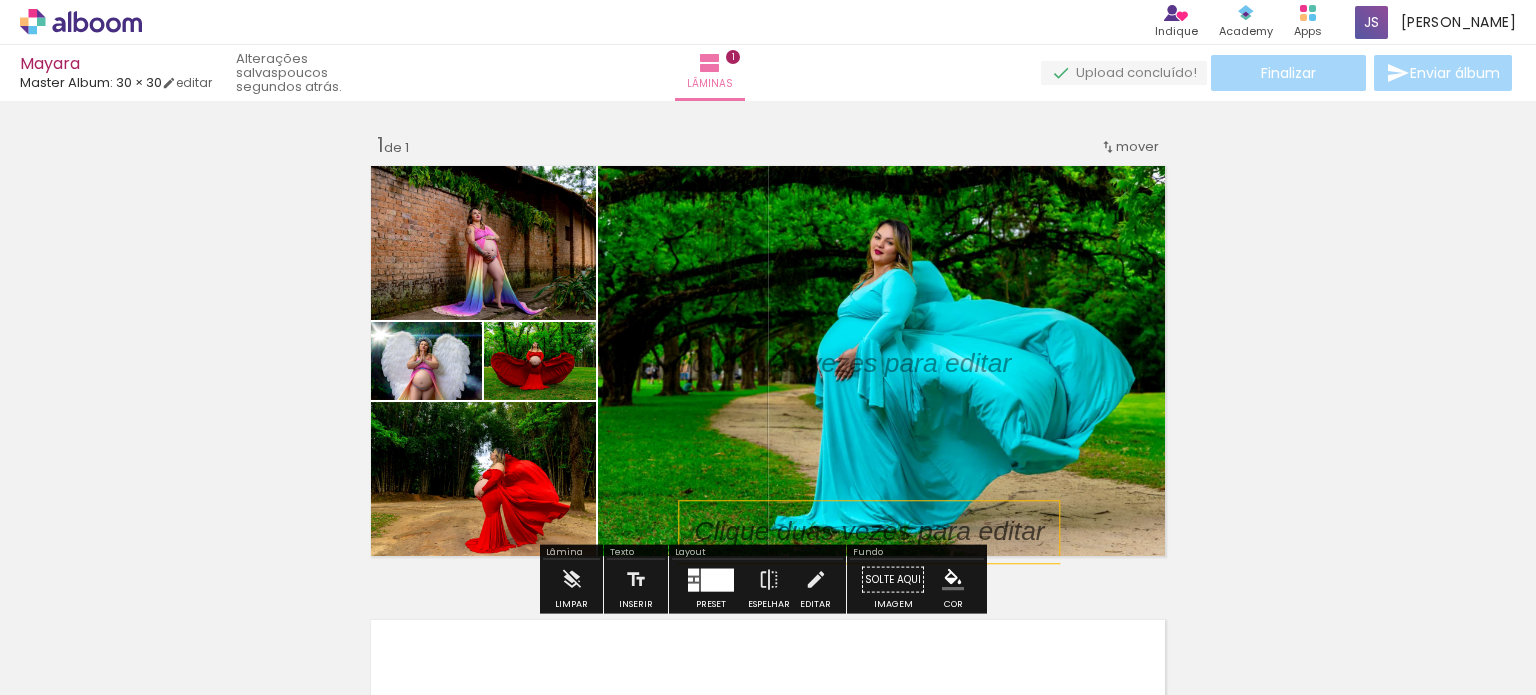 drag, startPoint x: 728, startPoint y: 363, endPoint x: 740, endPoint y: 475, distance: 112.64102 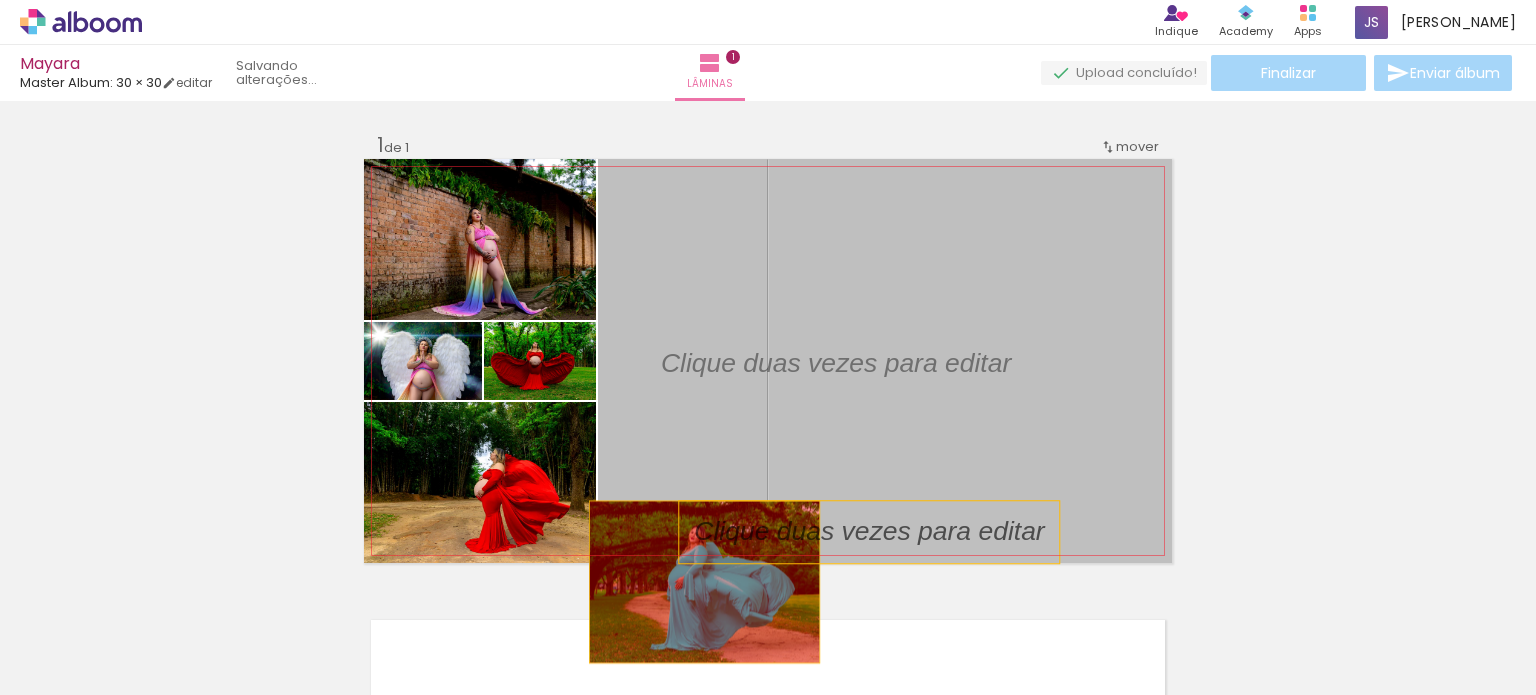 drag, startPoint x: 724, startPoint y: 454, endPoint x: 688, endPoint y: 567, distance: 118.595955 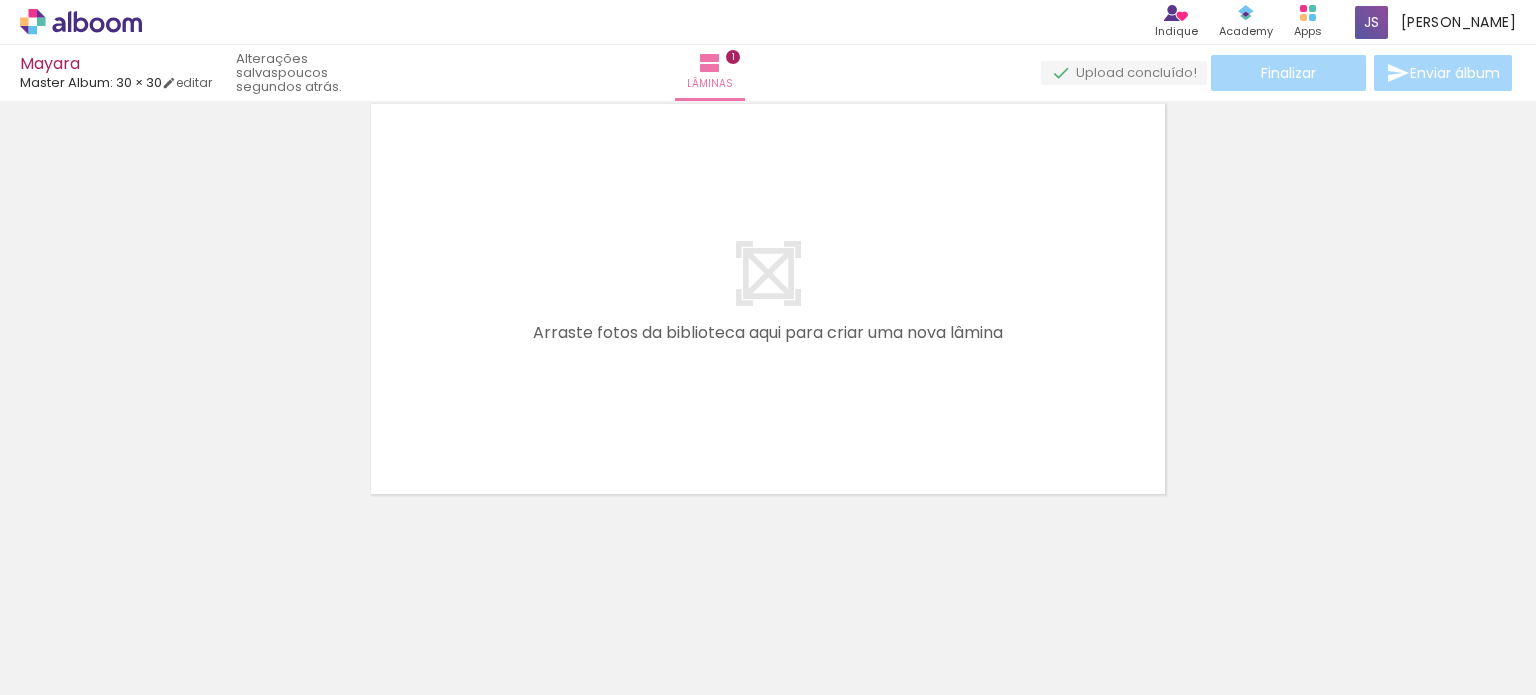 scroll, scrollTop: 183, scrollLeft: 0, axis: vertical 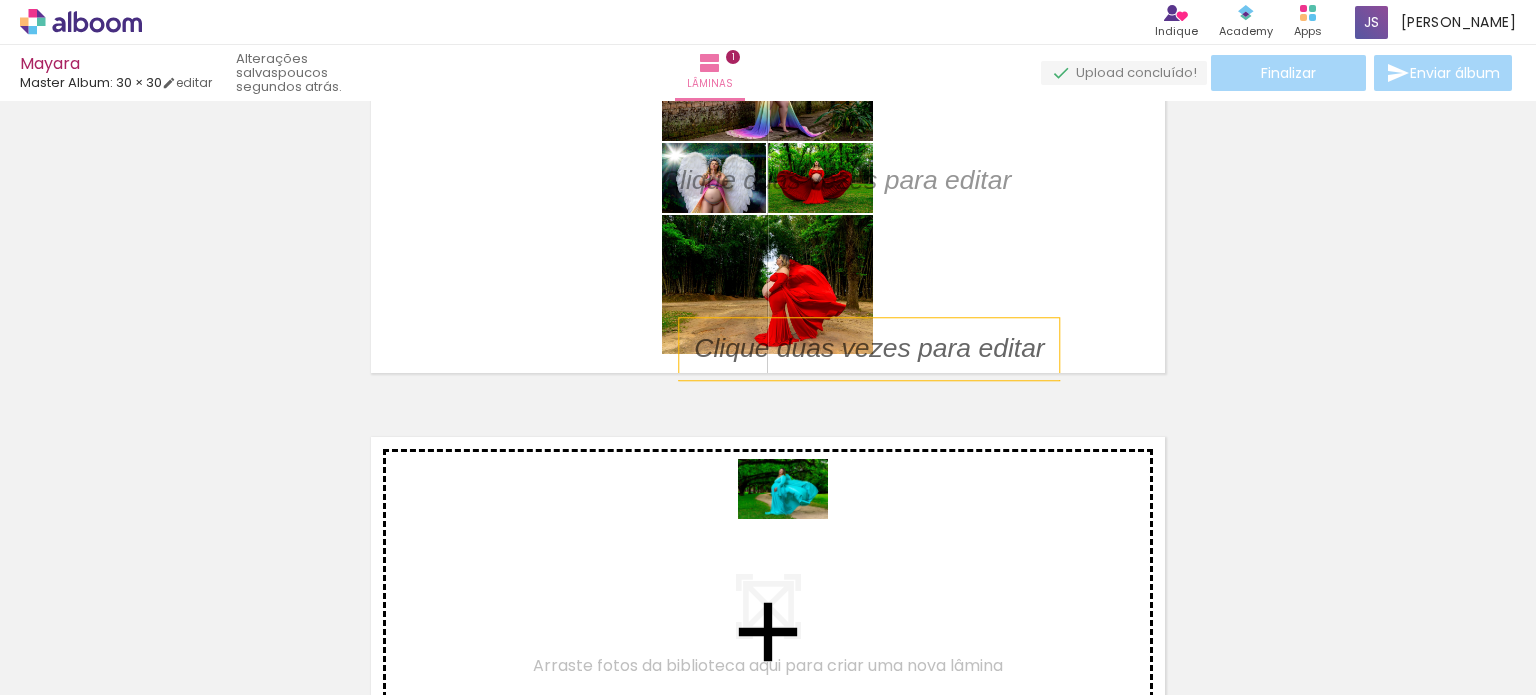 drag, startPoint x: 769, startPoint y: 643, endPoint x: 799, endPoint y: 516, distance: 130.49521 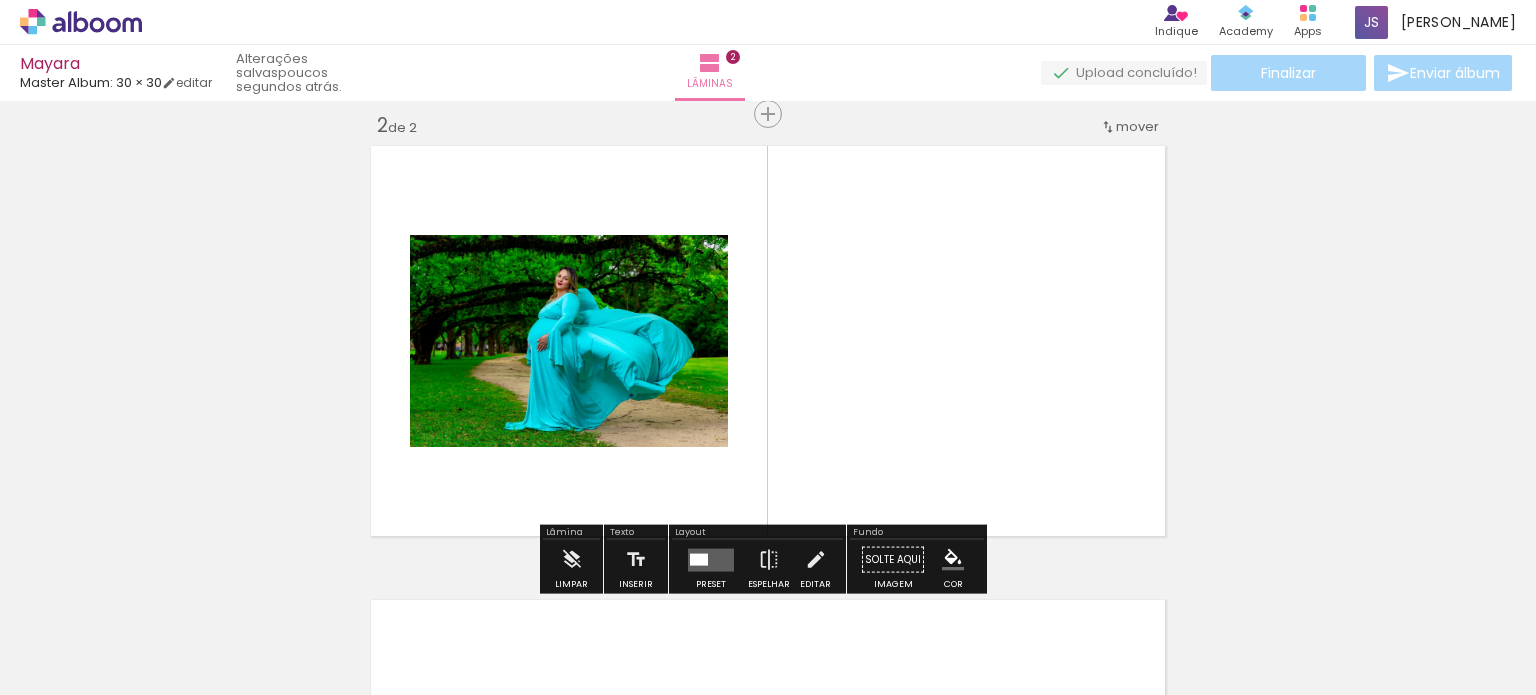 scroll, scrollTop: 479, scrollLeft: 0, axis: vertical 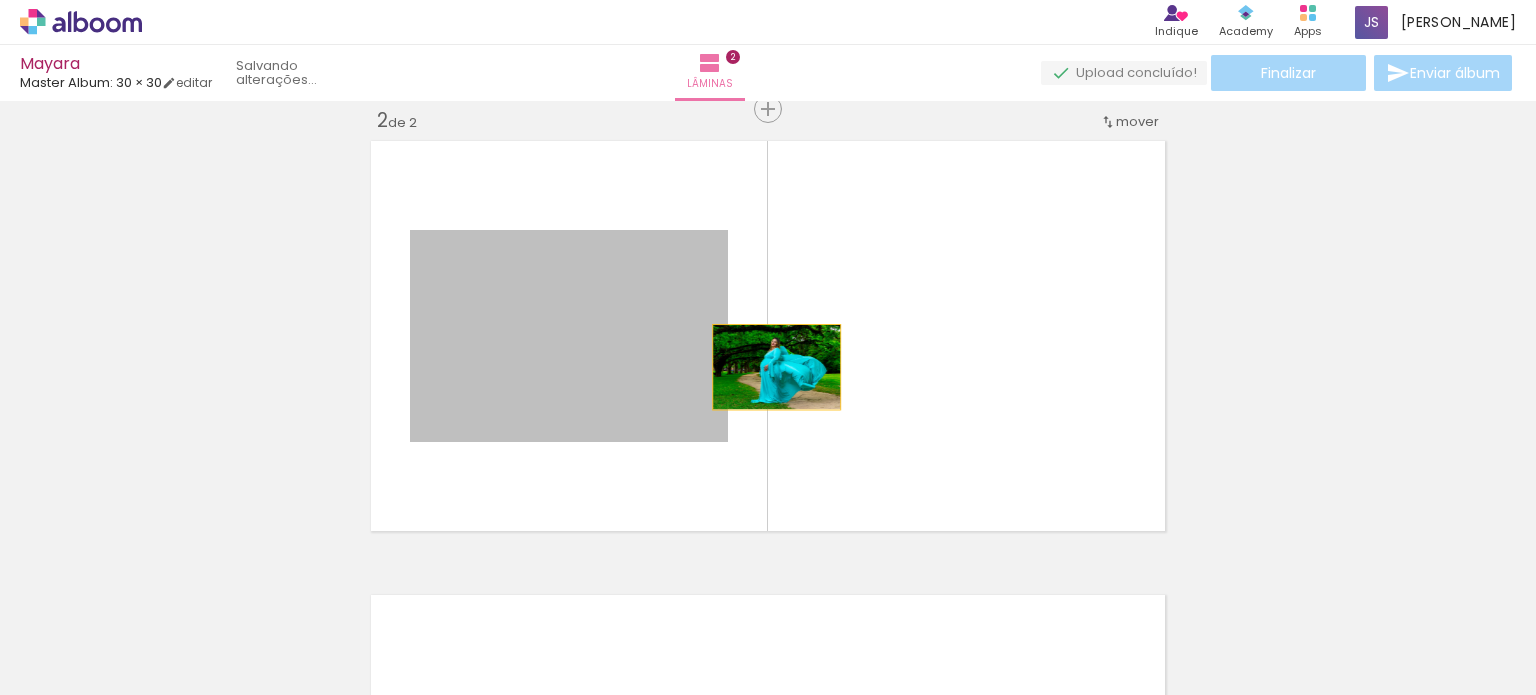 drag, startPoint x: 543, startPoint y: 388, endPoint x: 769, endPoint y: 367, distance: 226.97357 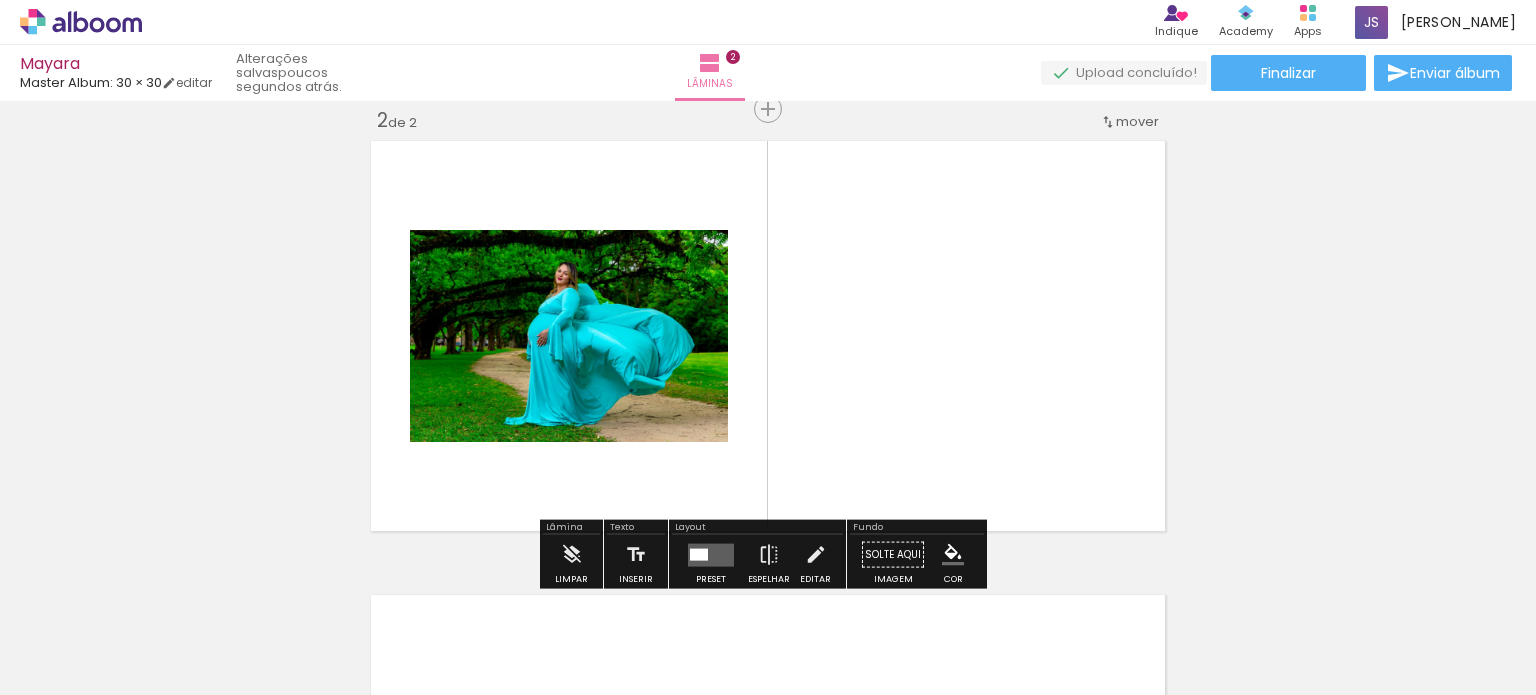 click at bounding box center [711, 554] 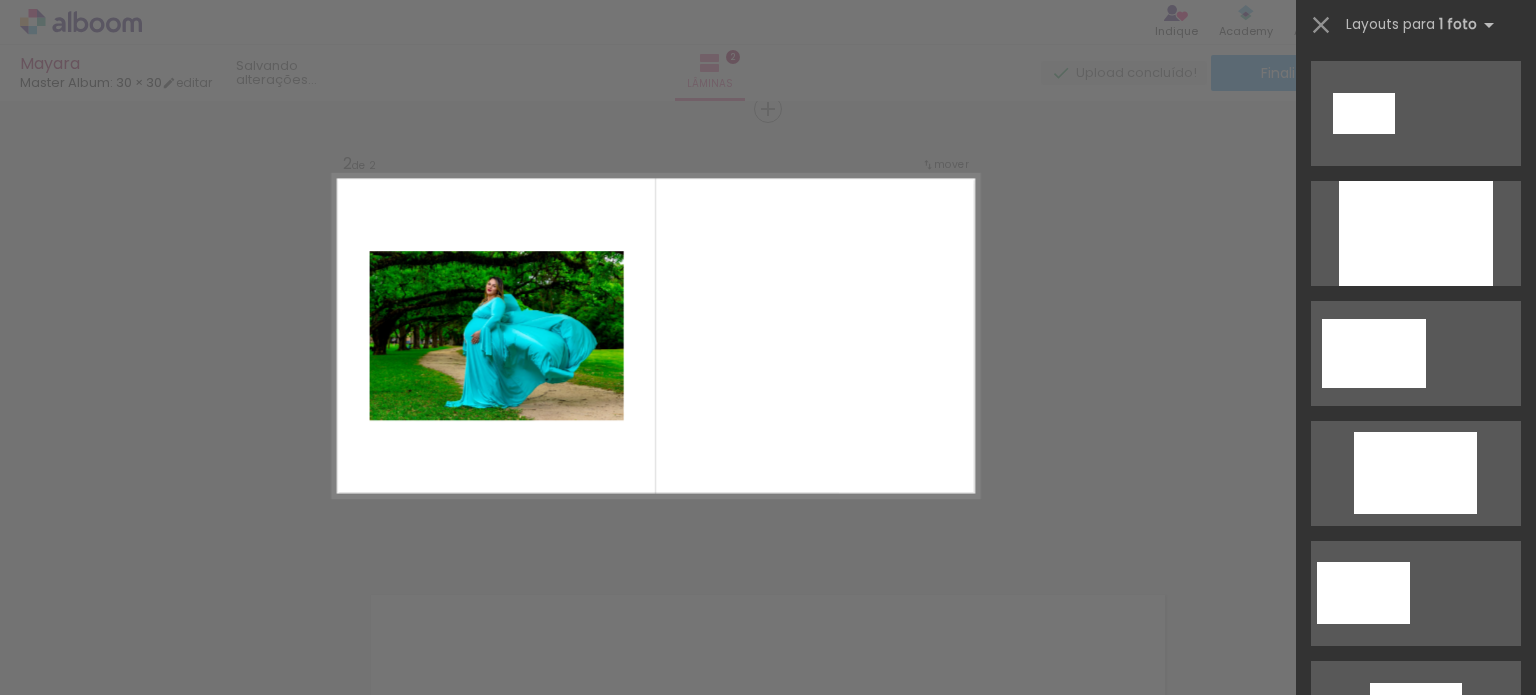 scroll, scrollTop: 0, scrollLeft: 0, axis: both 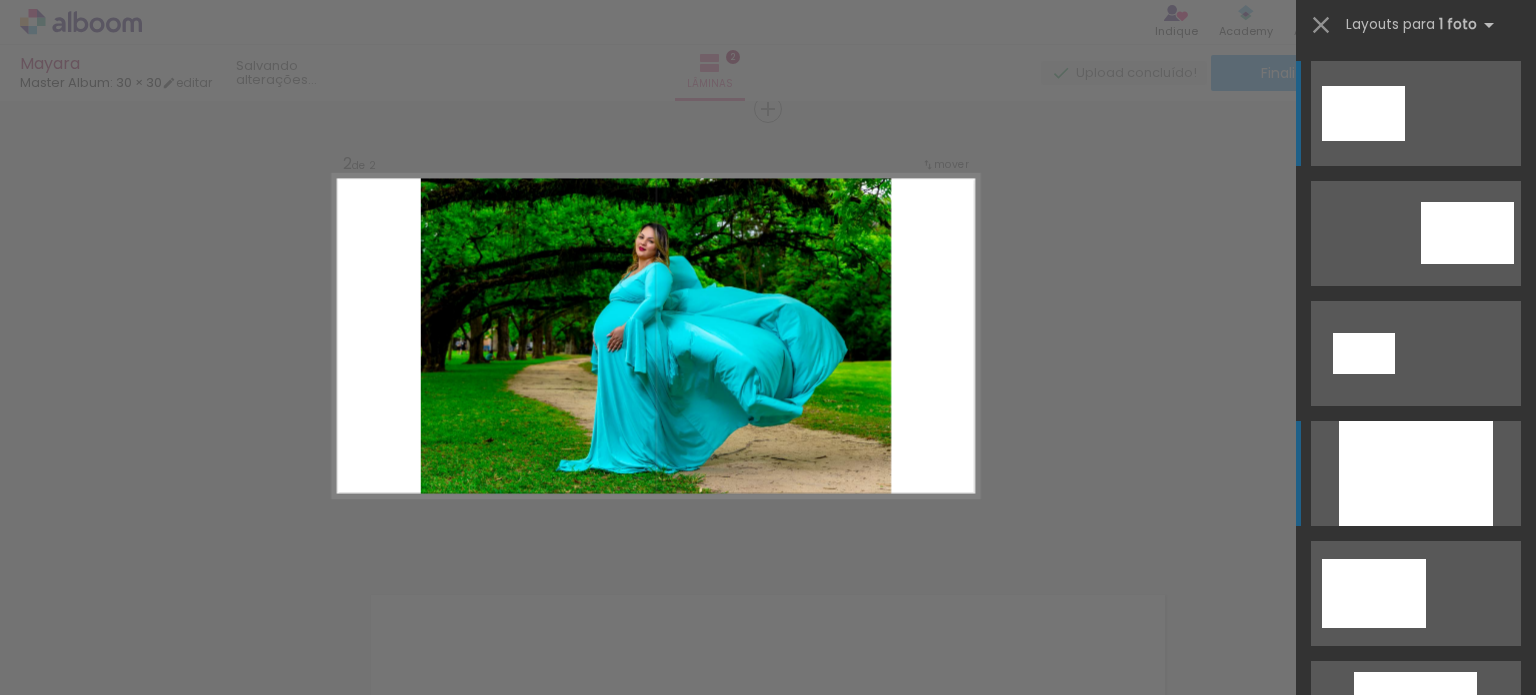 click at bounding box center (1416, 473) 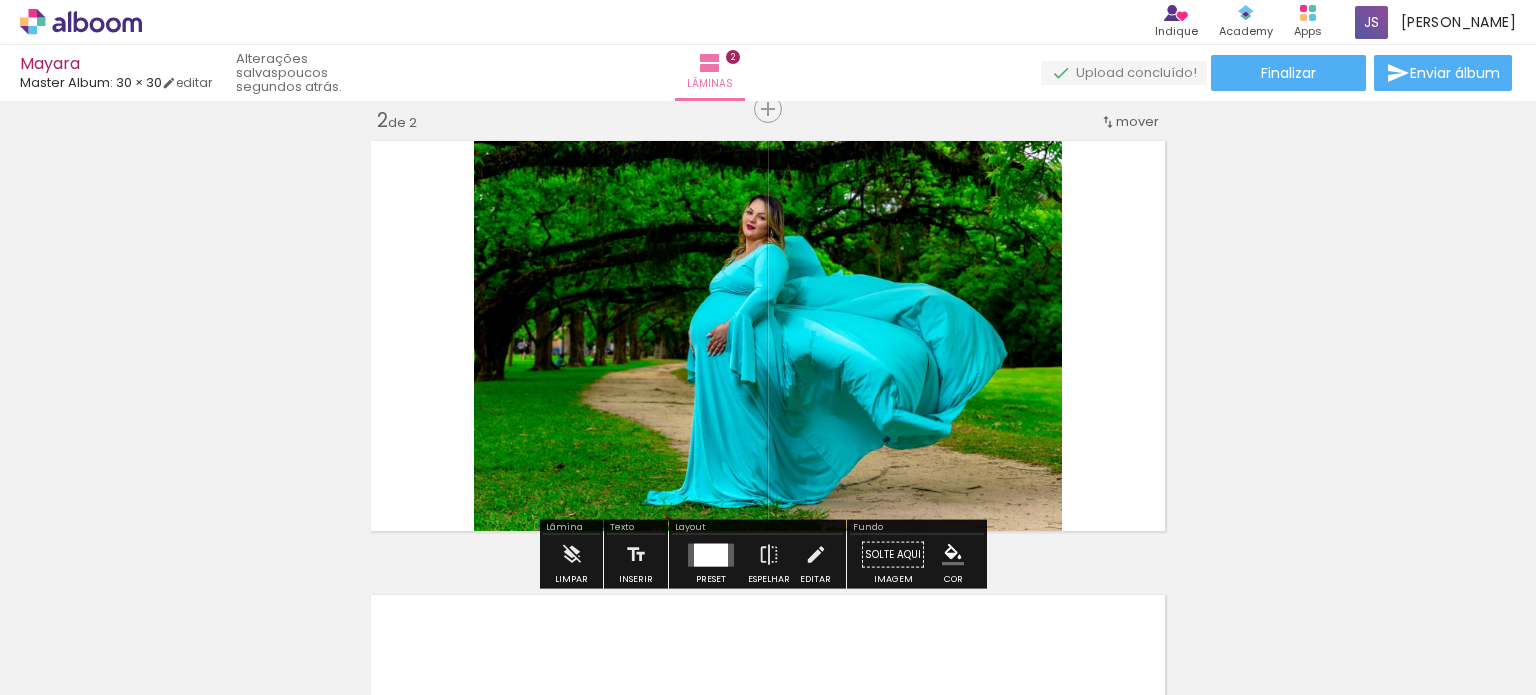 click 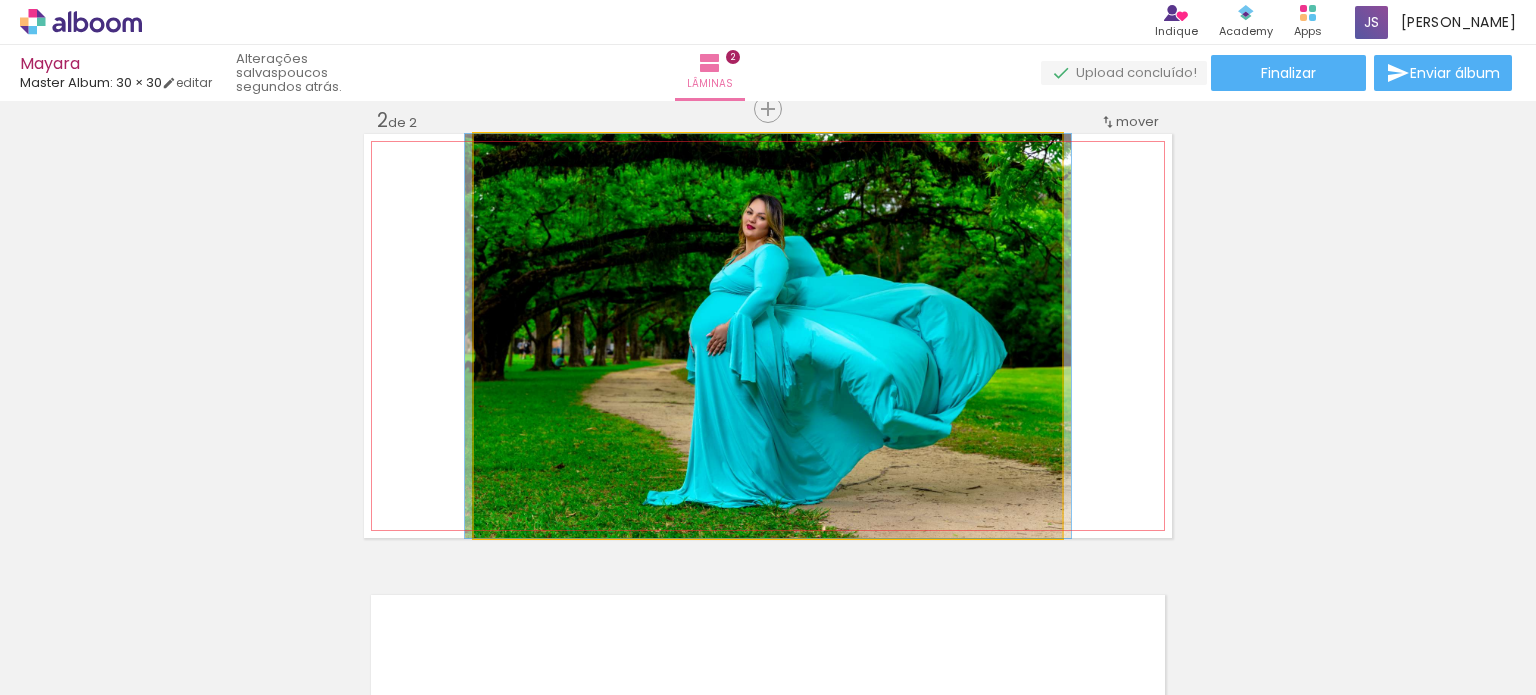 click 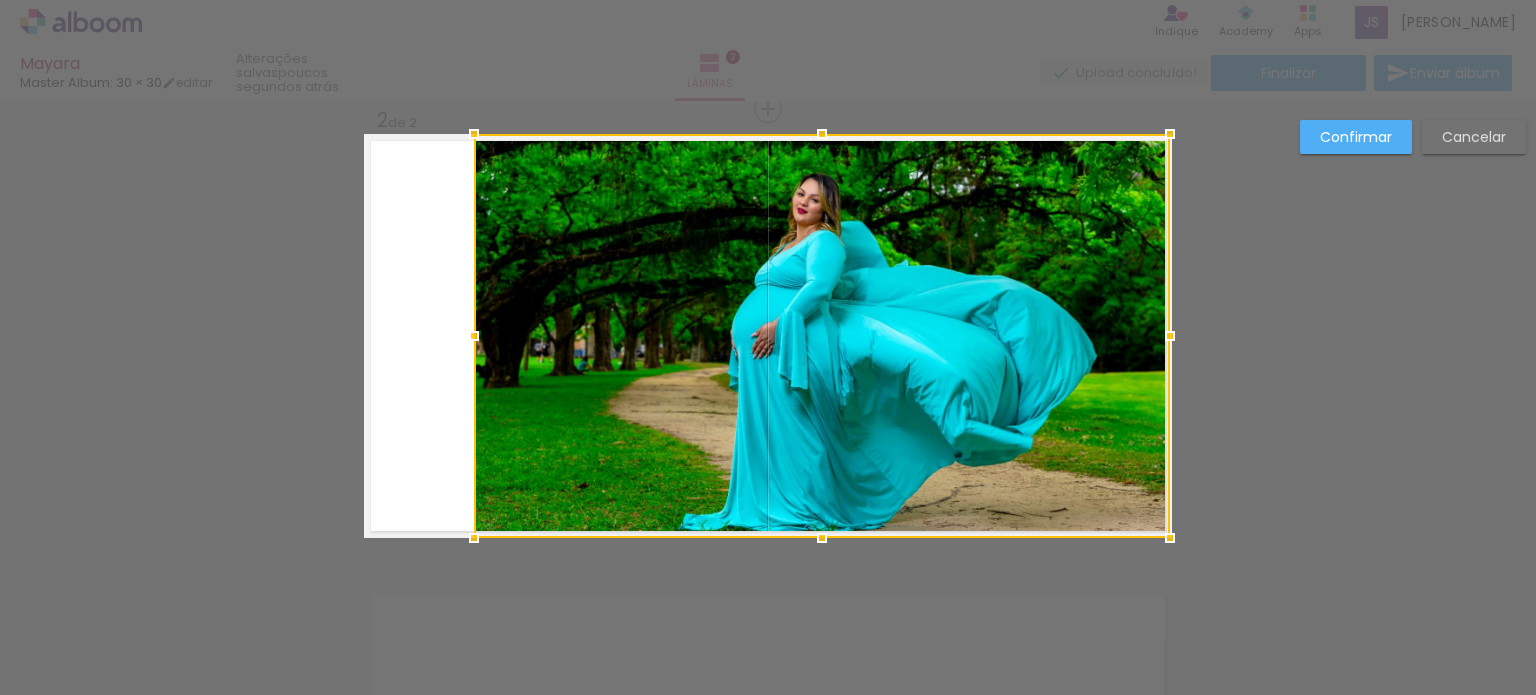 drag, startPoint x: 1056, startPoint y: 335, endPoint x: 1160, endPoint y: 317, distance: 105.546196 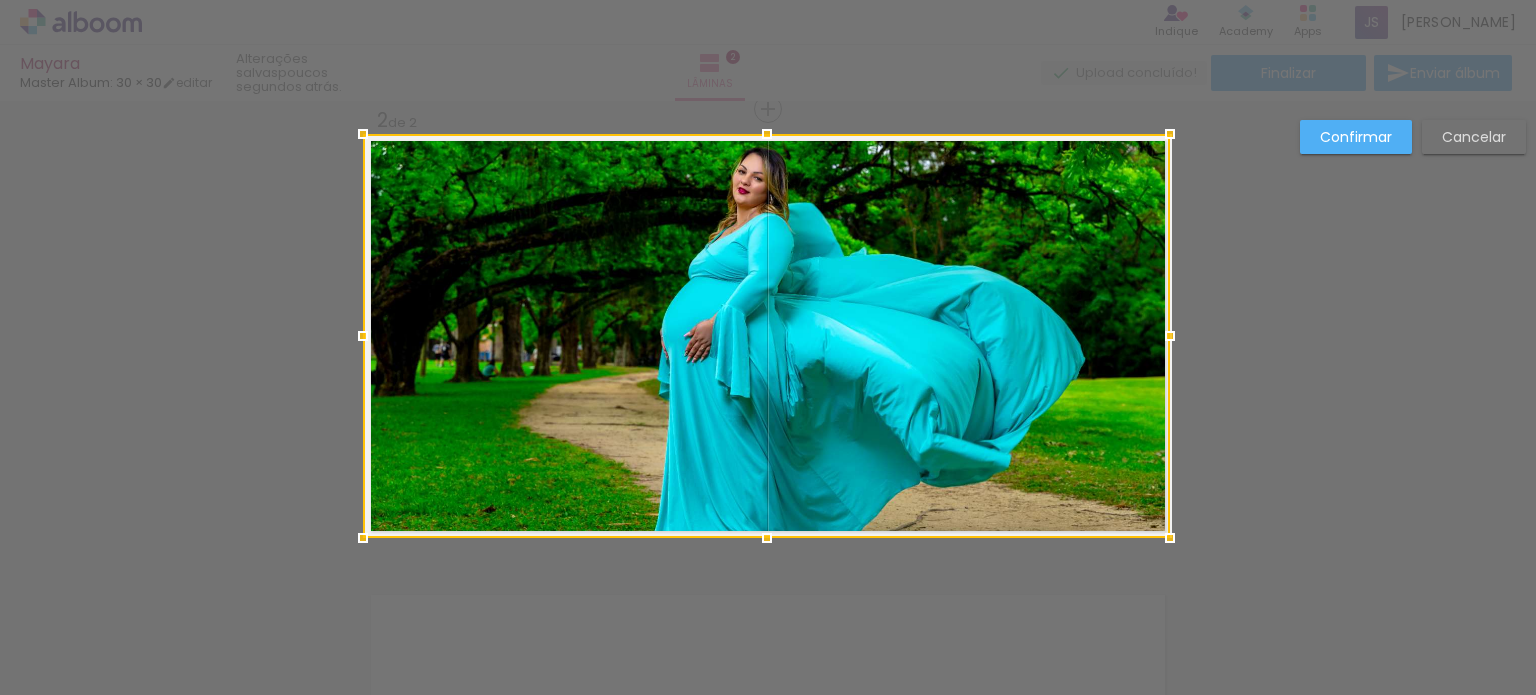drag, startPoint x: 464, startPoint y: 336, endPoint x: 345, endPoint y: 338, distance: 119.01681 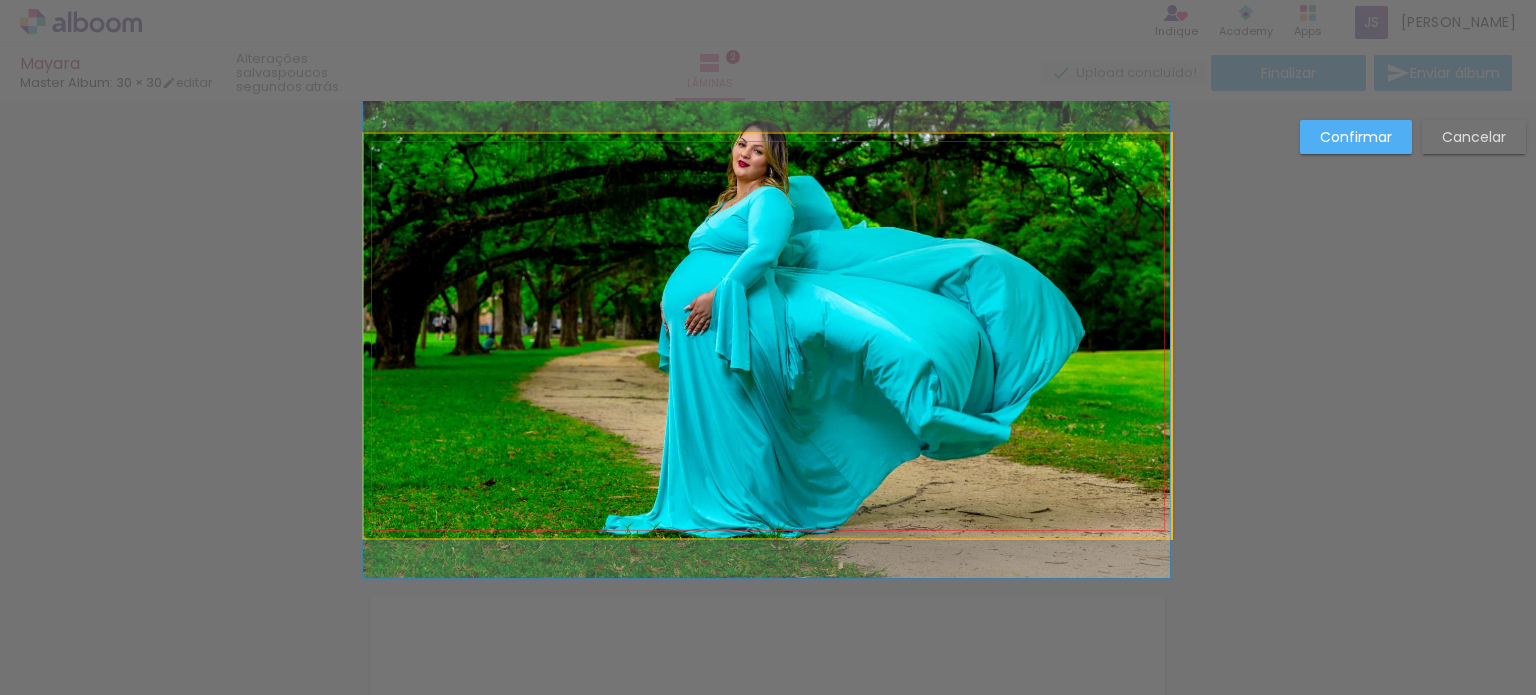 drag, startPoint x: 705, startPoint y: 358, endPoint x: 704, endPoint y: 331, distance: 27.018513 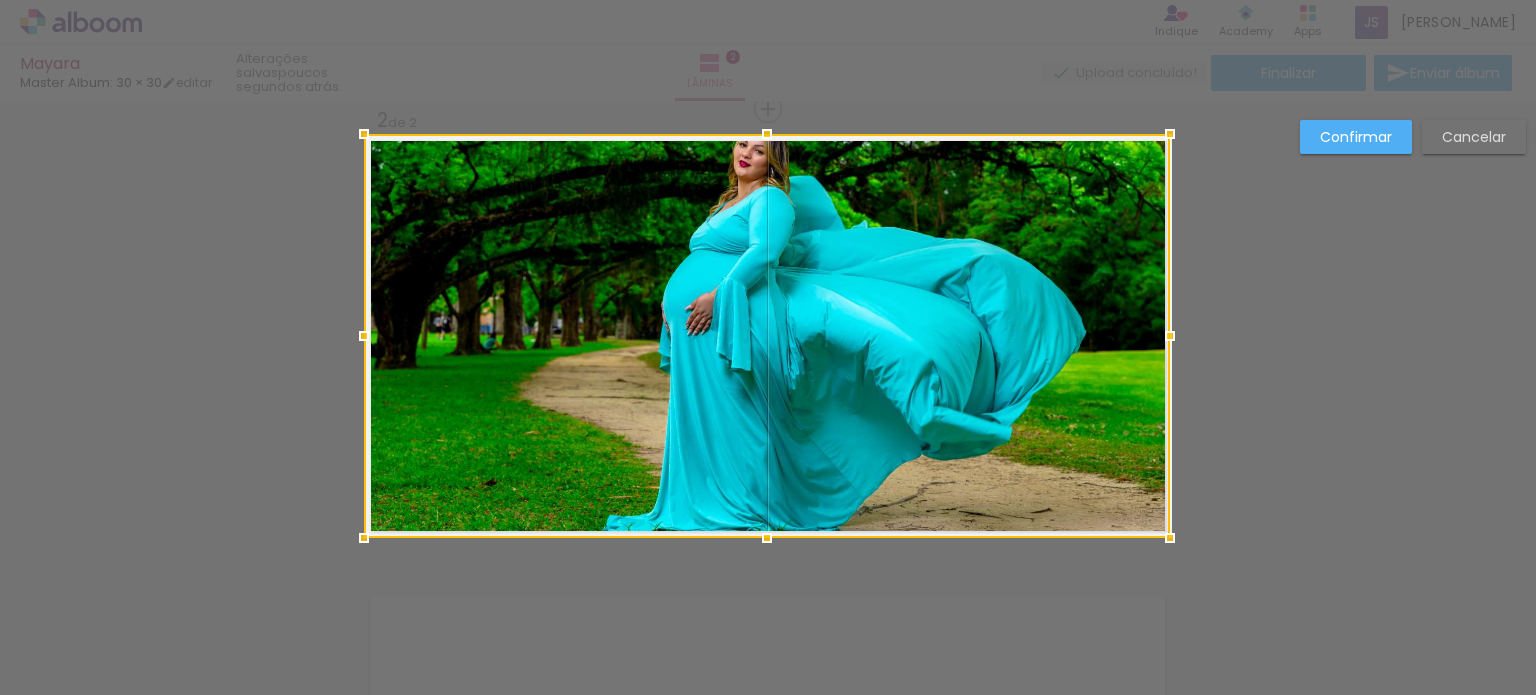 click at bounding box center (767, 336) 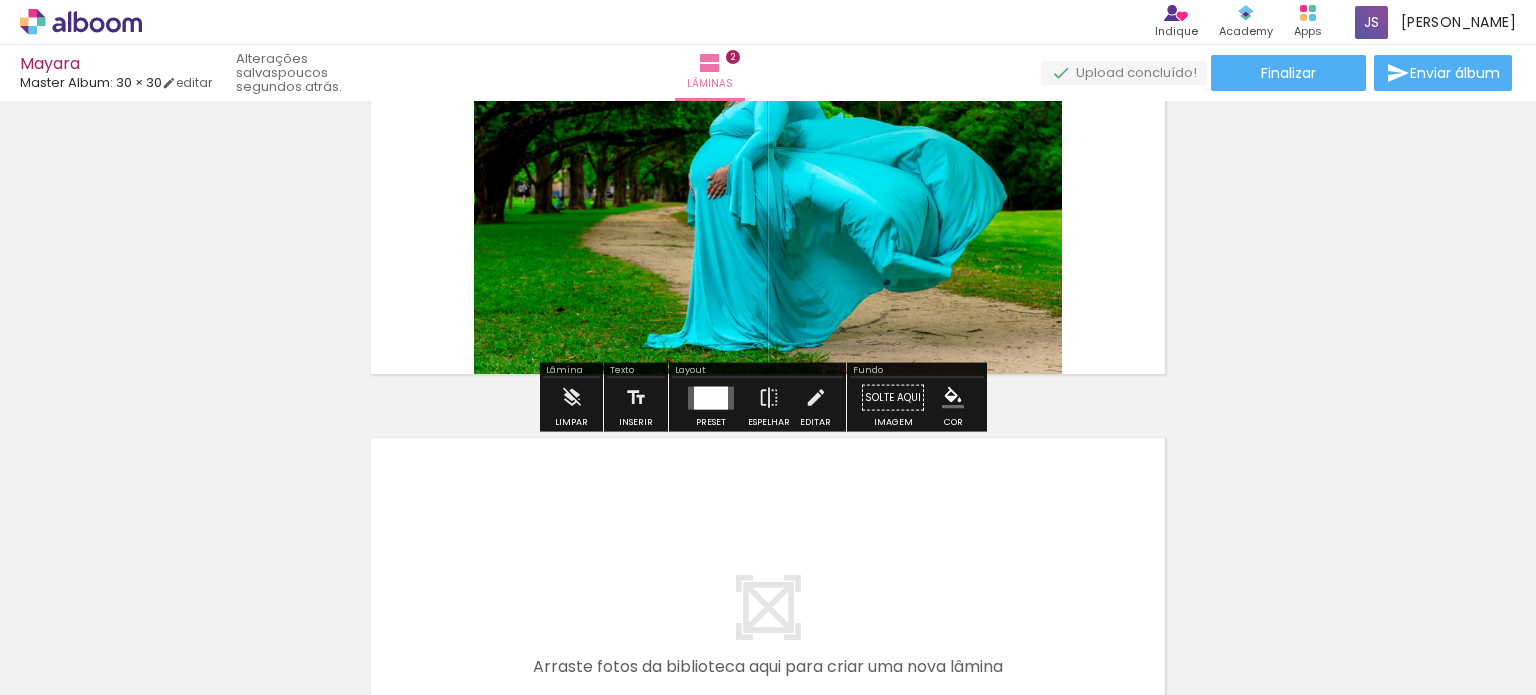 scroll, scrollTop: 970, scrollLeft: 0, axis: vertical 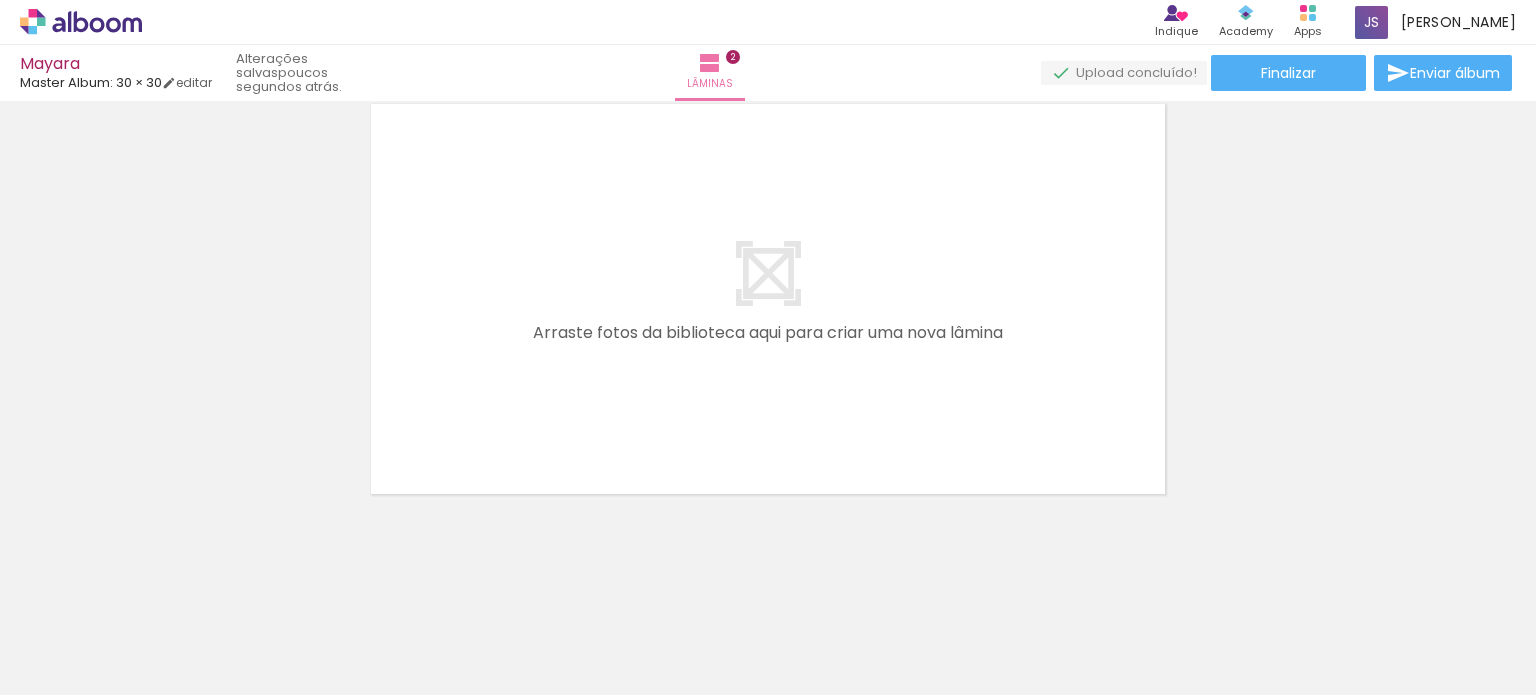 click on "Inserir lâmina 1  de 2  Inserir lâmina 2  de 2" at bounding box center [768, -181] 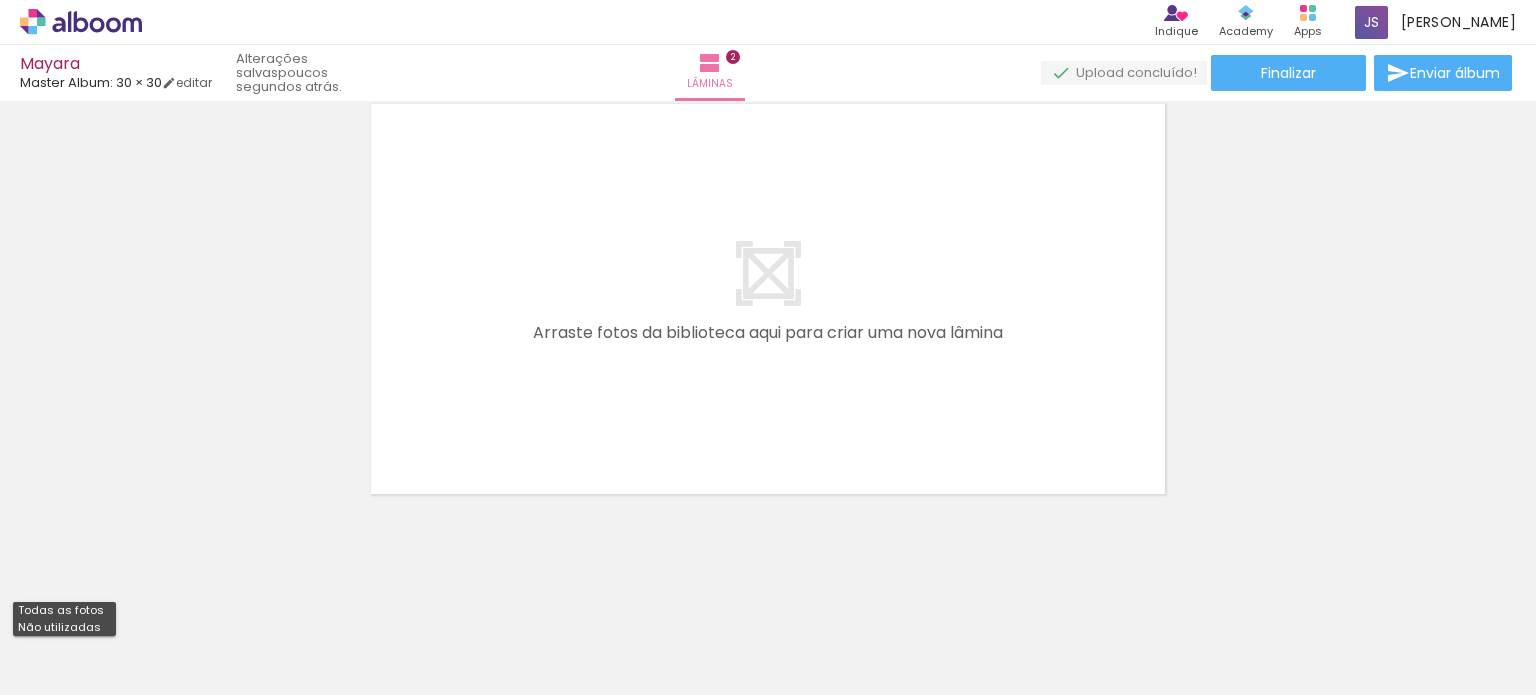 click on "Não utilizadas" at bounding box center [0, 0] 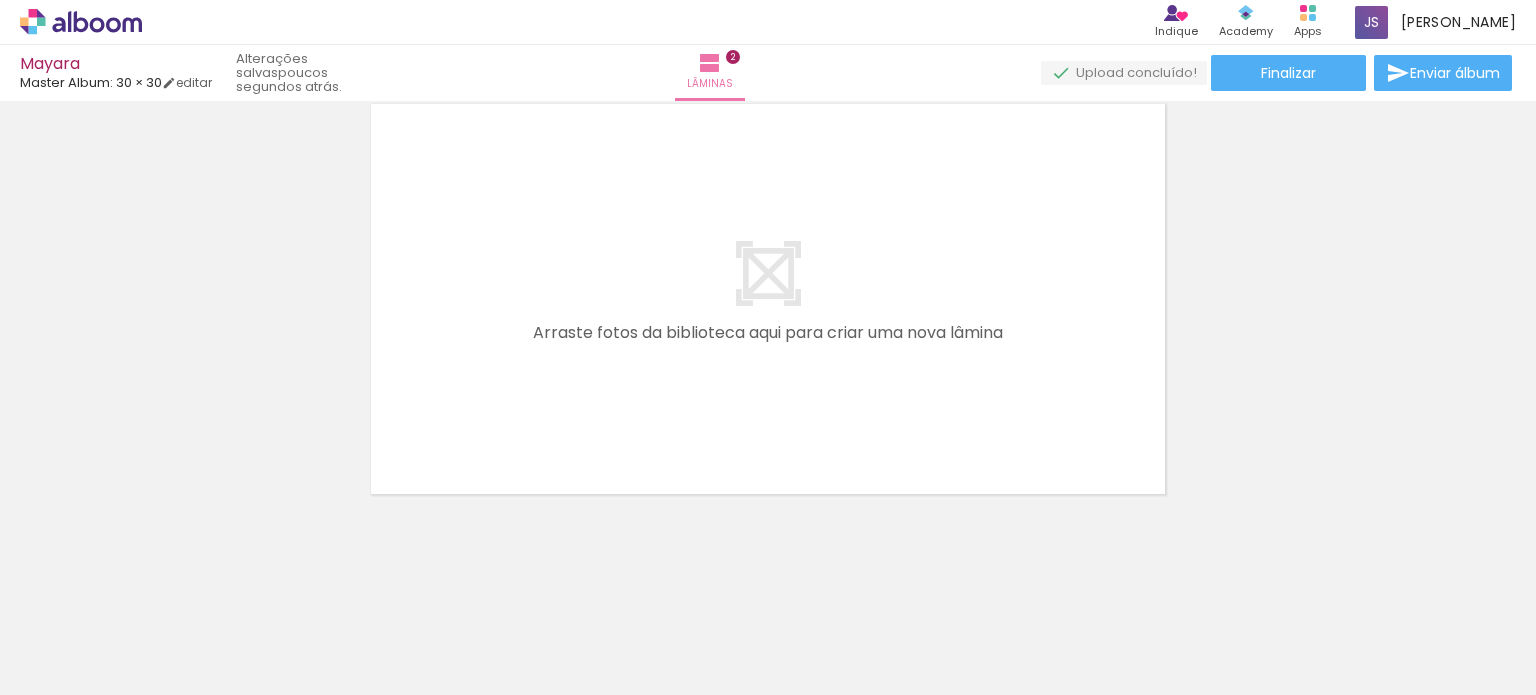 click on "Não utilizadas" at bounding box center [56, 634] 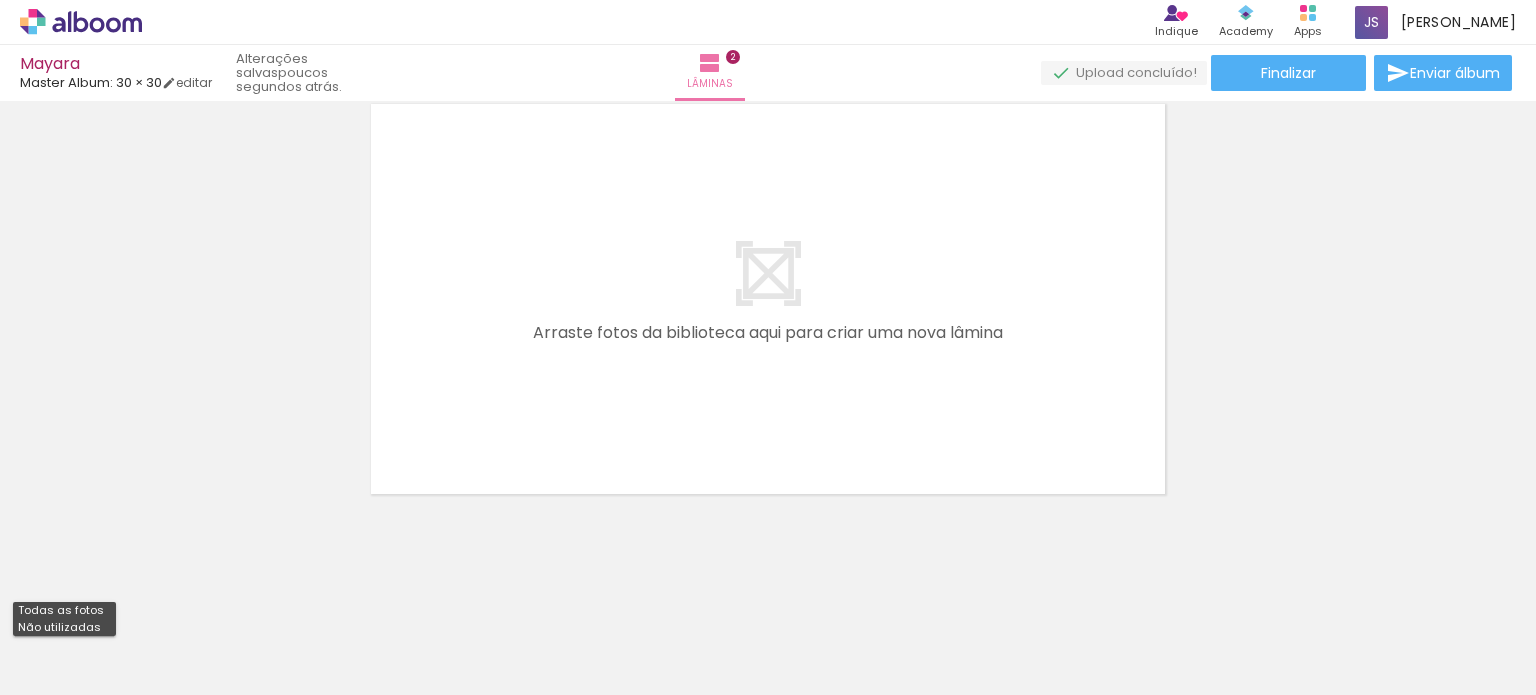 click on "Todas as fotos" at bounding box center [0, 0] 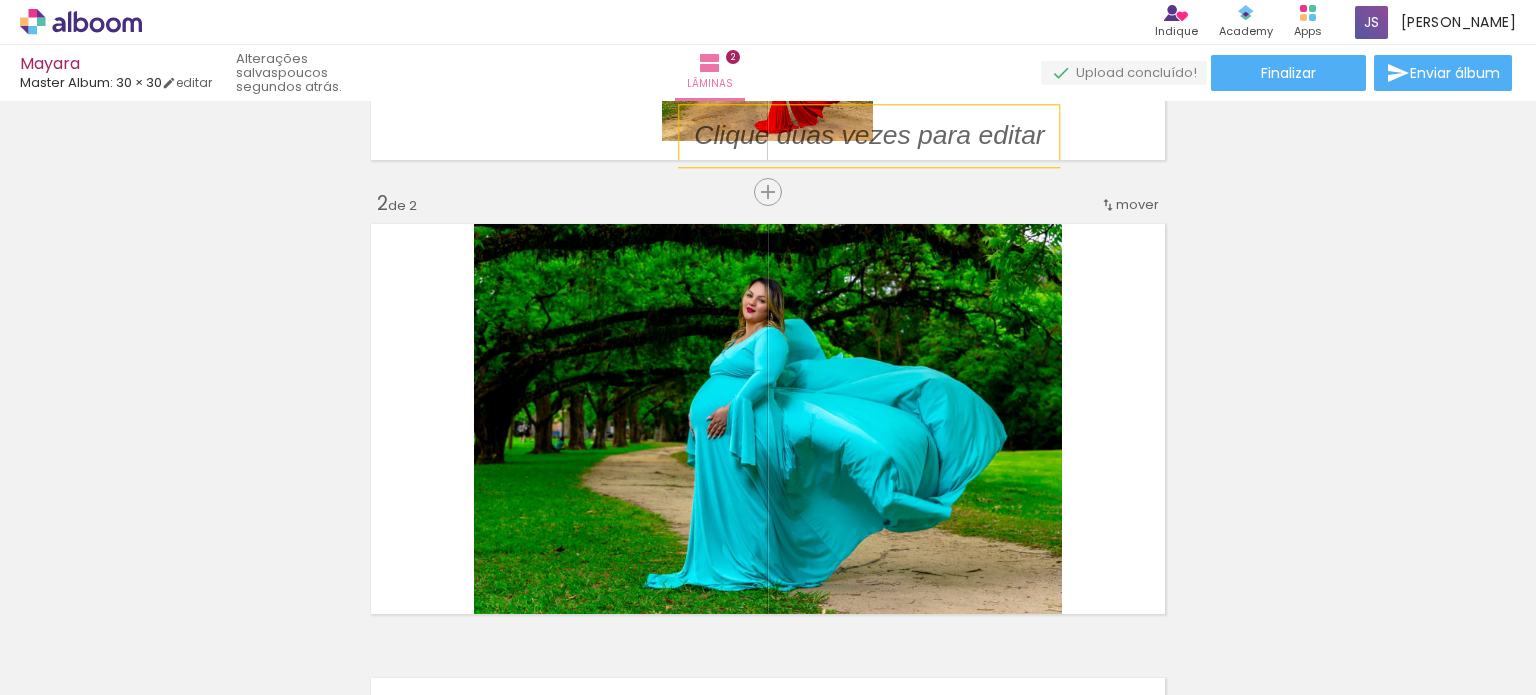 scroll, scrollTop: 0, scrollLeft: 0, axis: both 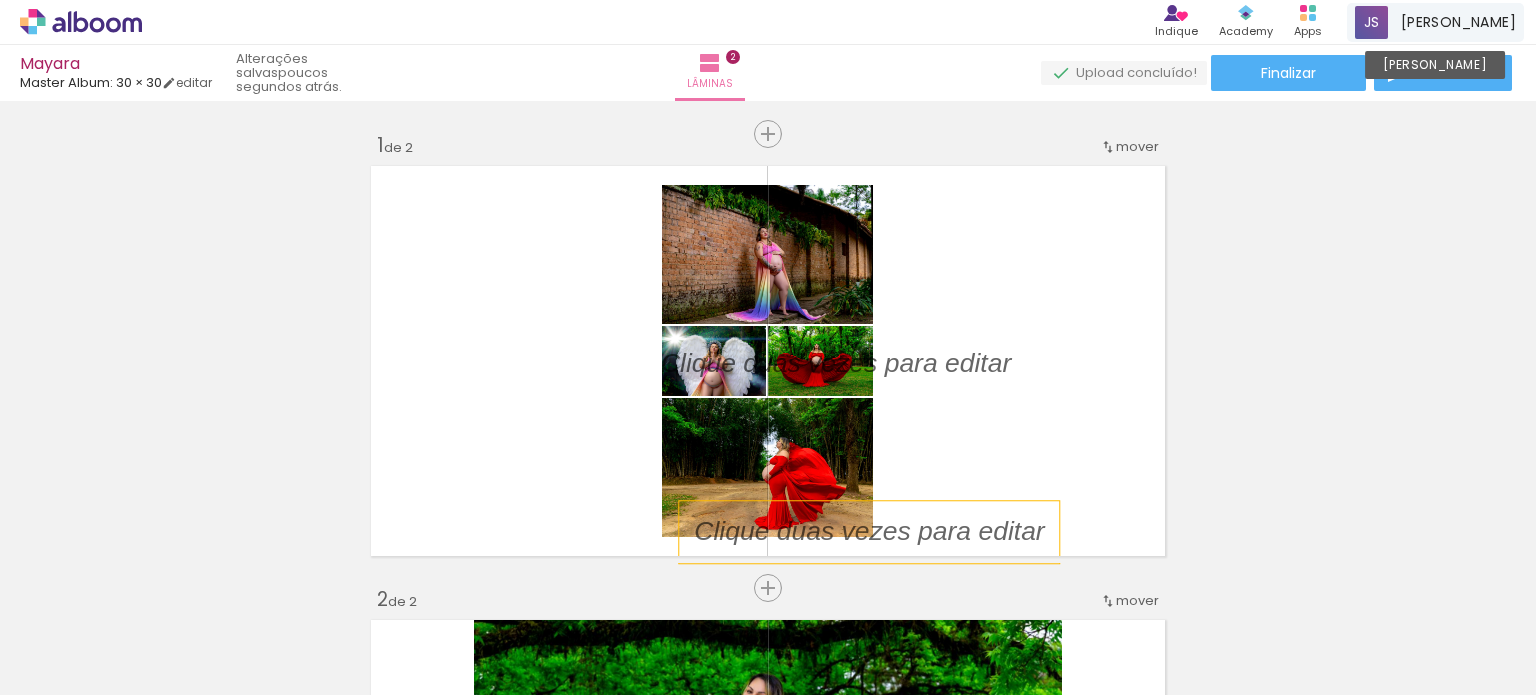 click at bounding box center (1371, 22) 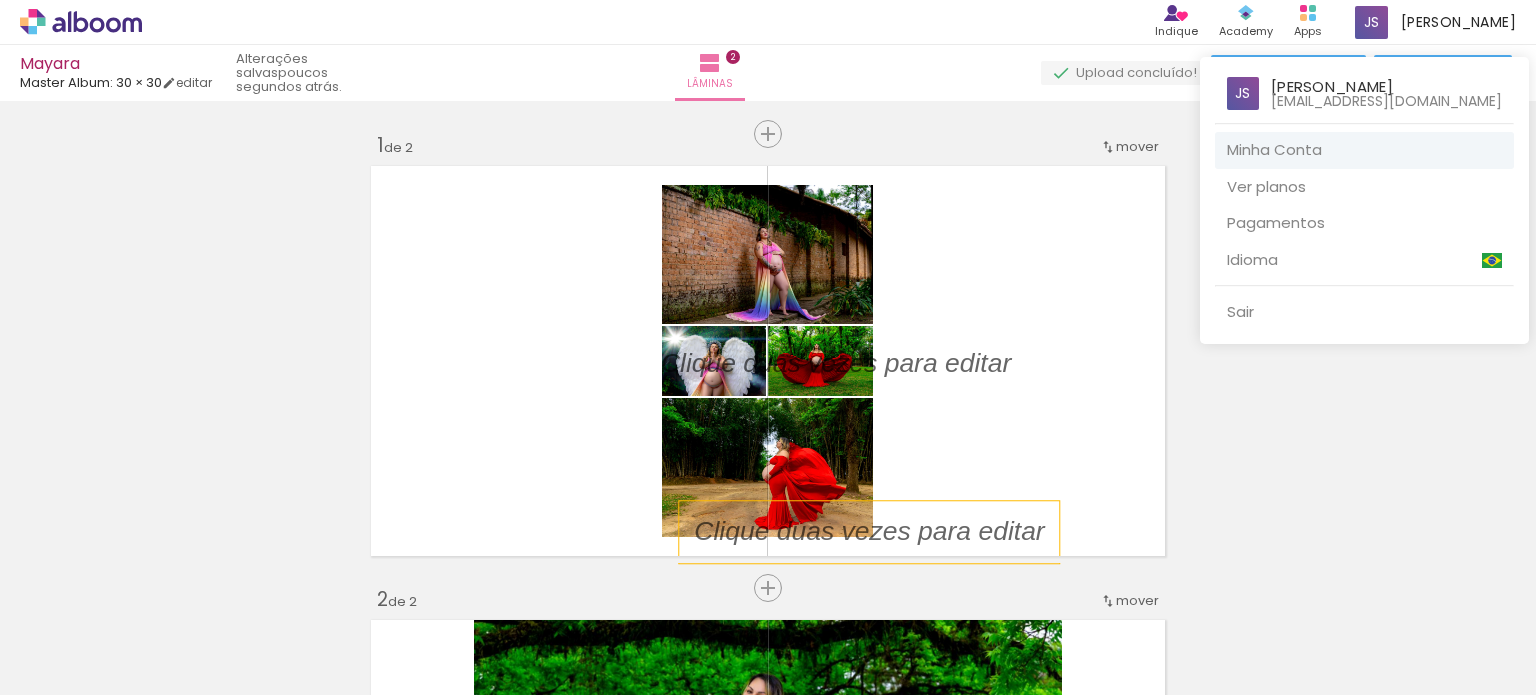 click on "Minha Conta" at bounding box center [1364, 150] 